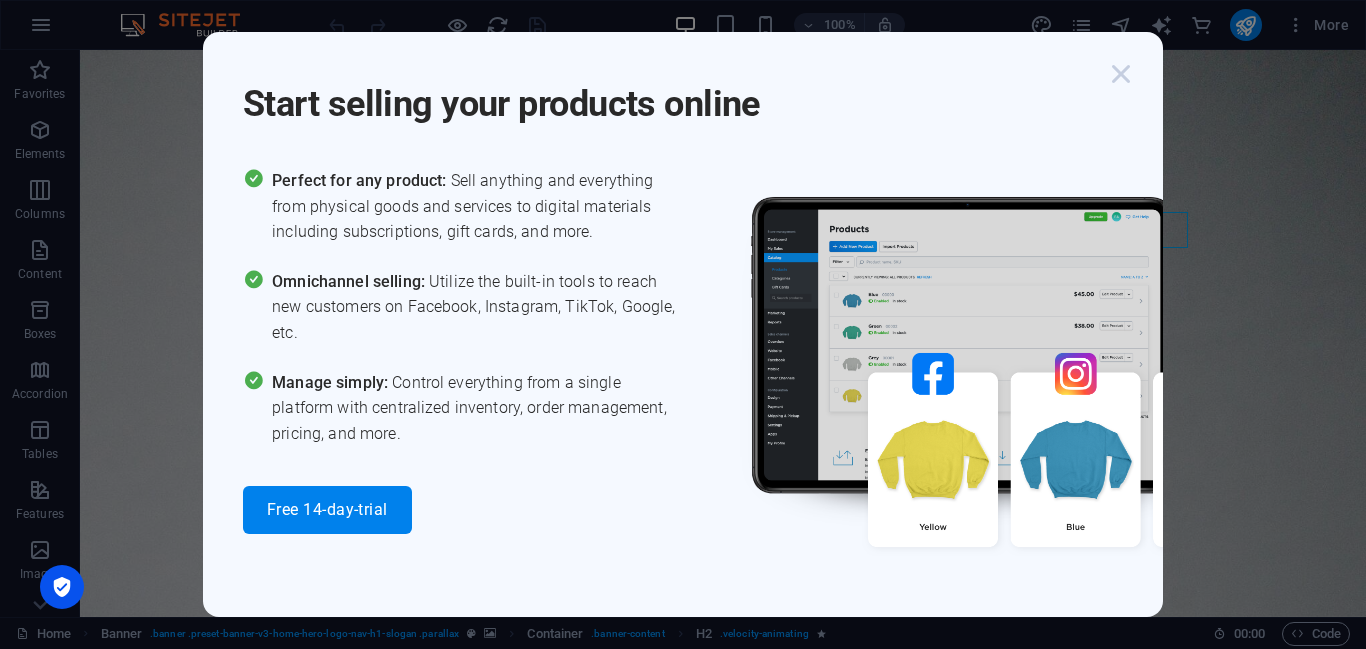 scroll, scrollTop: 0, scrollLeft: 0, axis: both 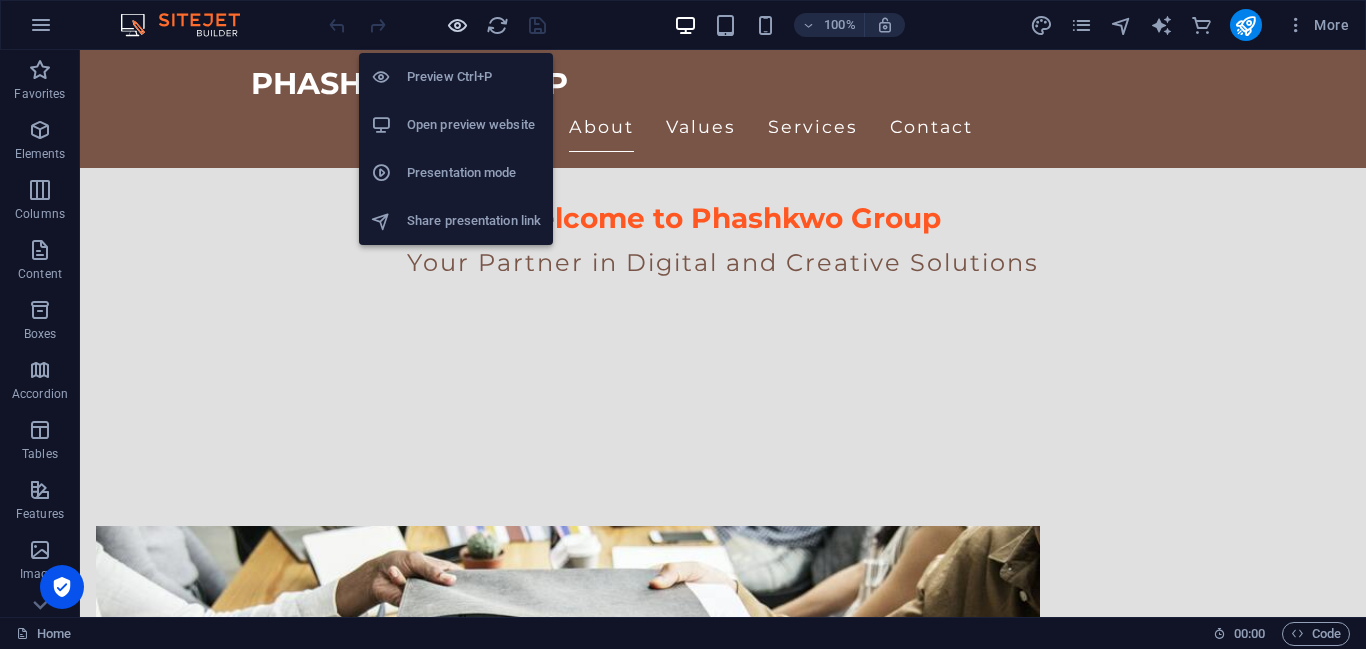 click at bounding box center [457, 25] 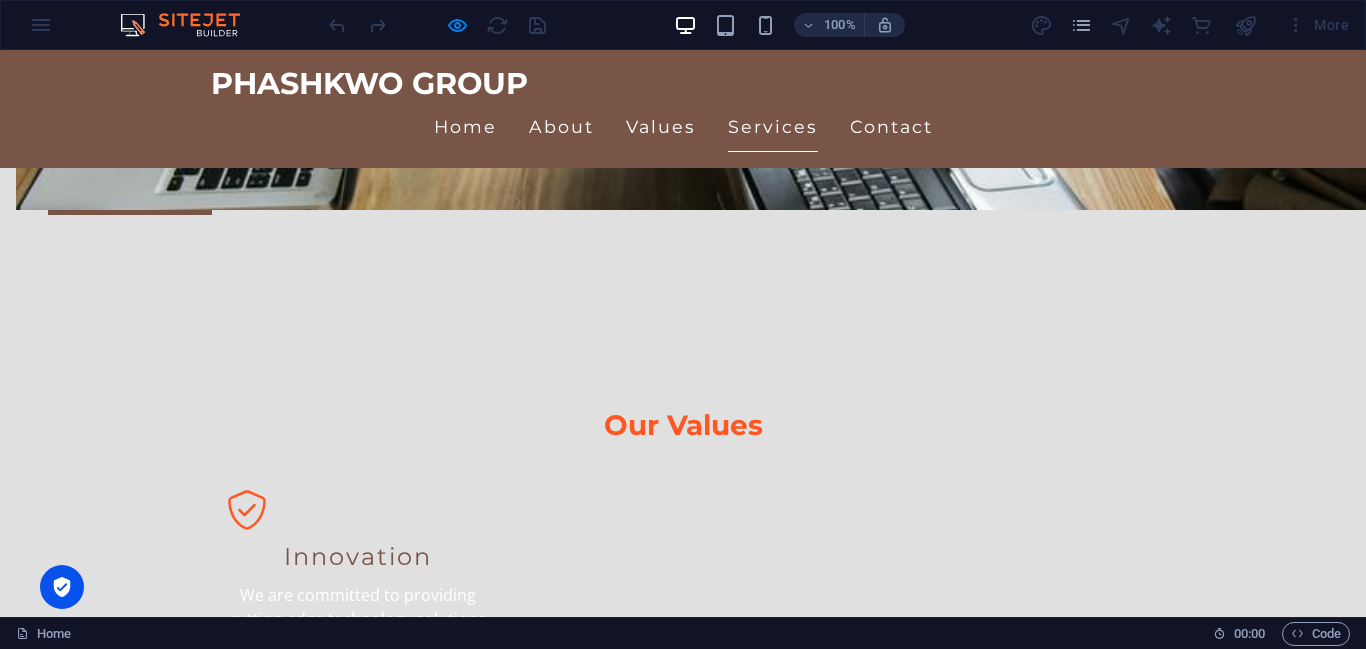 scroll, scrollTop: 1440, scrollLeft: 0, axis: vertical 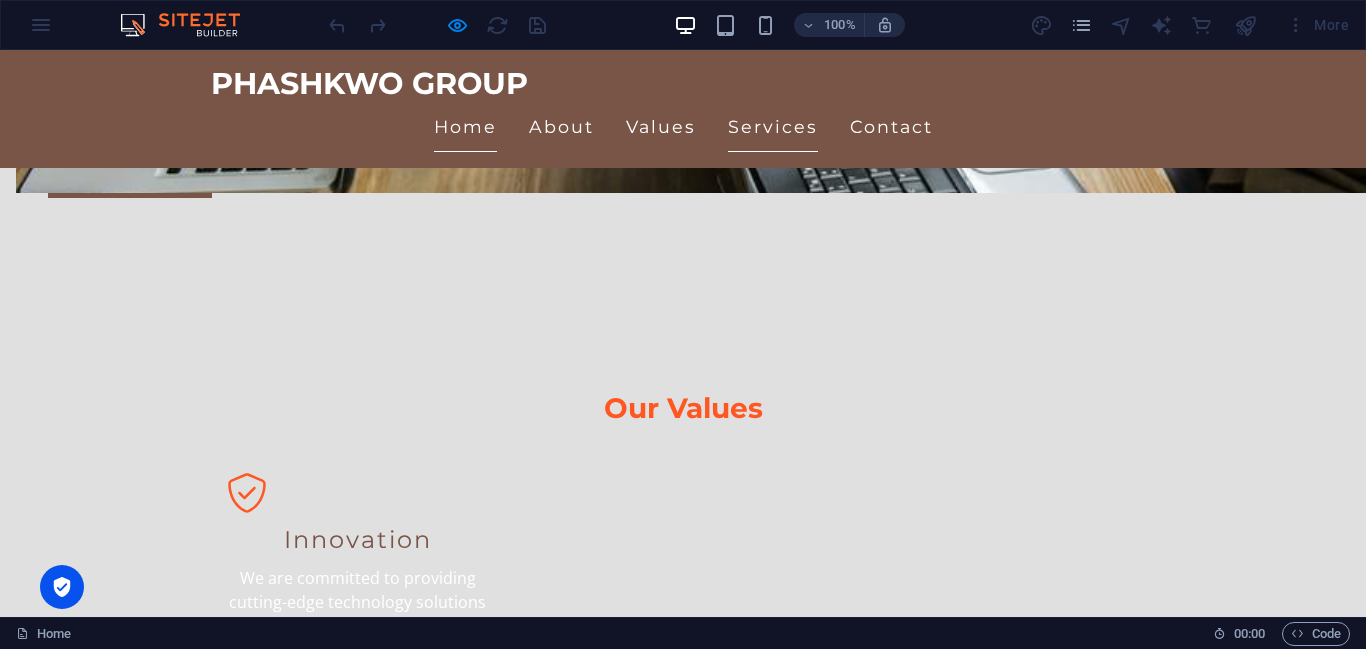 click on "Home" at bounding box center (465, 127) 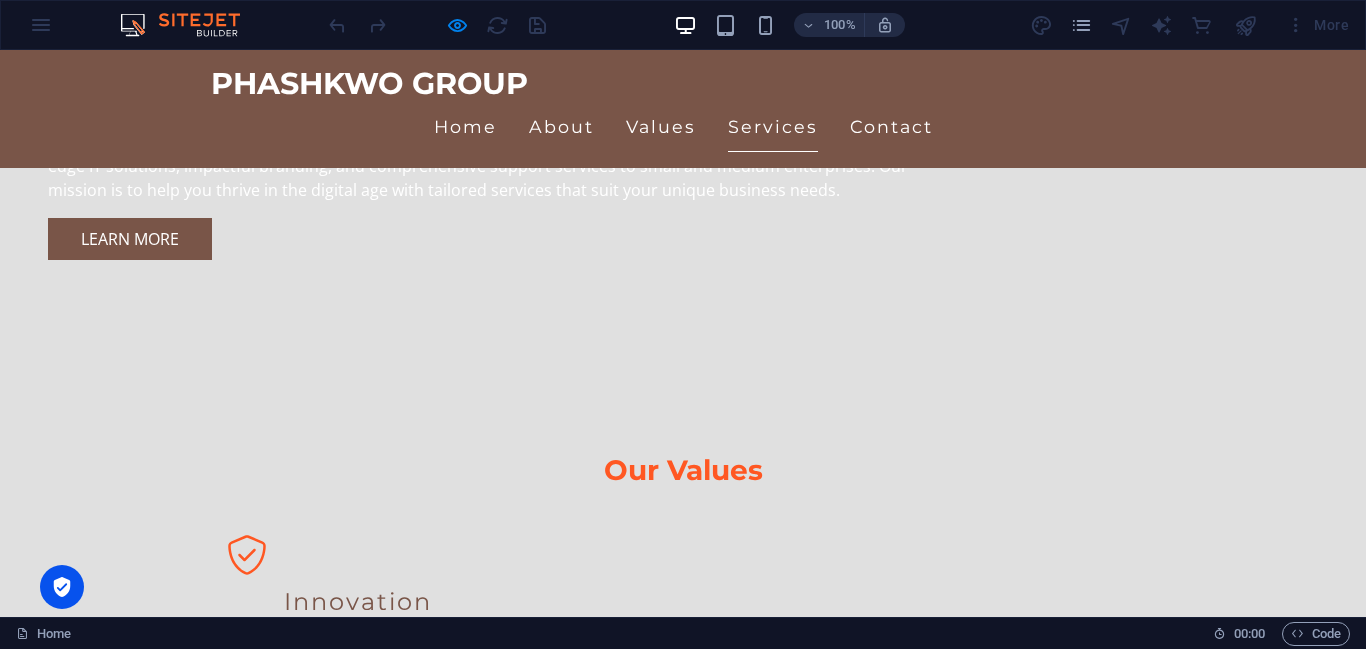 scroll, scrollTop: 1440, scrollLeft: 0, axis: vertical 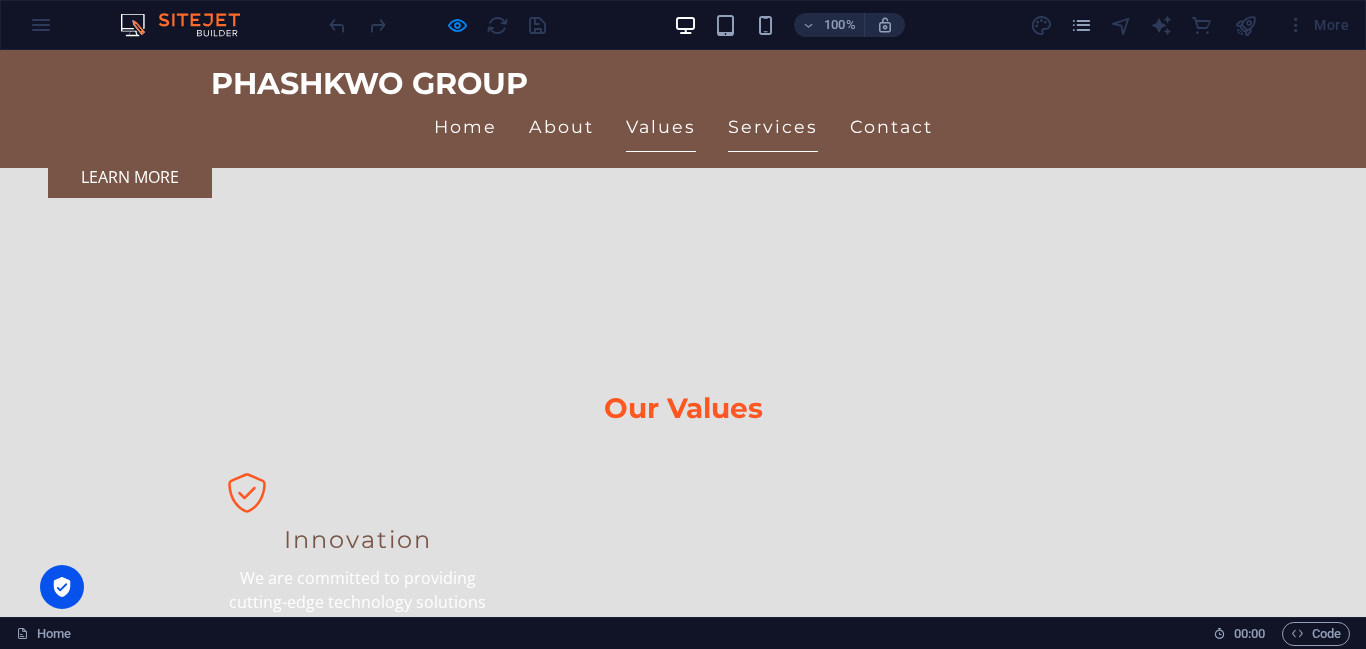click on "Values" at bounding box center (661, 127) 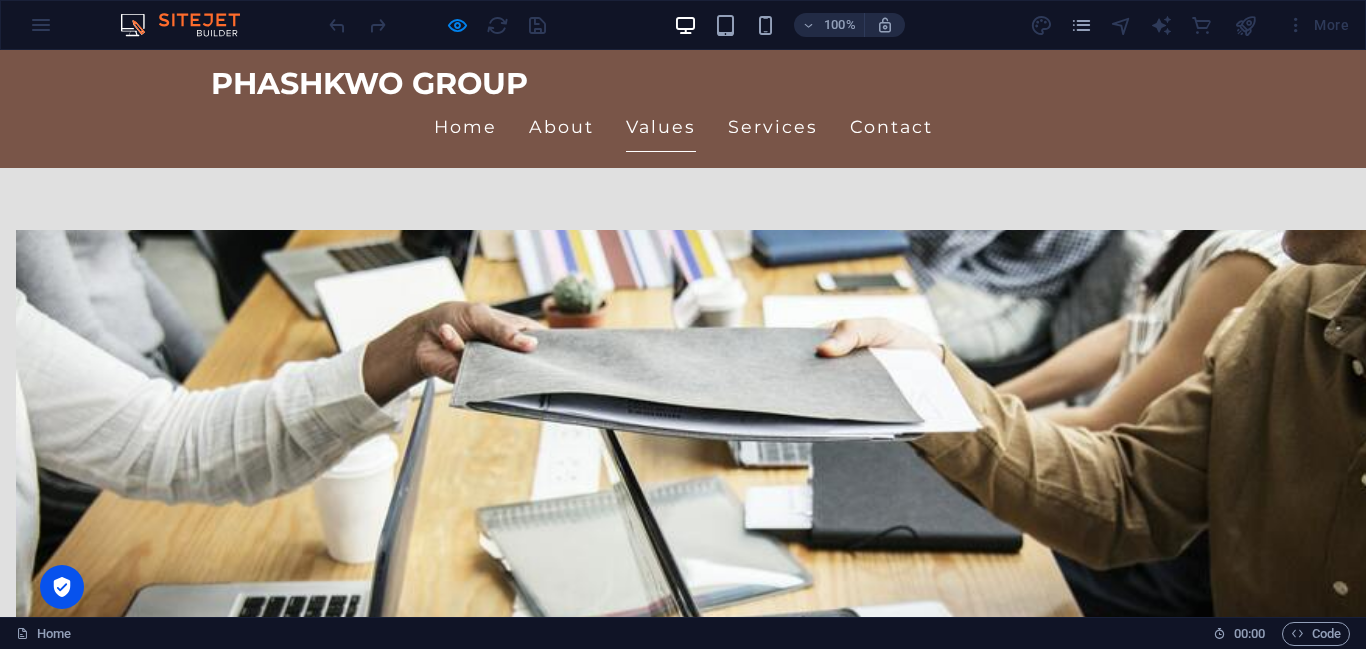scroll, scrollTop: 828, scrollLeft: 0, axis: vertical 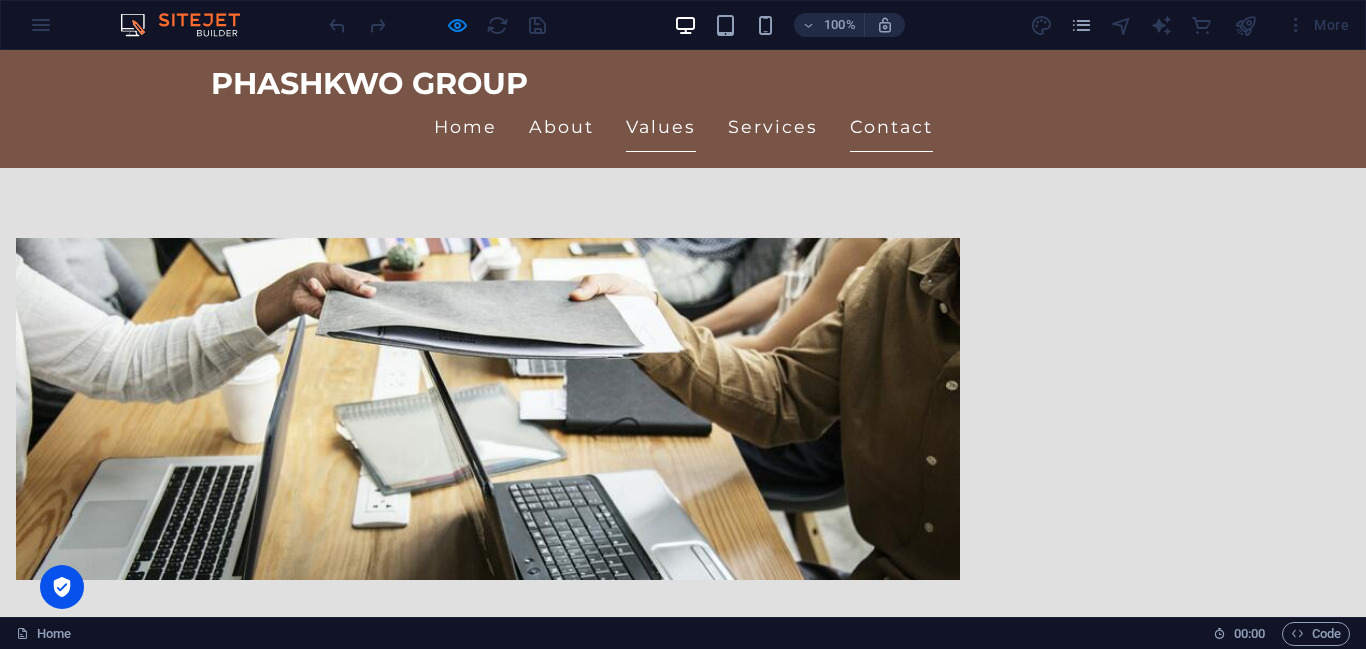 click on "Contact" at bounding box center [891, 127] 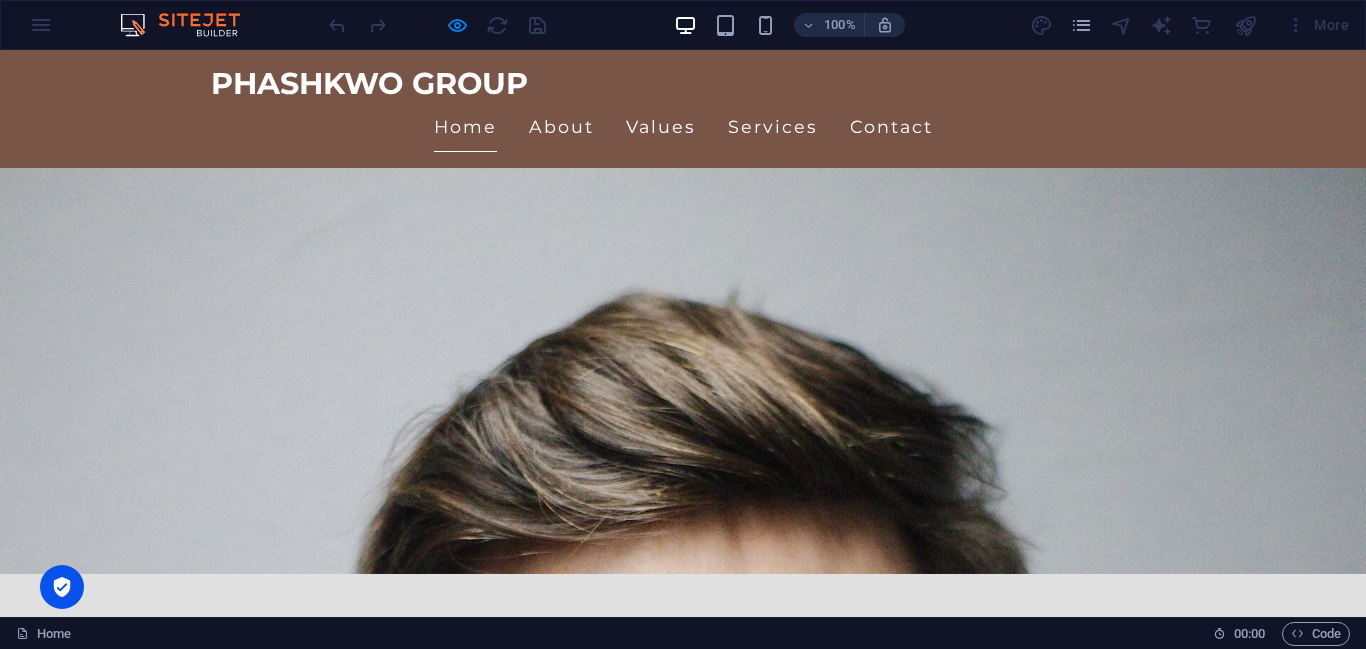 scroll, scrollTop: 0, scrollLeft: 0, axis: both 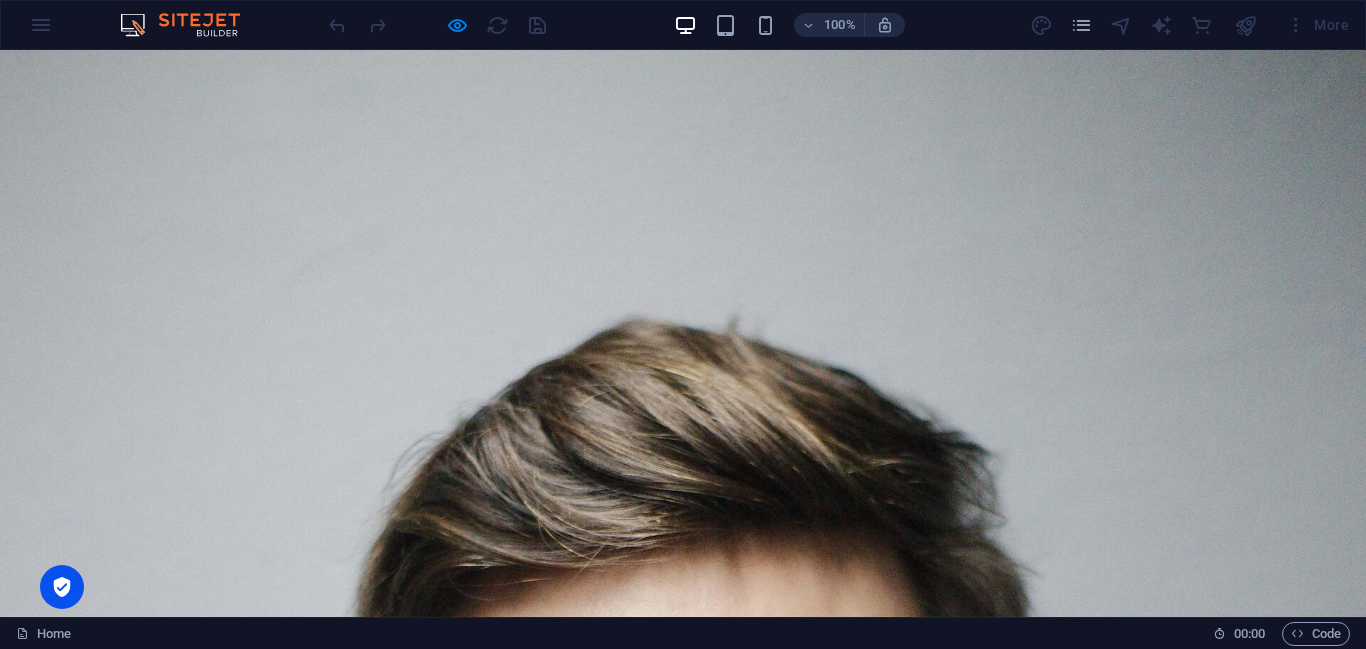 click on "Home" at bounding box center [465, 655] 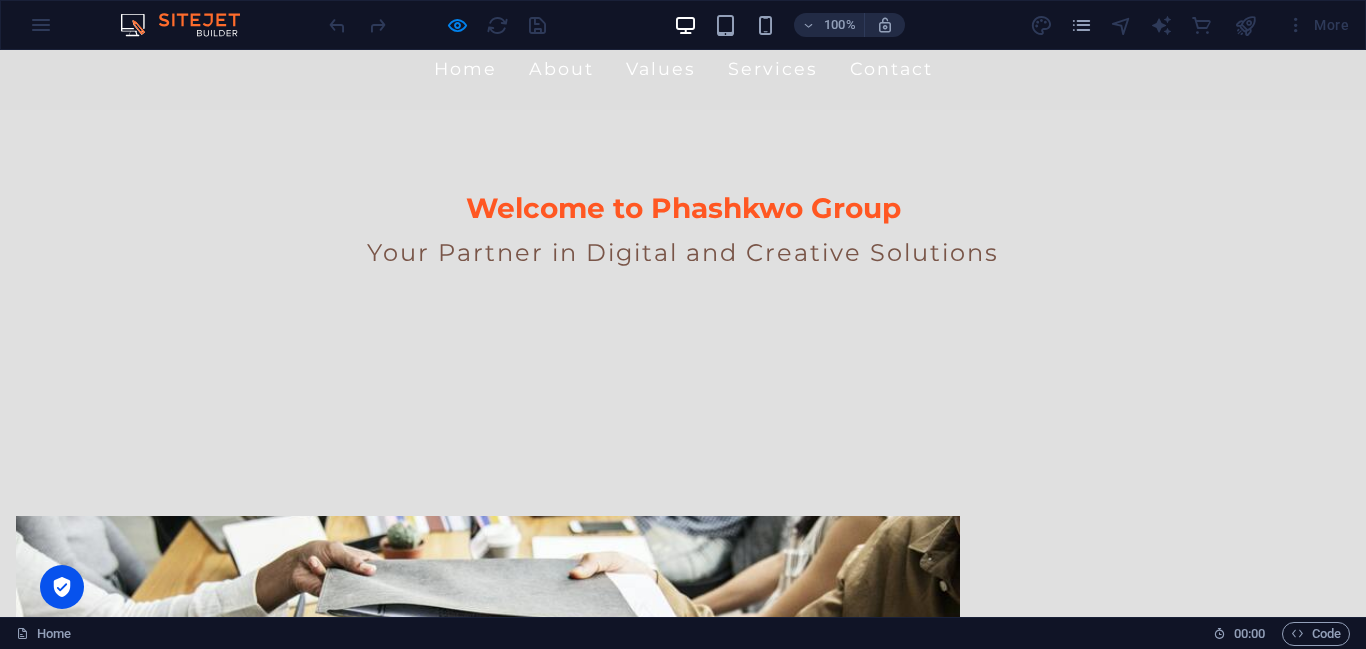scroll, scrollTop: 1080, scrollLeft: 0, axis: vertical 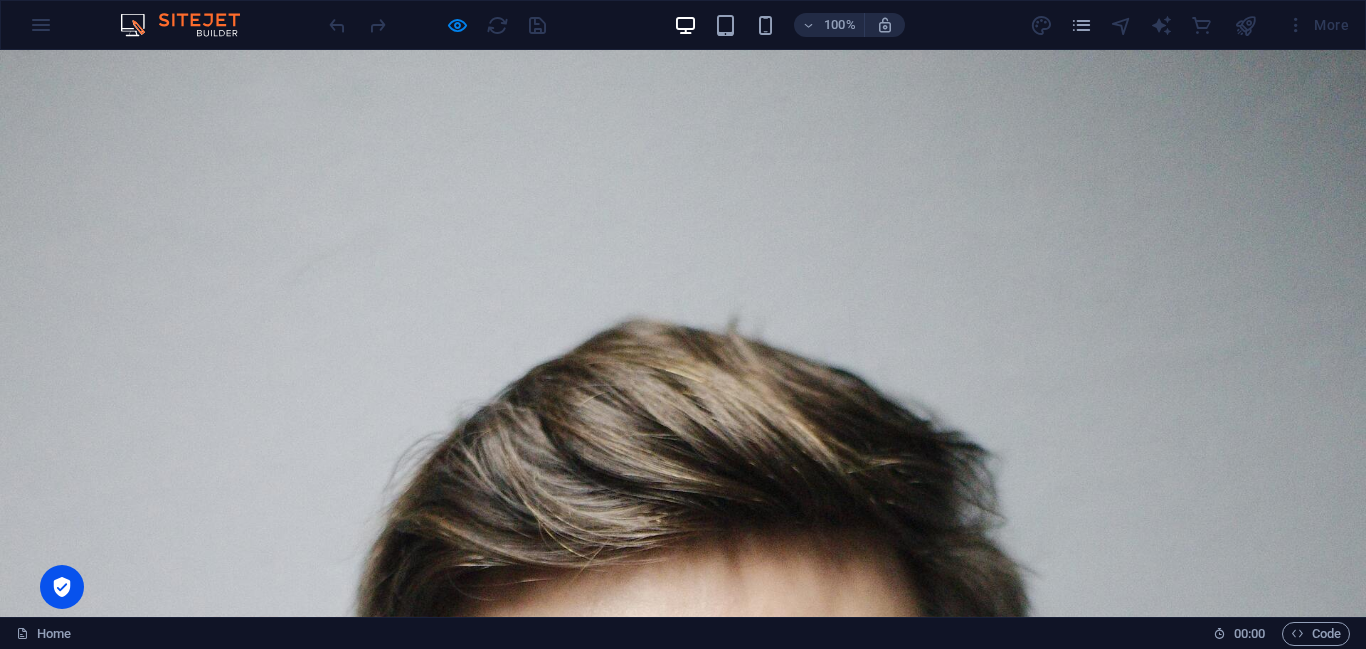 click on "More" at bounding box center (1193, 25) 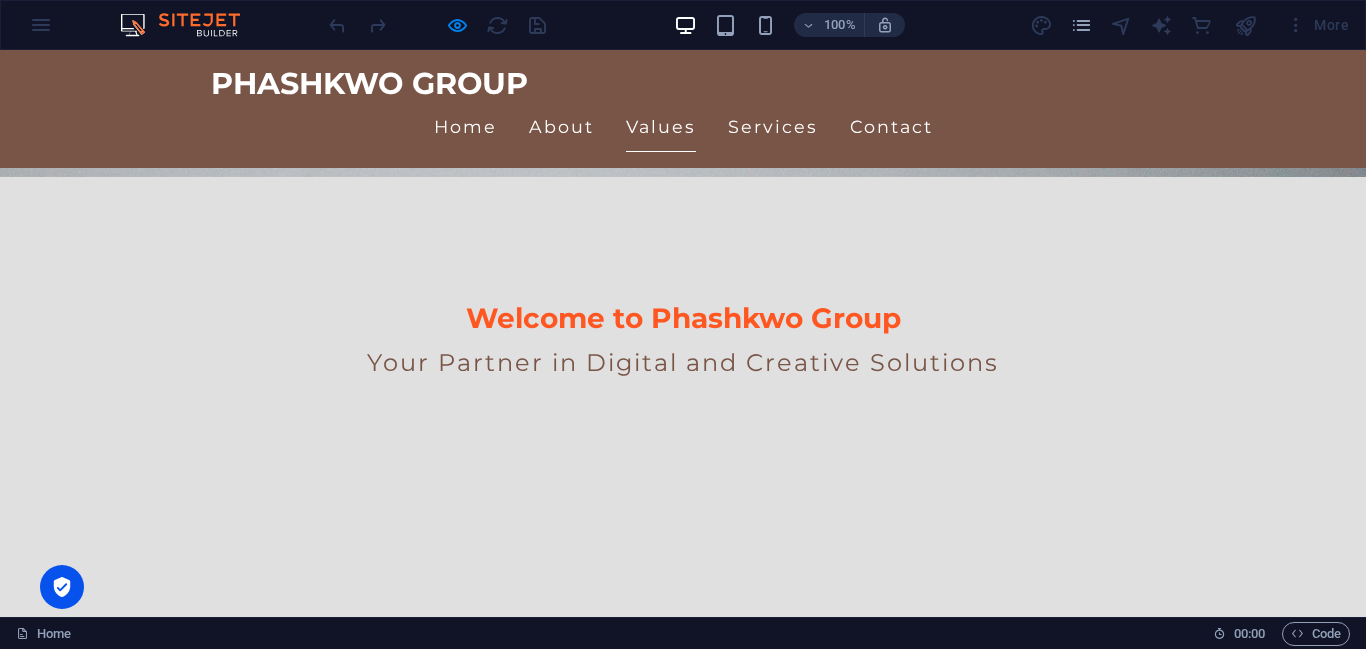 scroll, scrollTop: 180, scrollLeft: 0, axis: vertical 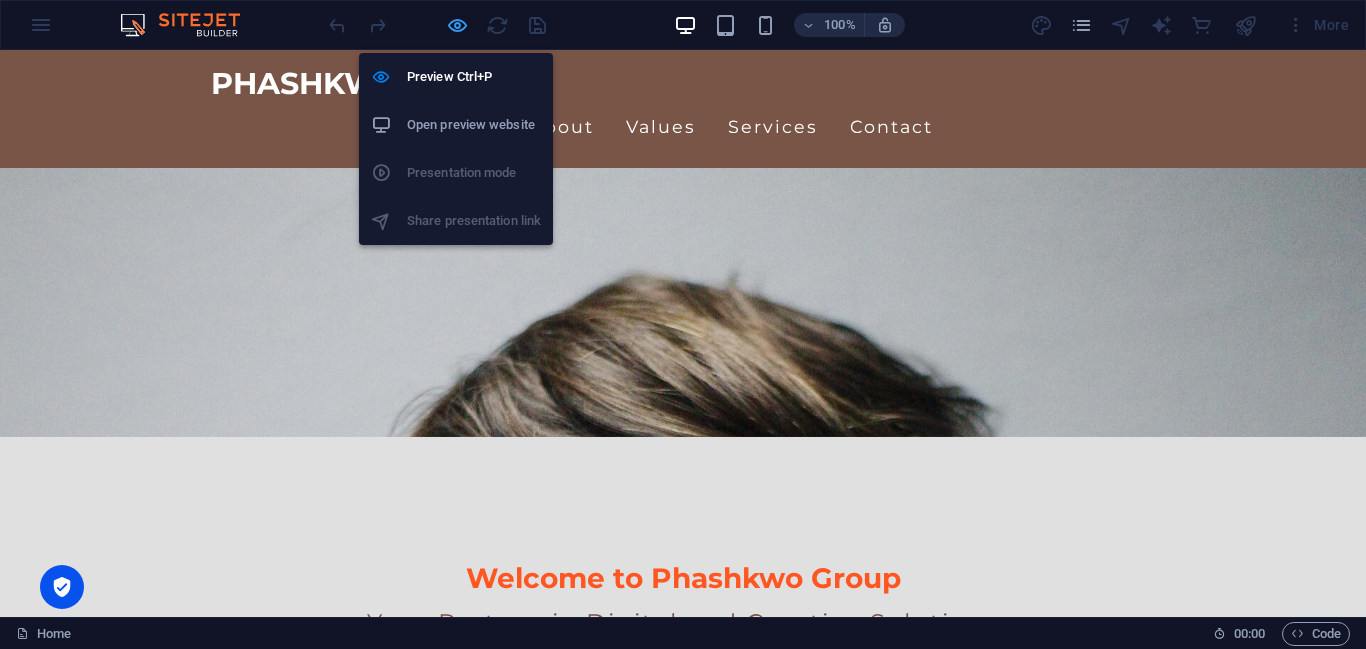 click at bounding box center (457, 25) 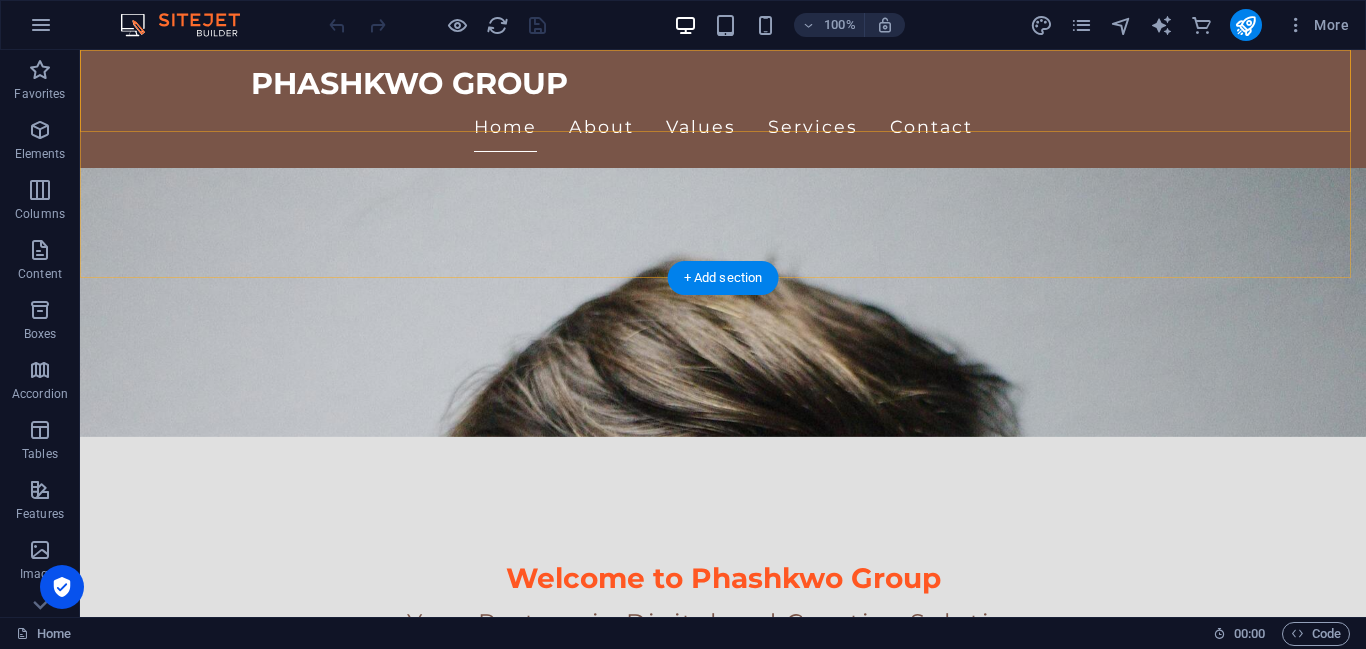 click on "PHASHKWO GROUP Home About Values Services Contact" at bounding box center [723, 109] 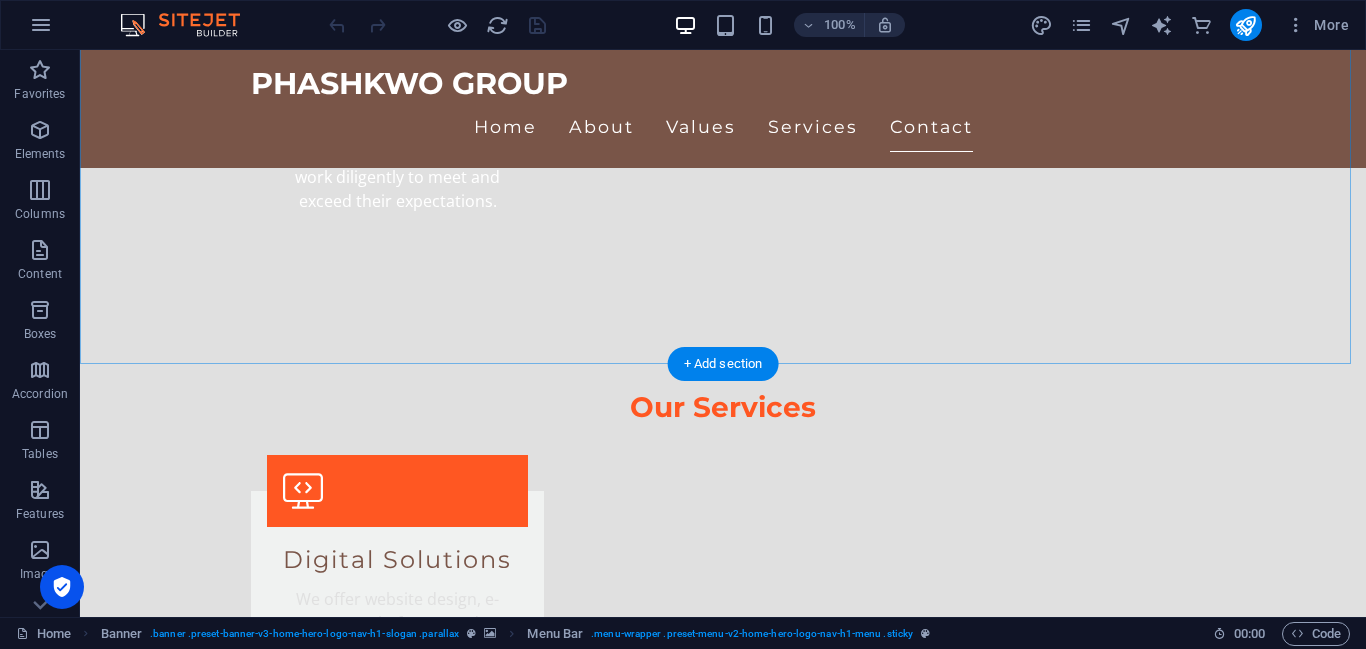 scroll, scrollTop: 2484, scrollLeft: 0, axis: vertical 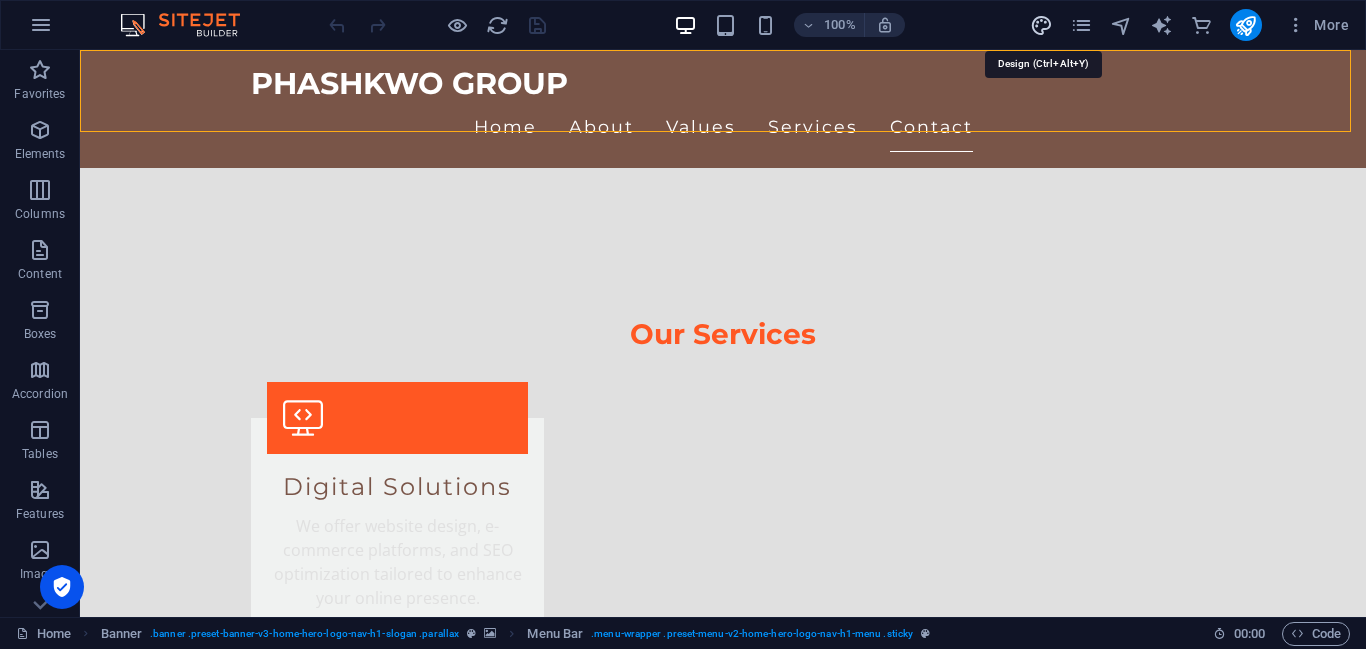 click at bounding box center [1041, 25] 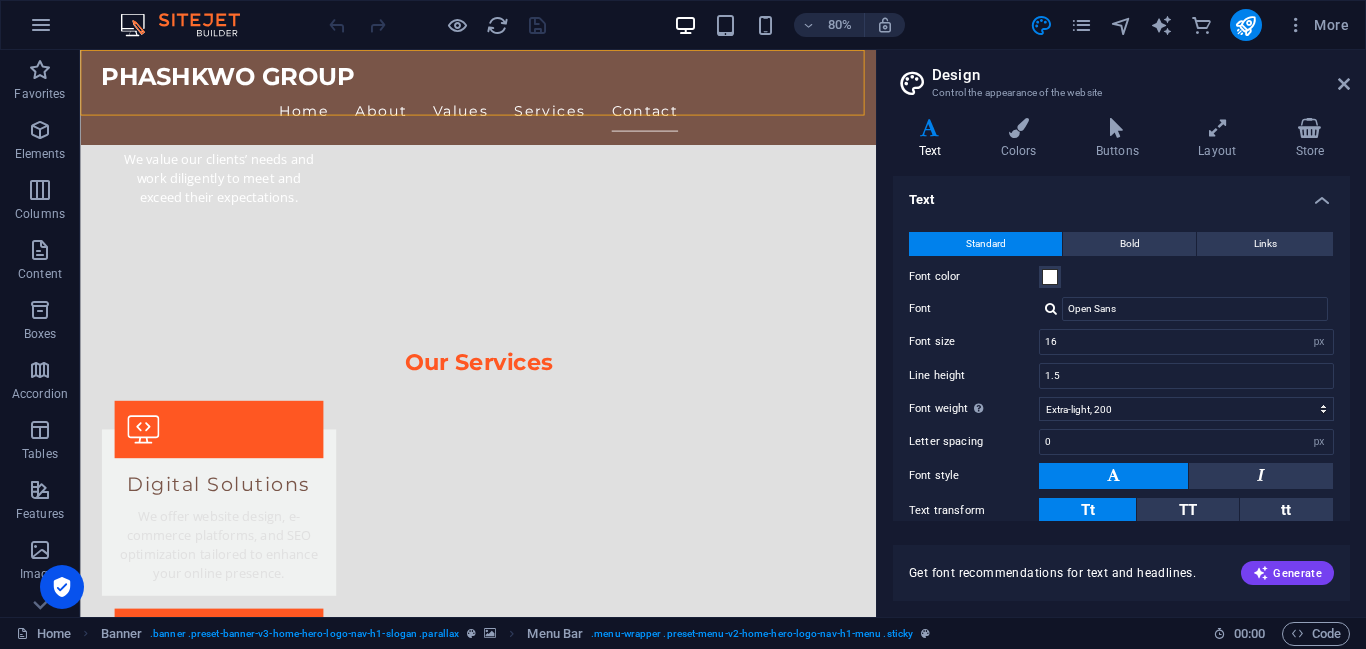 scroll, scrollTop: 2342, scrollLeft: 0, axis: vertical 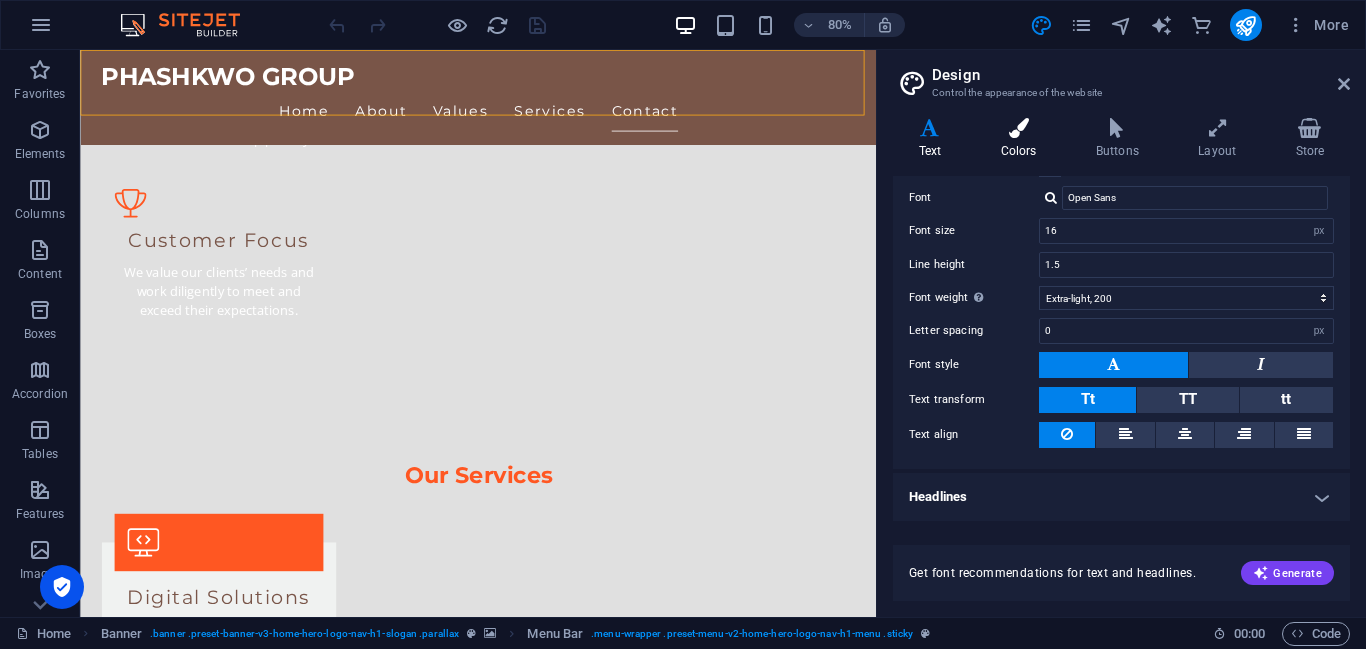 click at bounding box center (1018, 128) 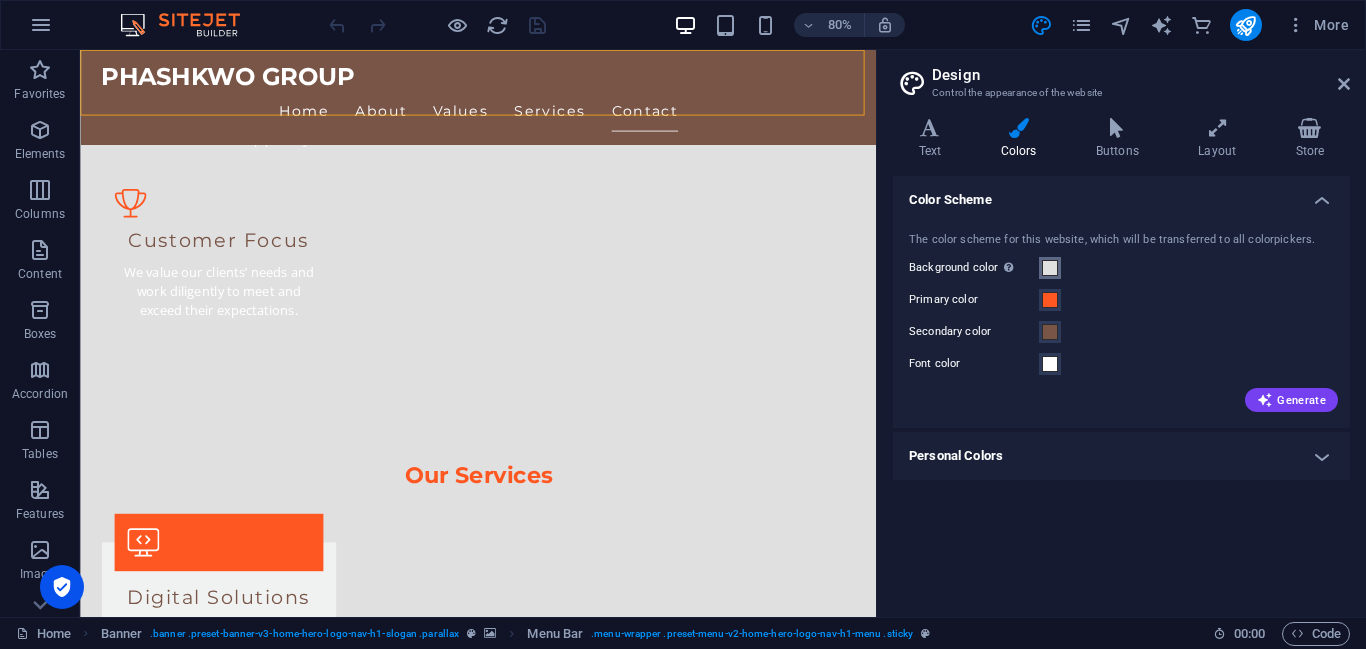 click at bounding box center (1050, 268) 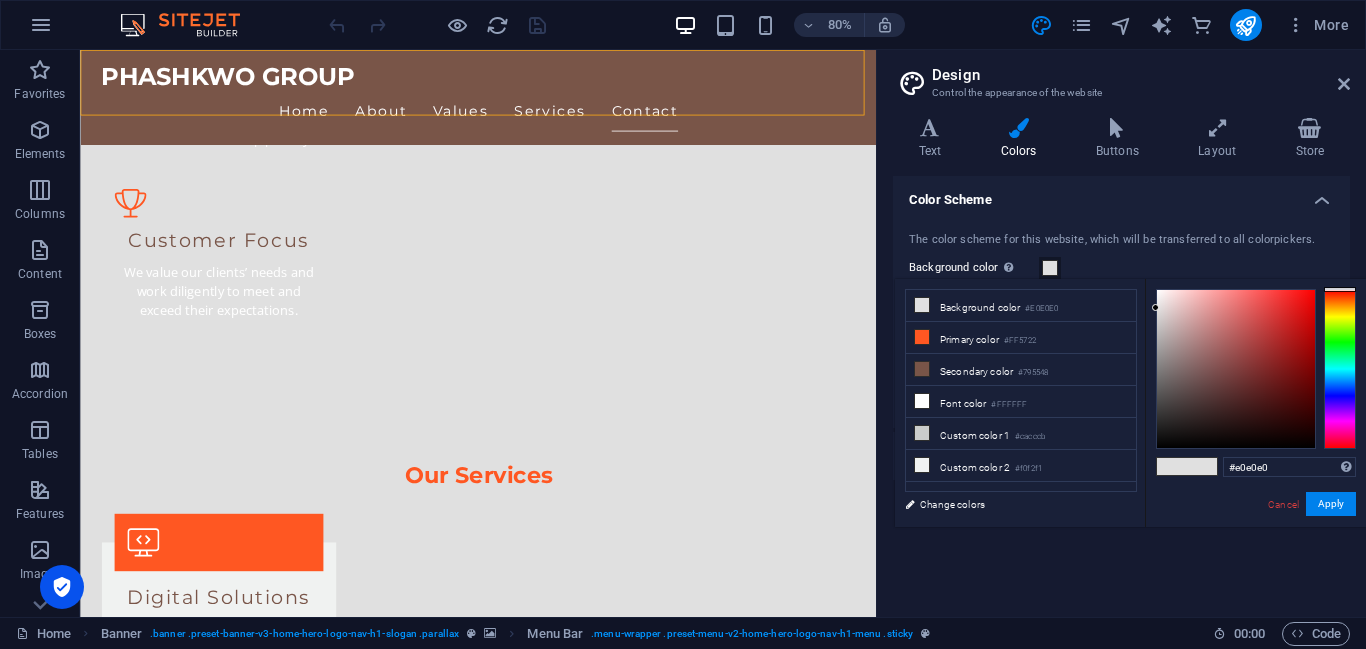 click at bounding box center (1050, 268) 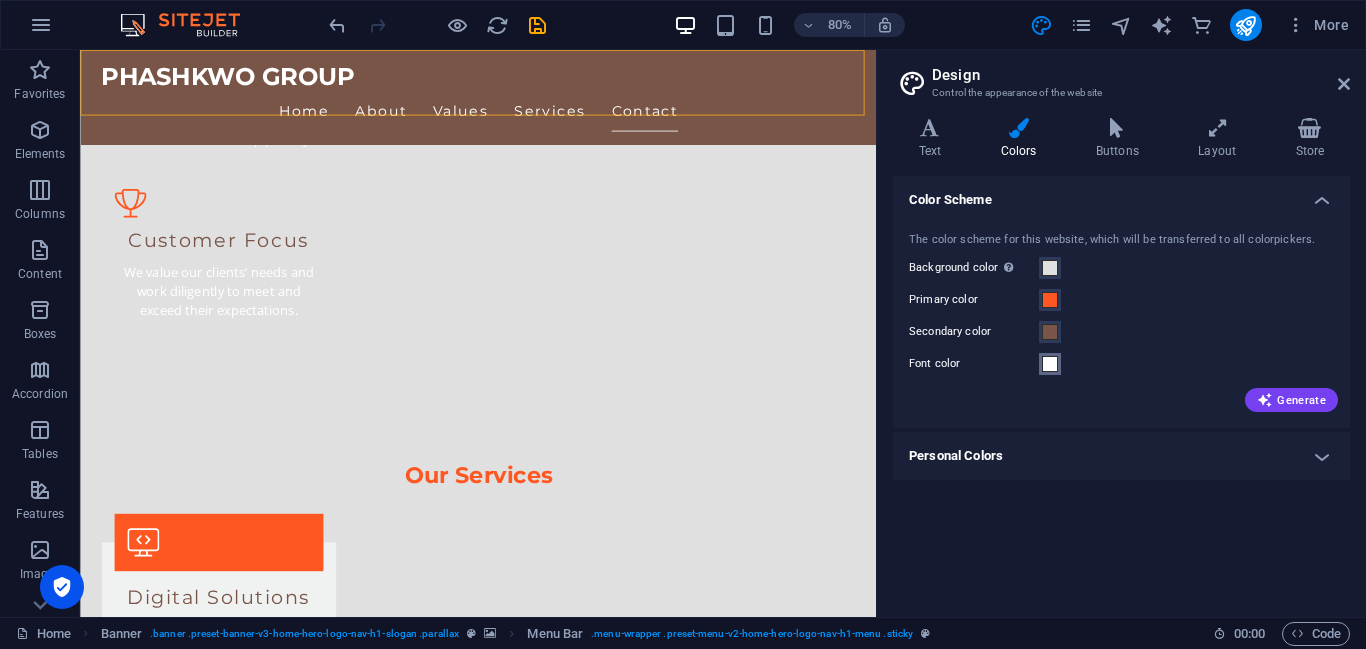 click at bounding box center [1050, 364] 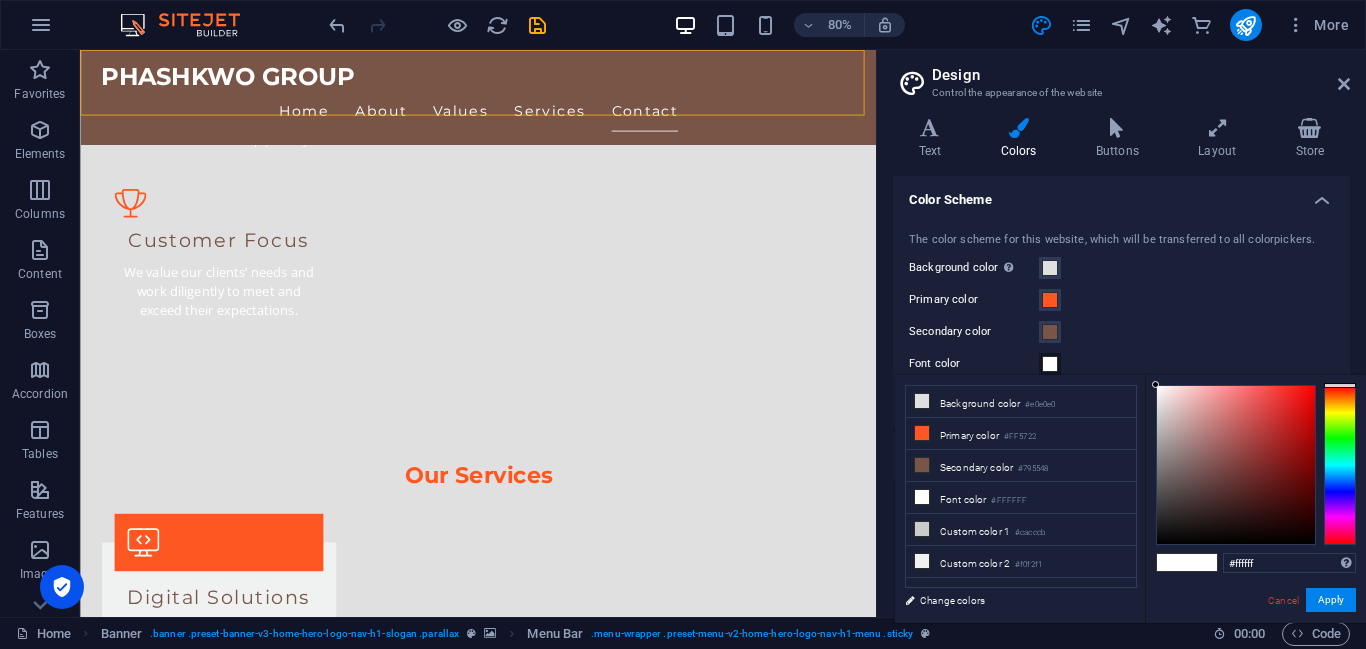 type on "#171414" 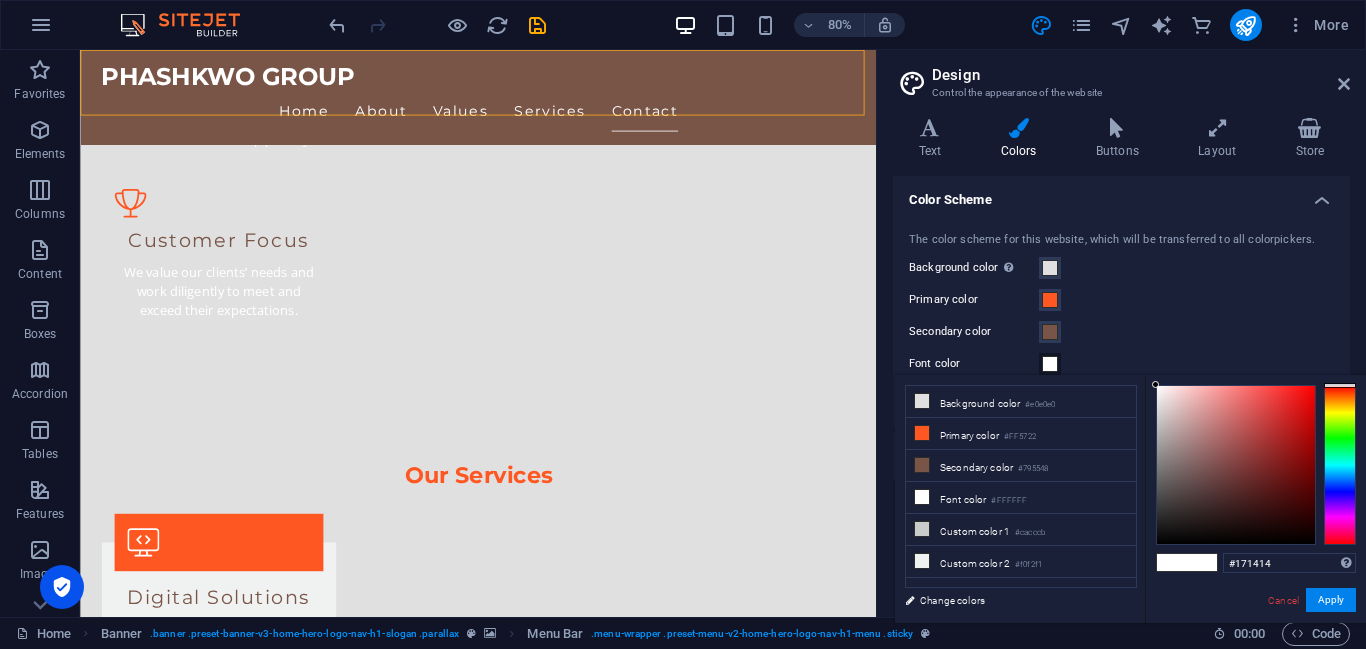 click at bounding box center [1236, 465] 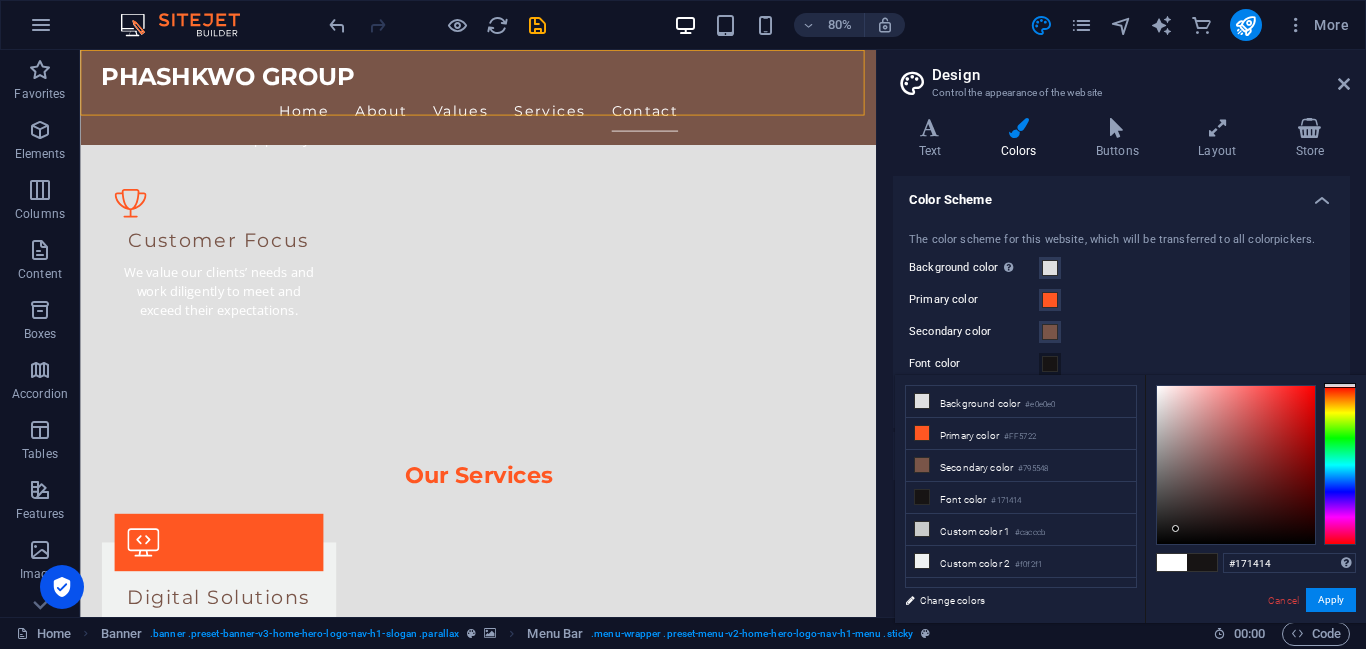 click at bounding box center [1175, 528] 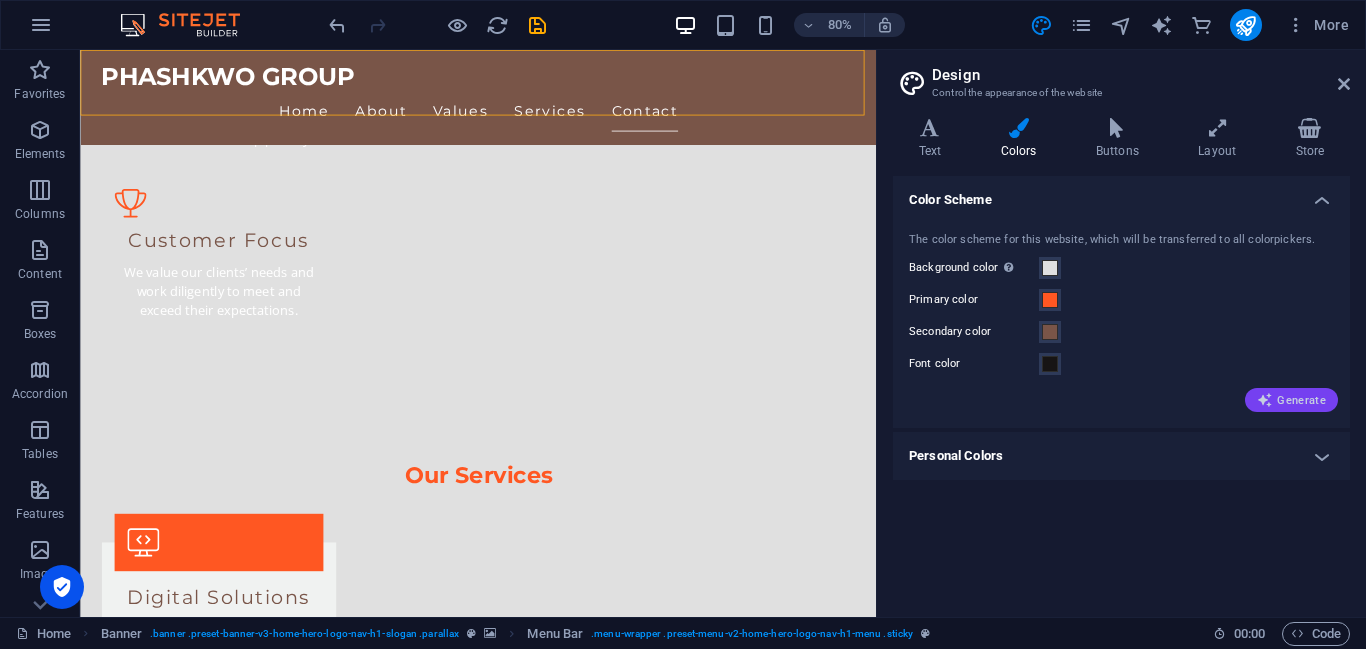 click on "Generate" at bounding box center (1291, 400) 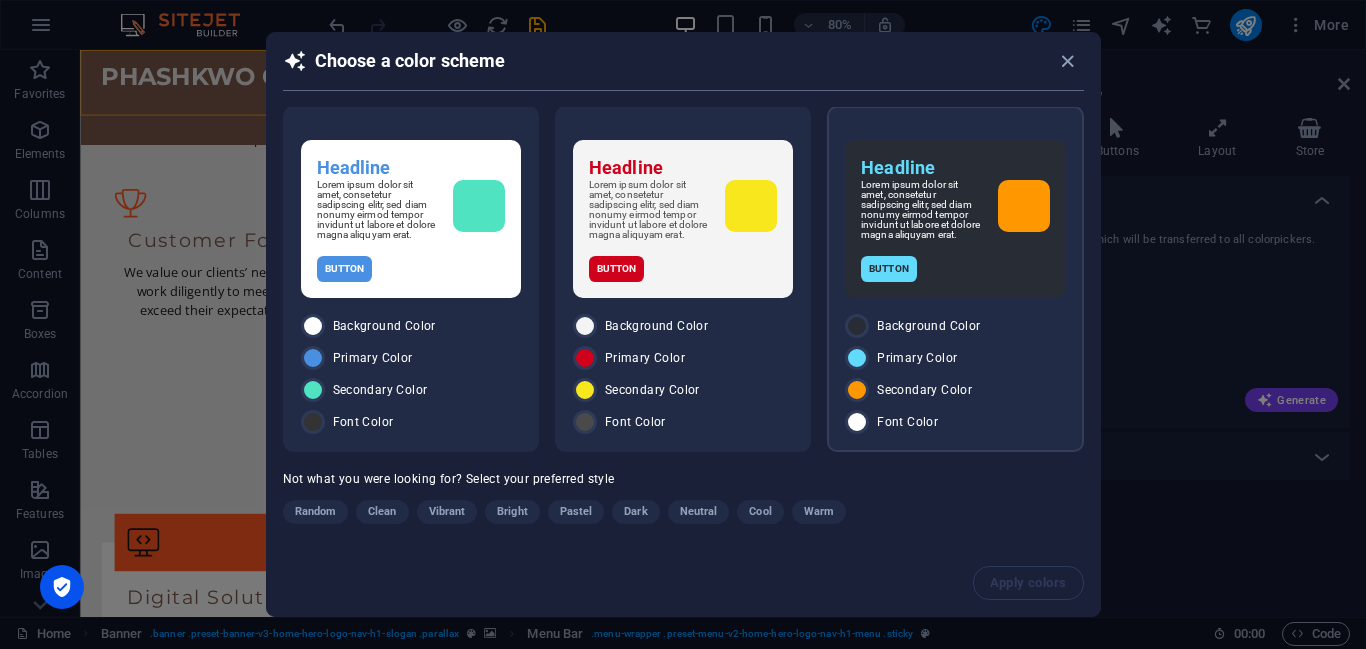 scroll, scrollTop: 13, scrollLeft: 0, axis: vertical 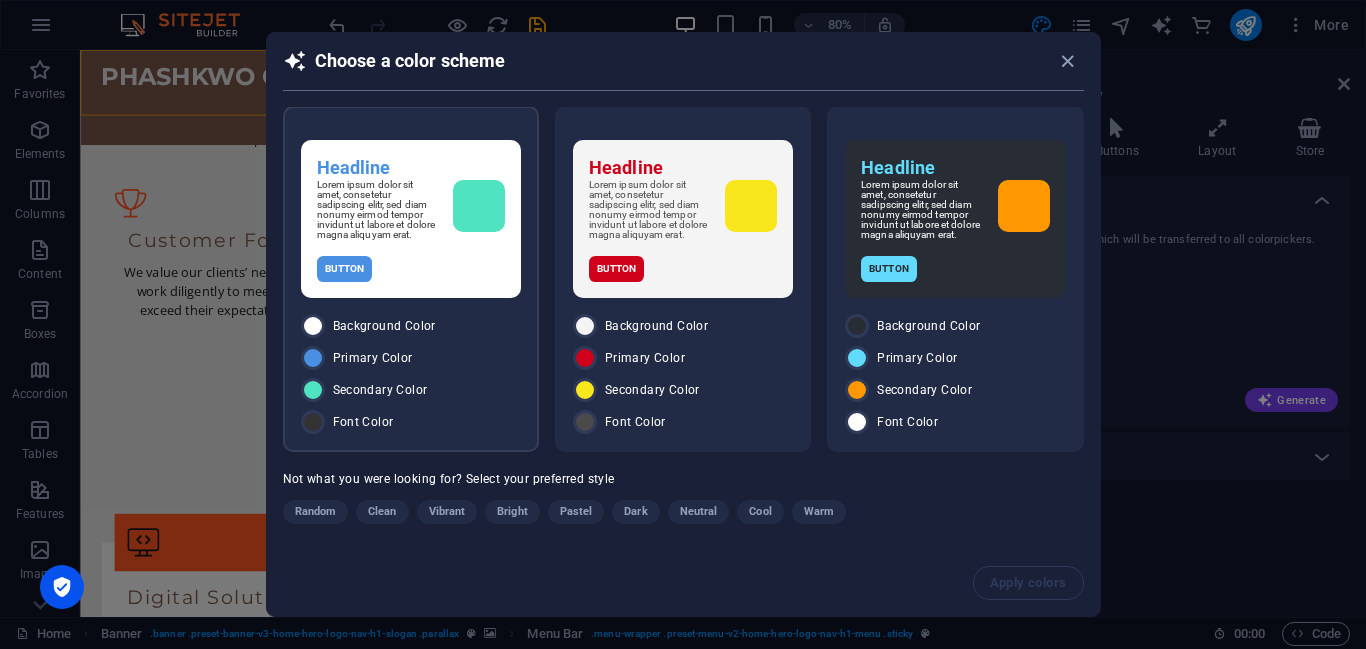 click on "Lorem ipsum dolor sit amet, consetetur sadipscing elitr, sed diam nonumy eirmod tempor invidunt ut labore et dolore magna aliquyam erat." at bounding box center (377, 210) 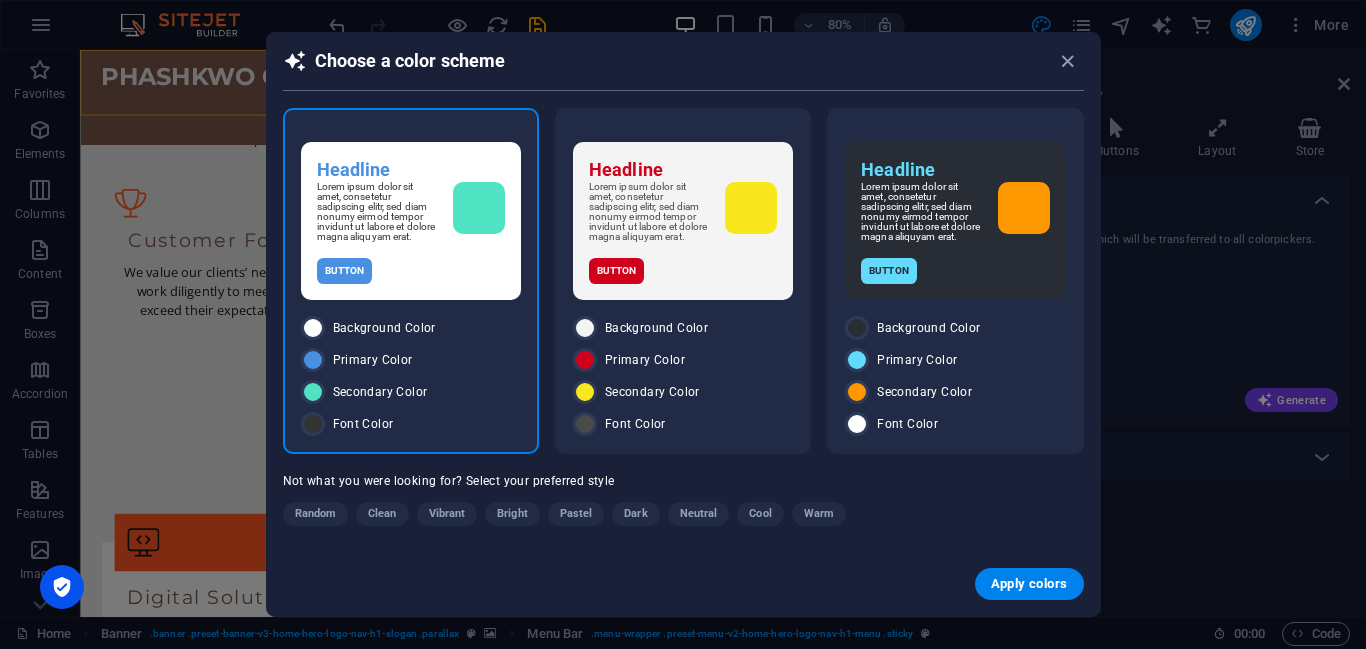 click on "Apply colors" at bounding box center [683, 584] 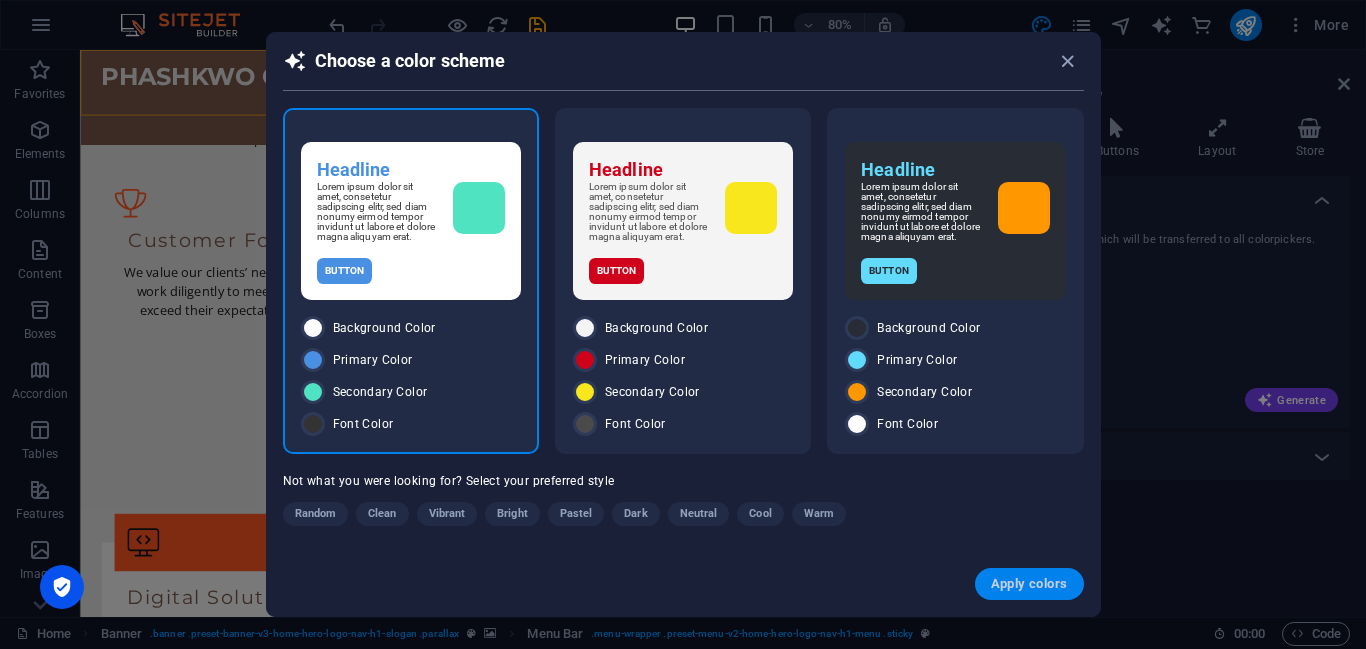 click on "Apply colors" at bounding box center [1029, 584] 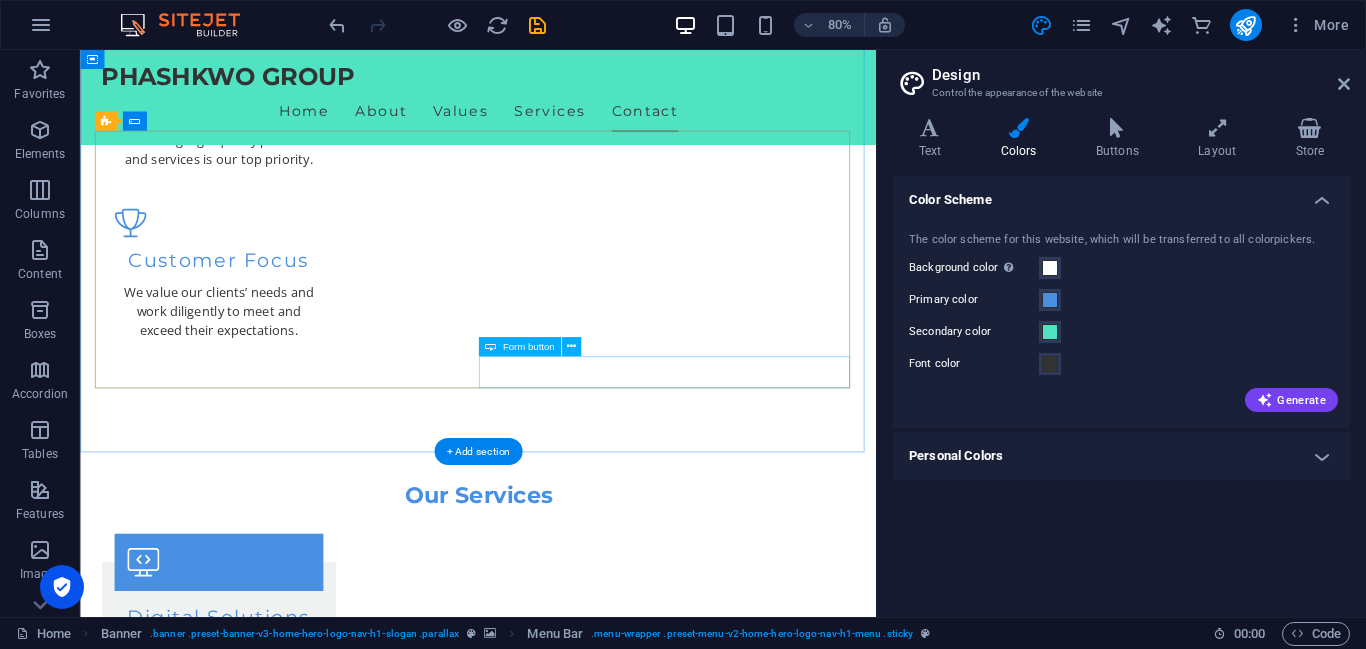 scroll, scrollTop: 2338, scrollLeft: 0, axis: vertical 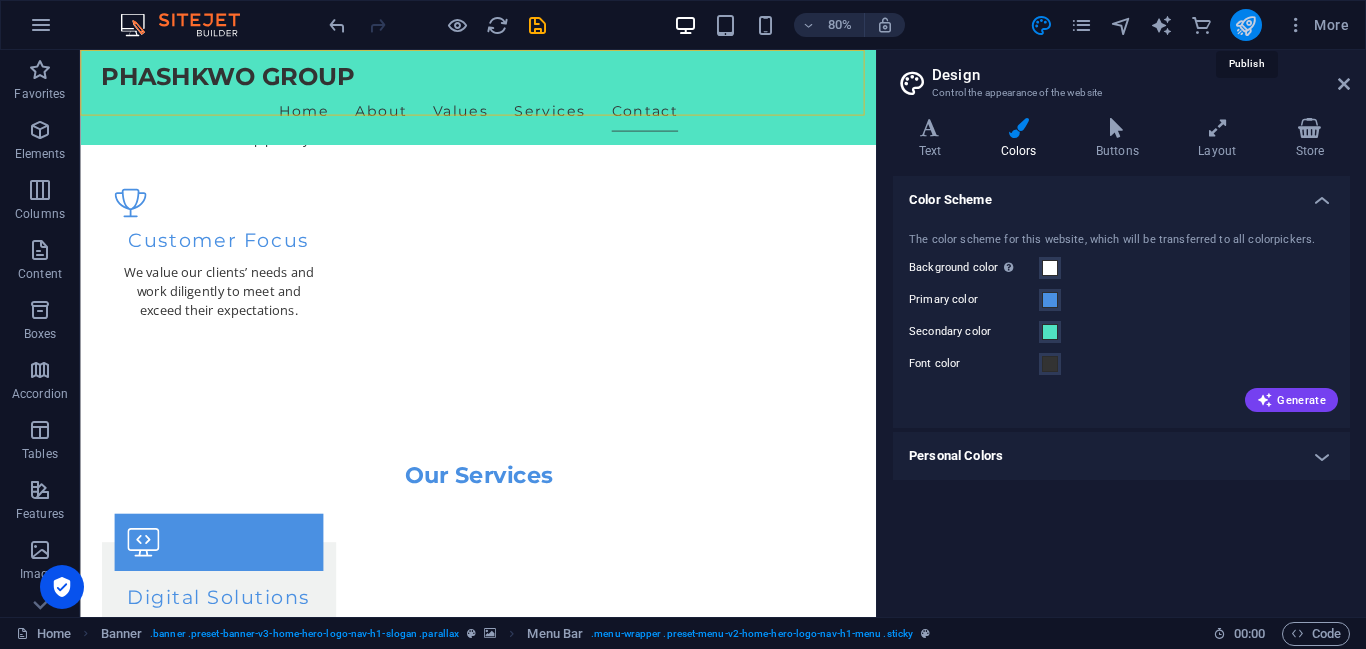 click at bounding box center (1245, 25) 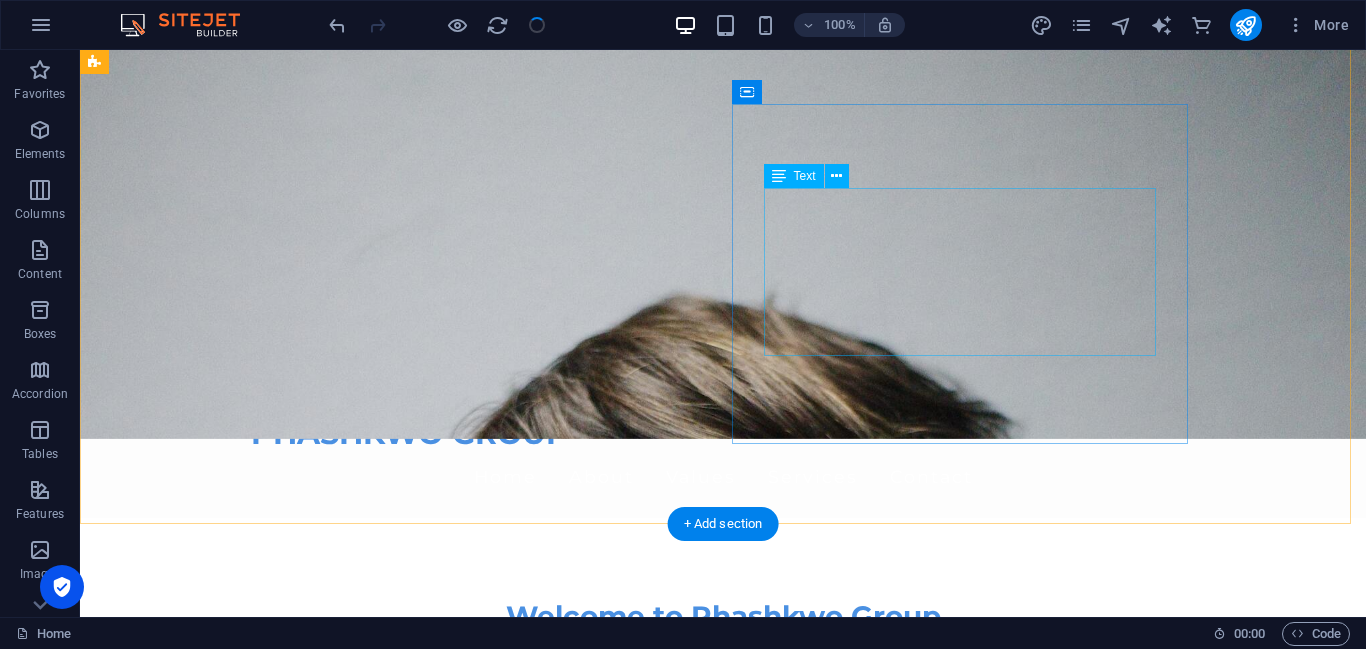 scroll, scrollTop: 0, scrollLeft: 0, axis: both 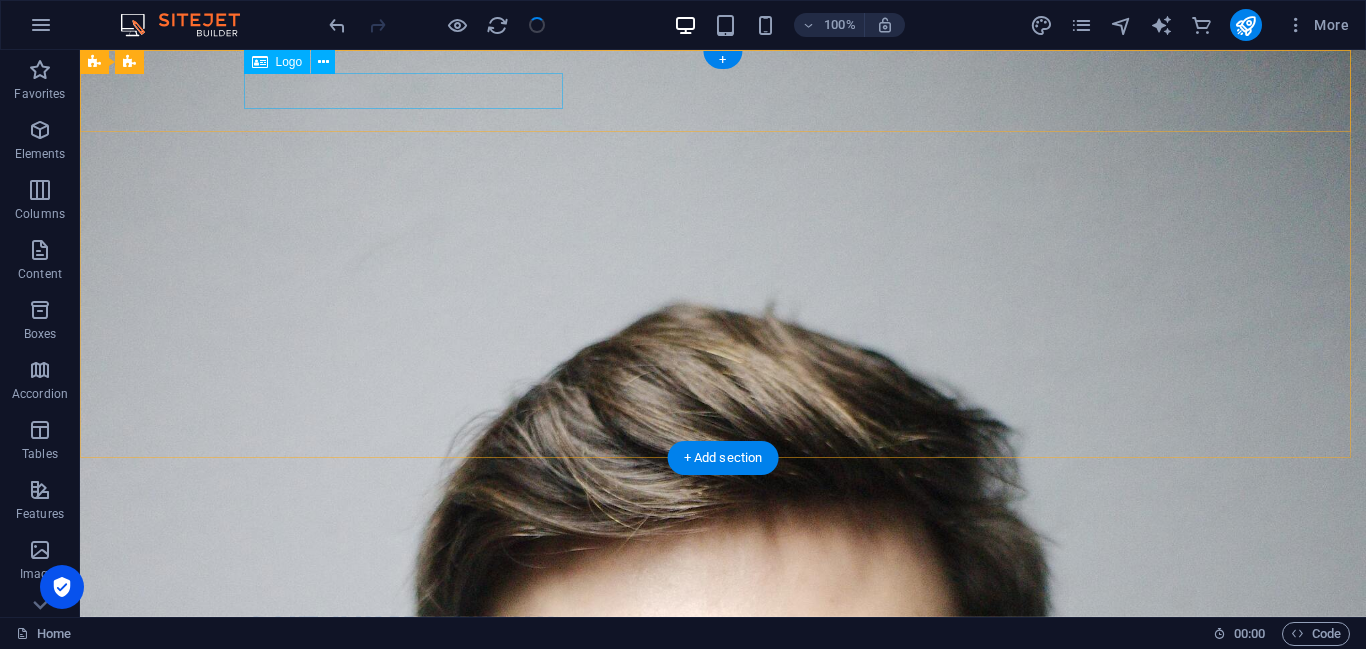 click on "PHASHKWO GROUP" at bounding box center (723, 612) 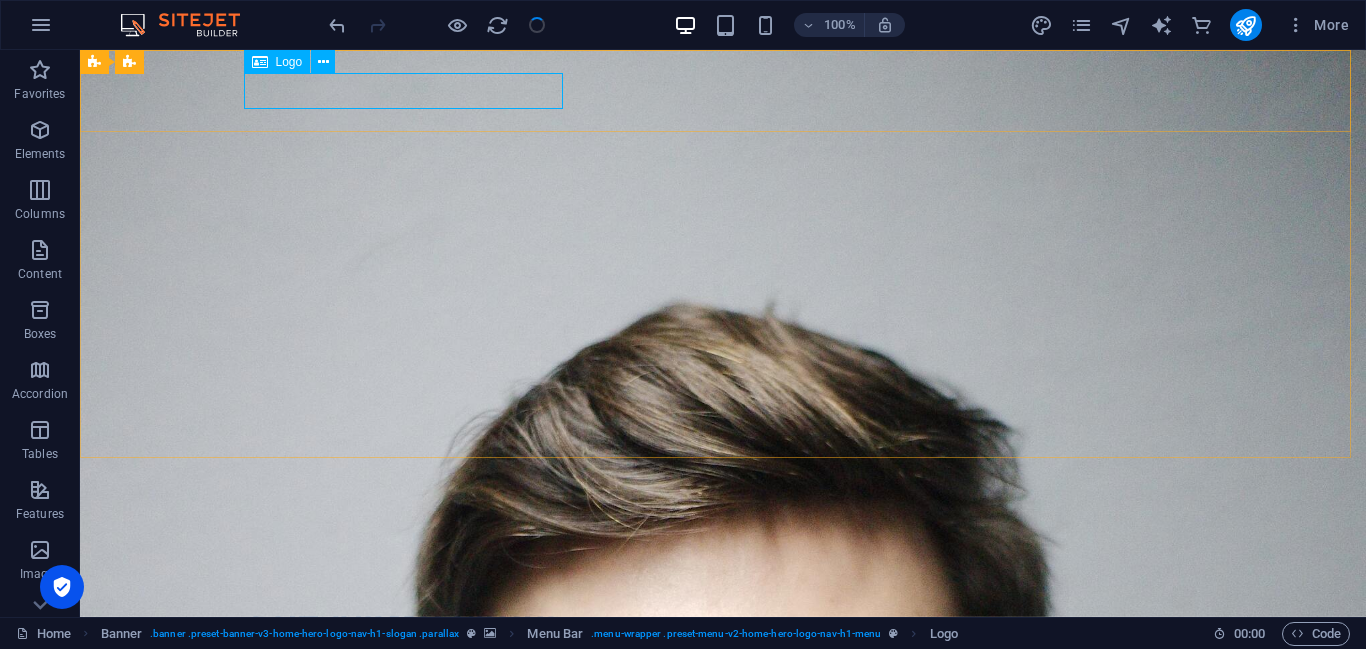 click on "Logo" at bounding box center (289, 62) 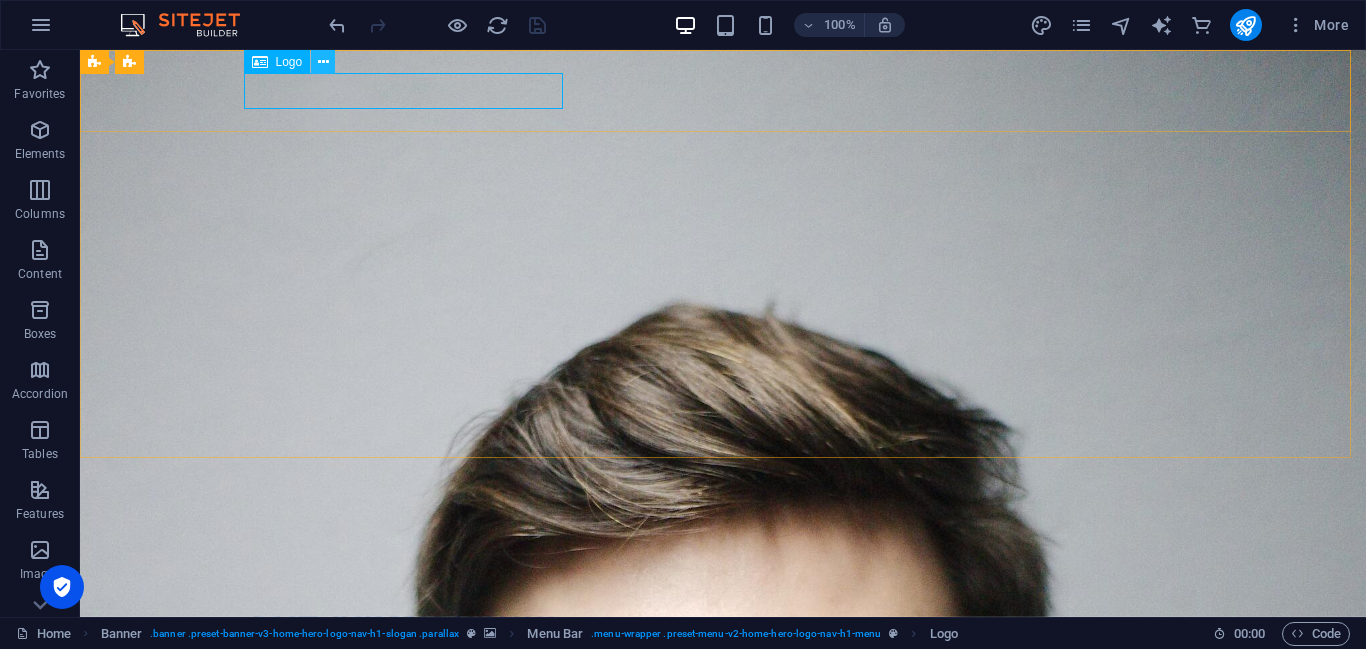 click at bounding box center (323, 62) 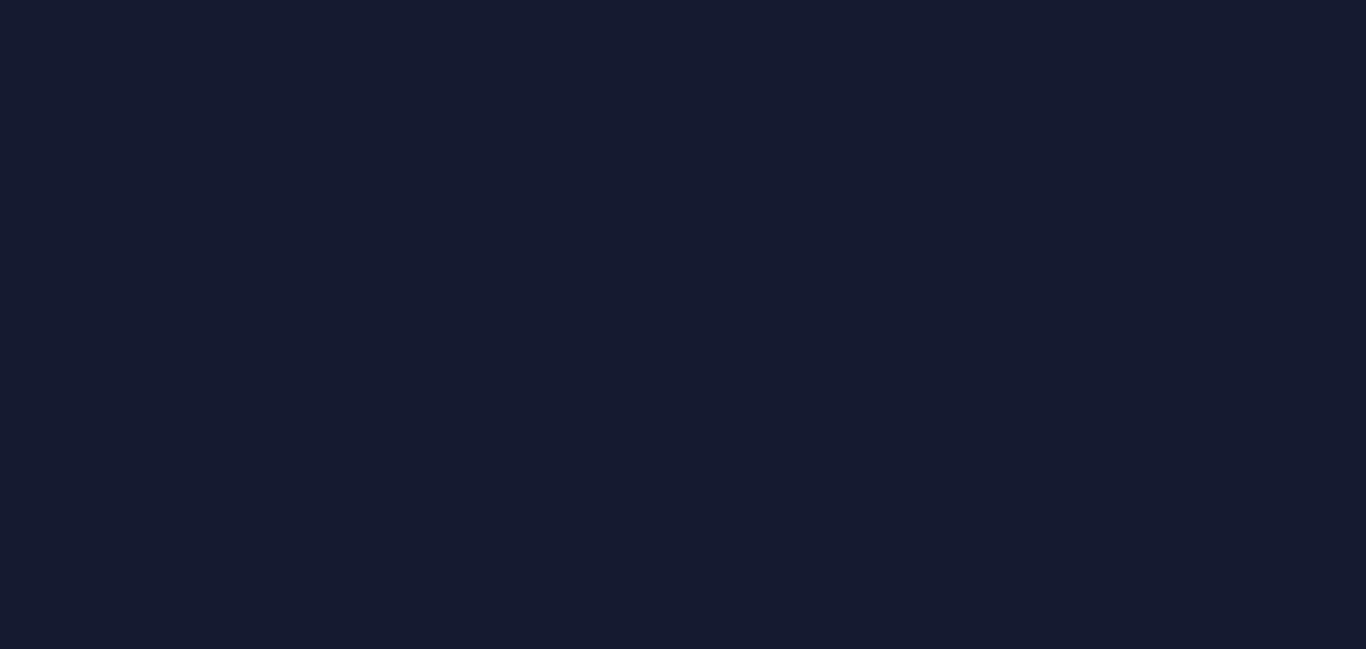scroll, scrollTop: 0, scrollLeft: 0, axis: both 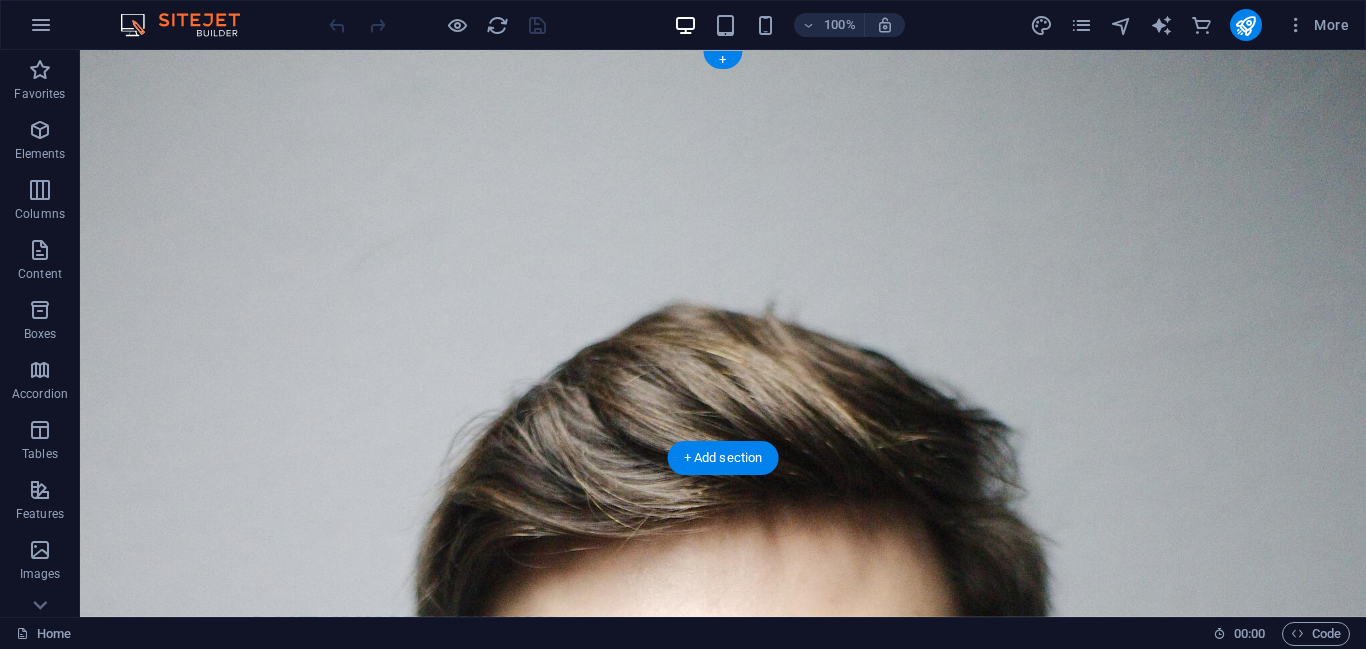click at bounding box center (723, 333) 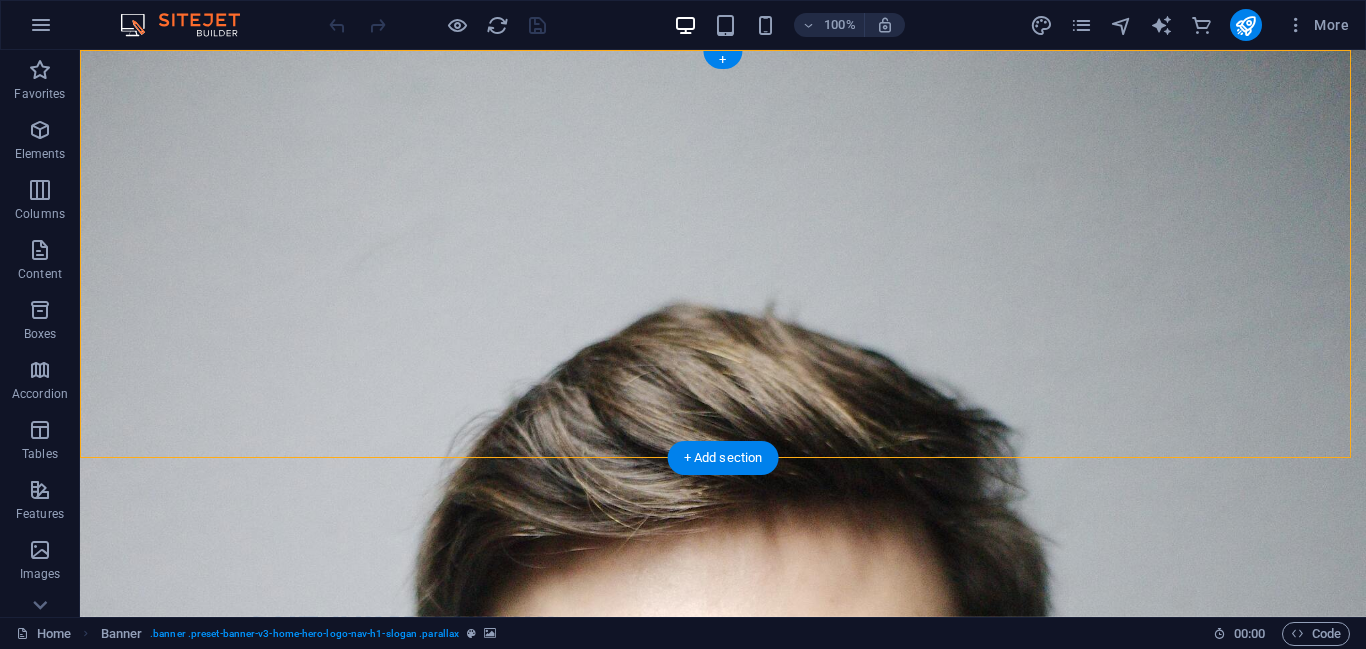 click at bounding box center (723, 333) 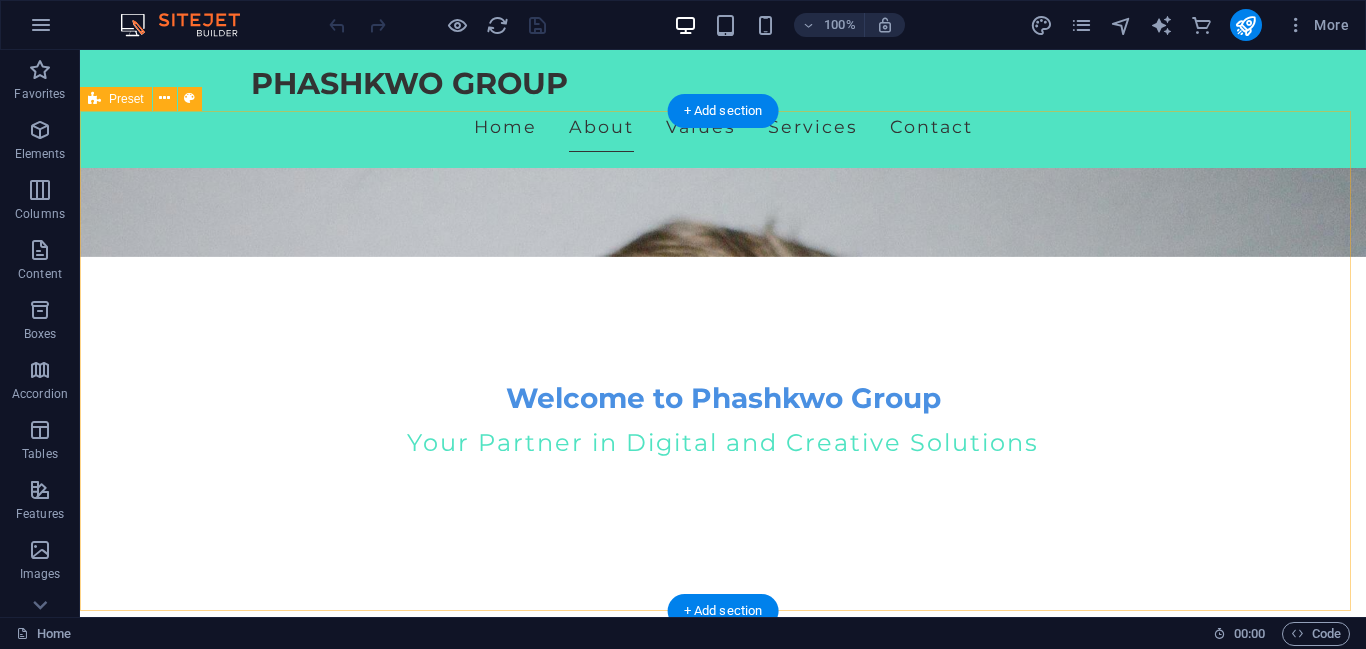 scroll, scrollTop: 0, scrollLeft: 0, axis: both 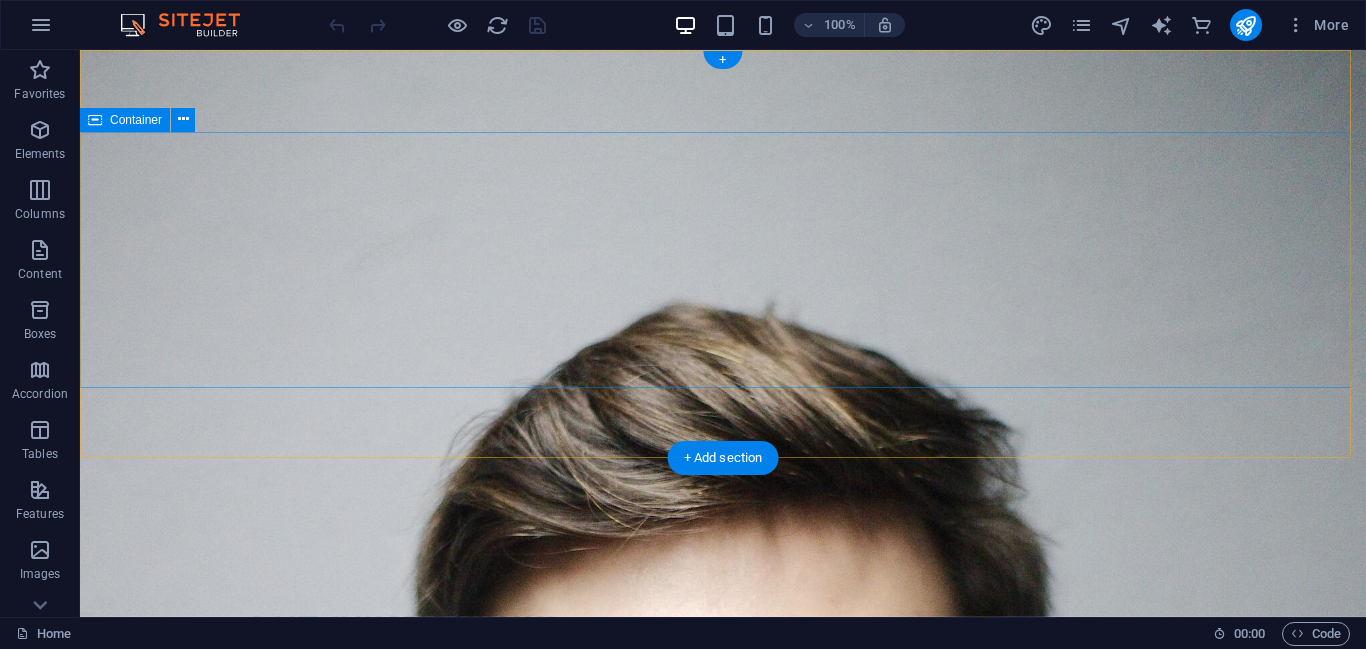 click on "Welcome to Phashkwo Group Your Partner in Digital and Creative Solutions" at bounding box center [723, 824] 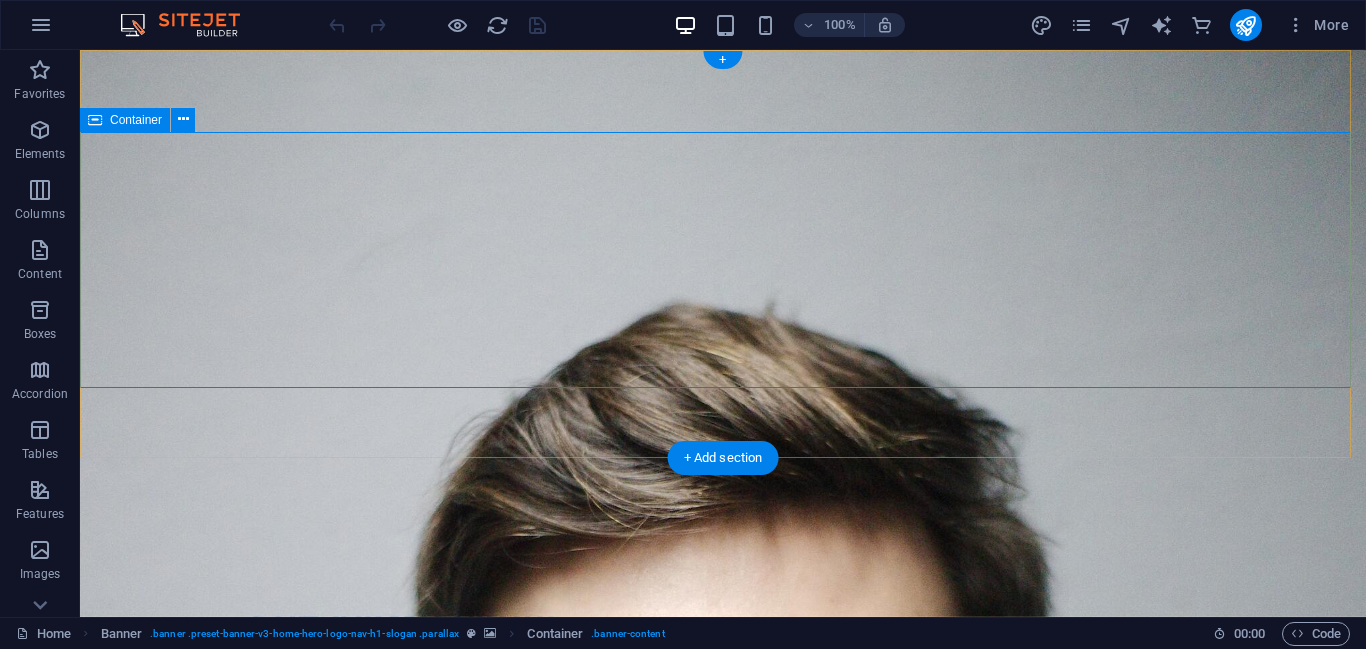 click on "Welcome to Phashkwo Group Your Partner in Digital and Creative Solutions" at bounding box center [723, 824] 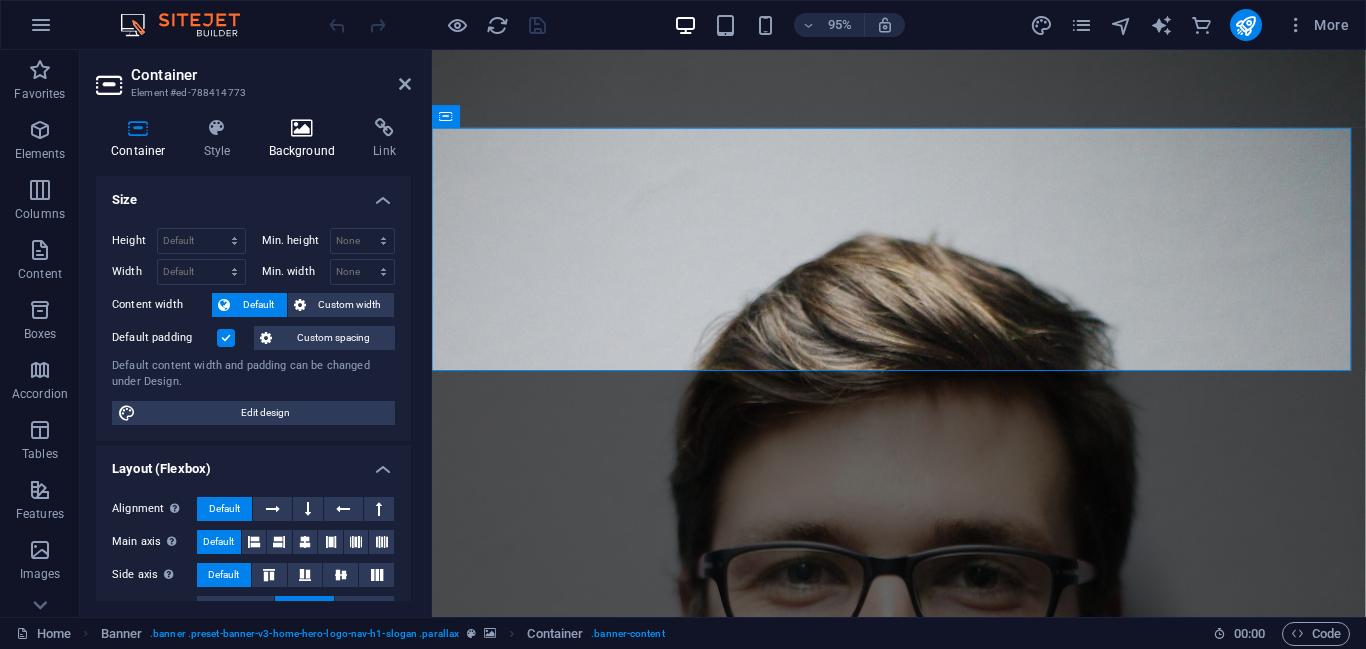 click on "Background" at bounding box center (306, 139) 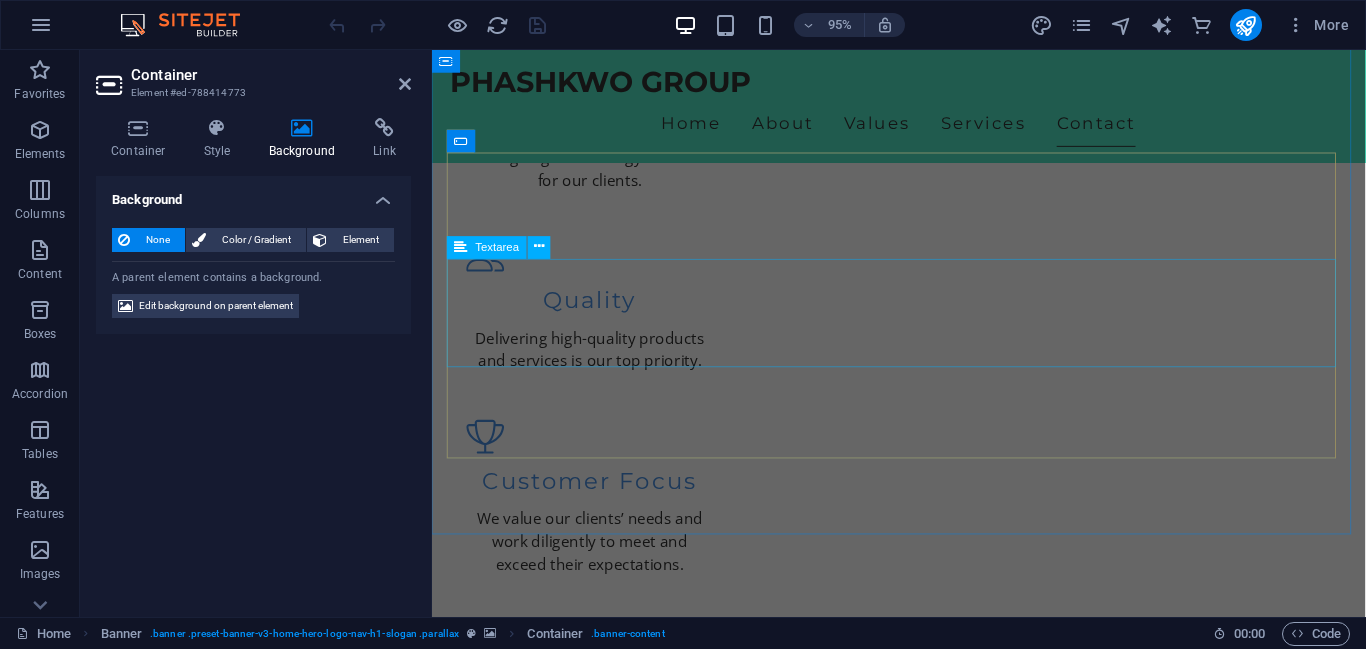 scroll, scrollTop: 2160, scrollLeft: 0, axis: vertical 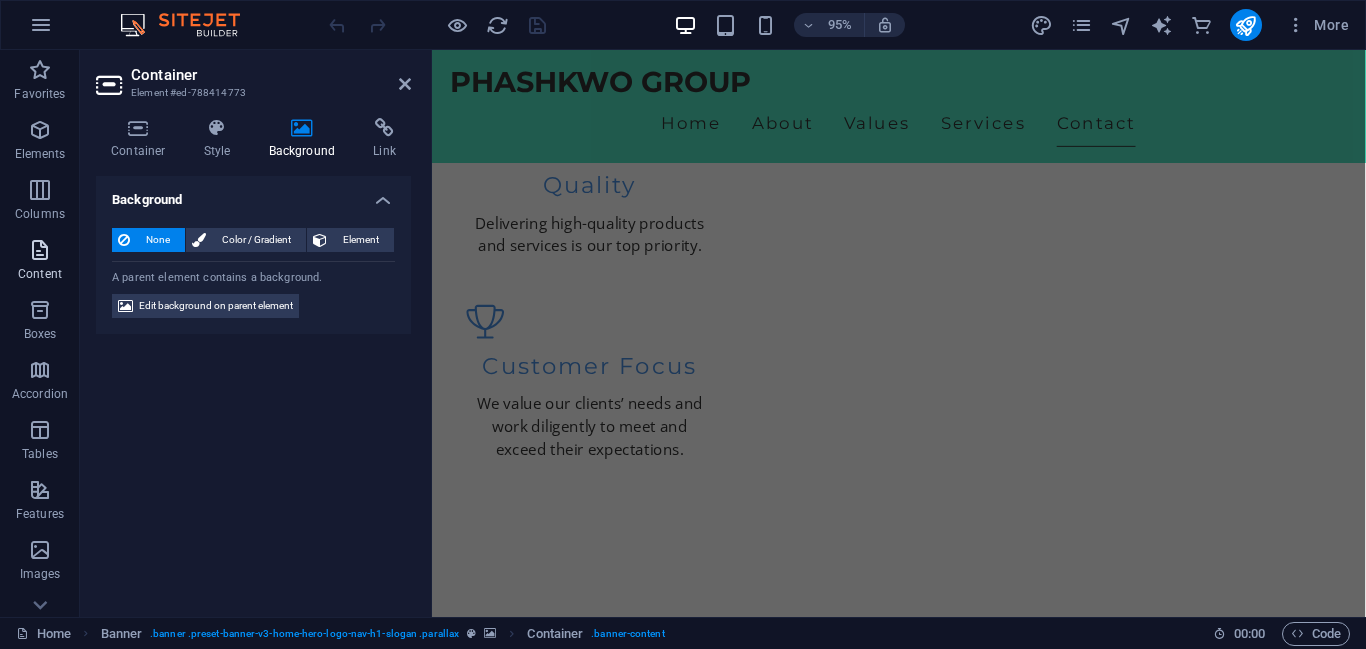 click on "Content" at bounding box center (40, 274) 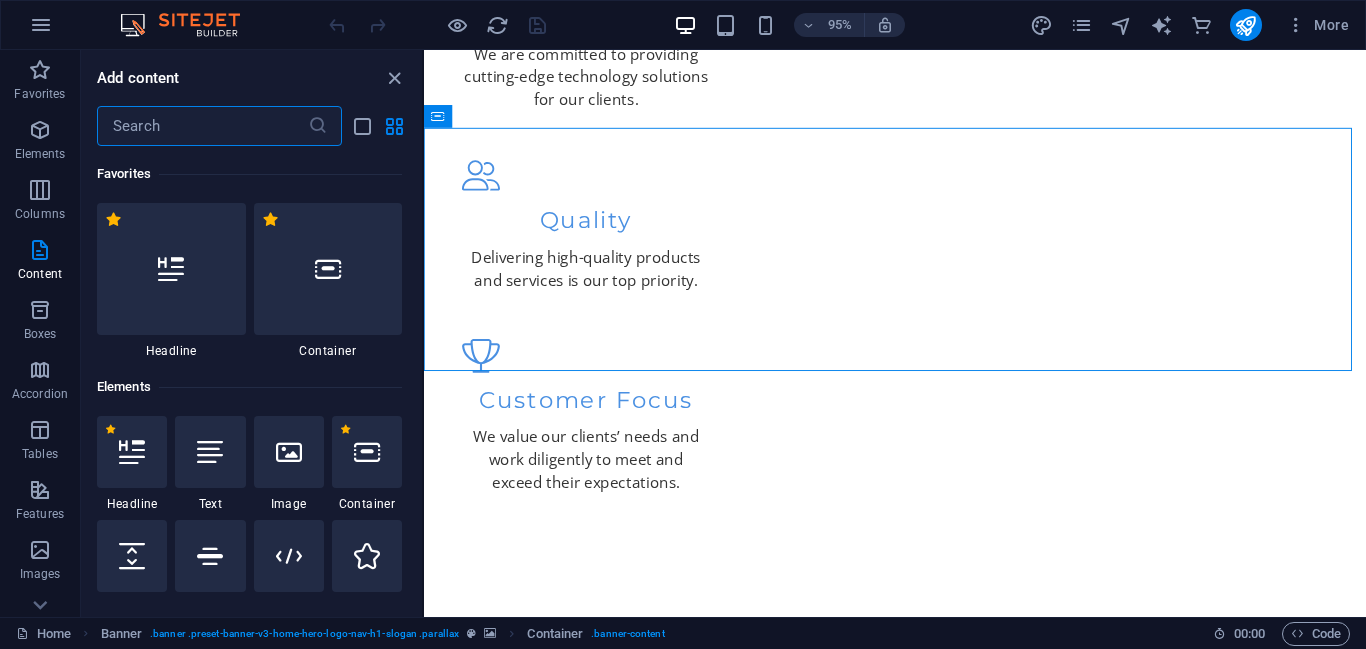 scroll, scrollTop: 0, scrollLeft: 0, axis: both 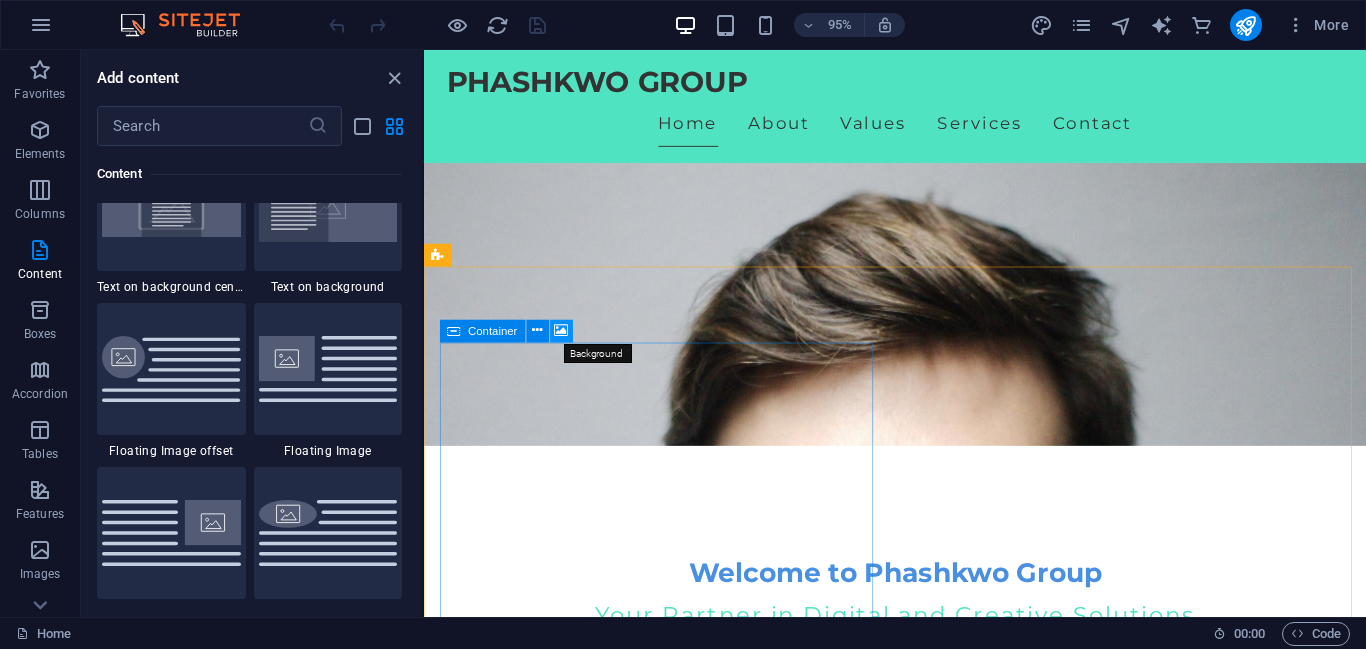 click at bounding box center [562, 331] 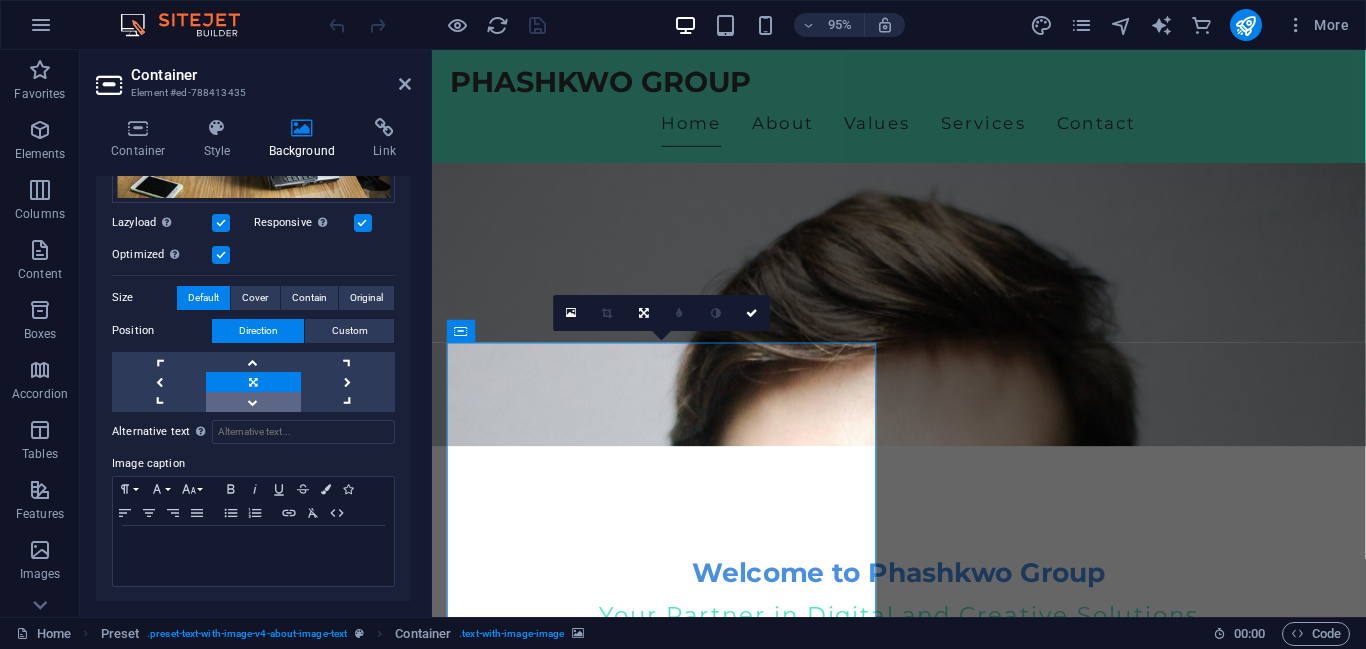 scroll, scrollTop: 0, scrollLeft: 0, axis: both 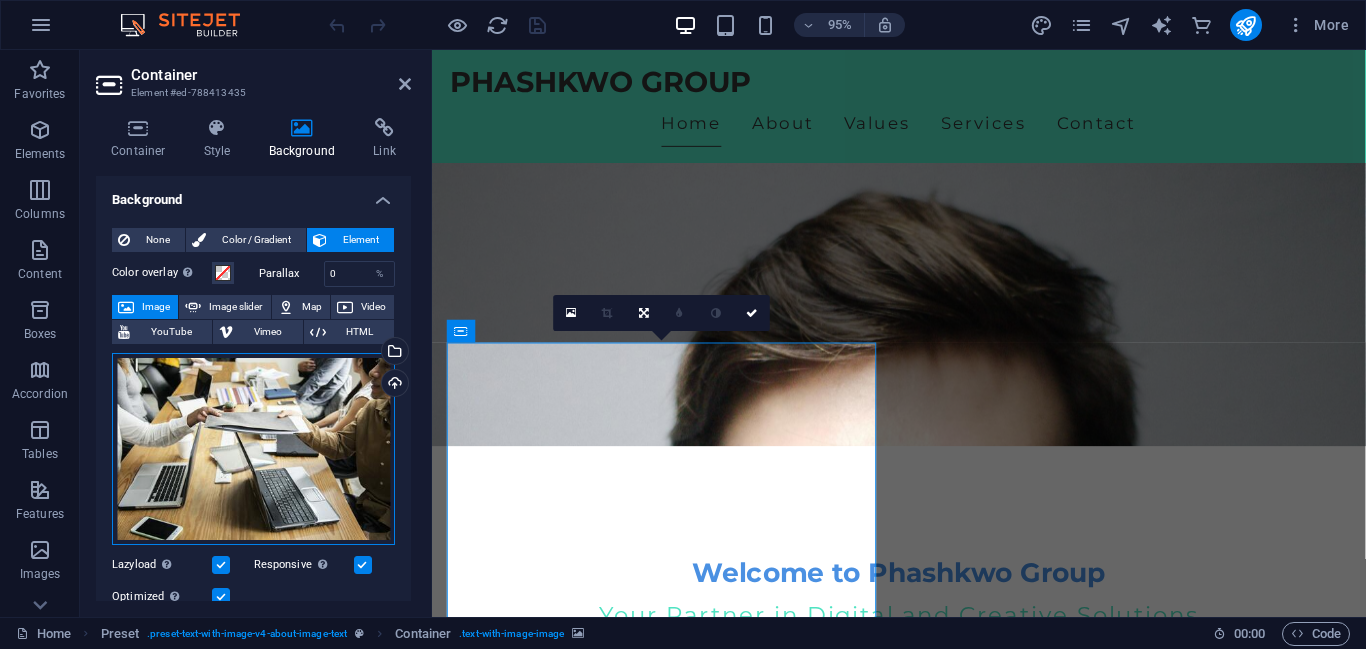 click on "Drag files here, click to choose files or select files from Files or our free stock photos & videos" at bounding box center (253, 449) 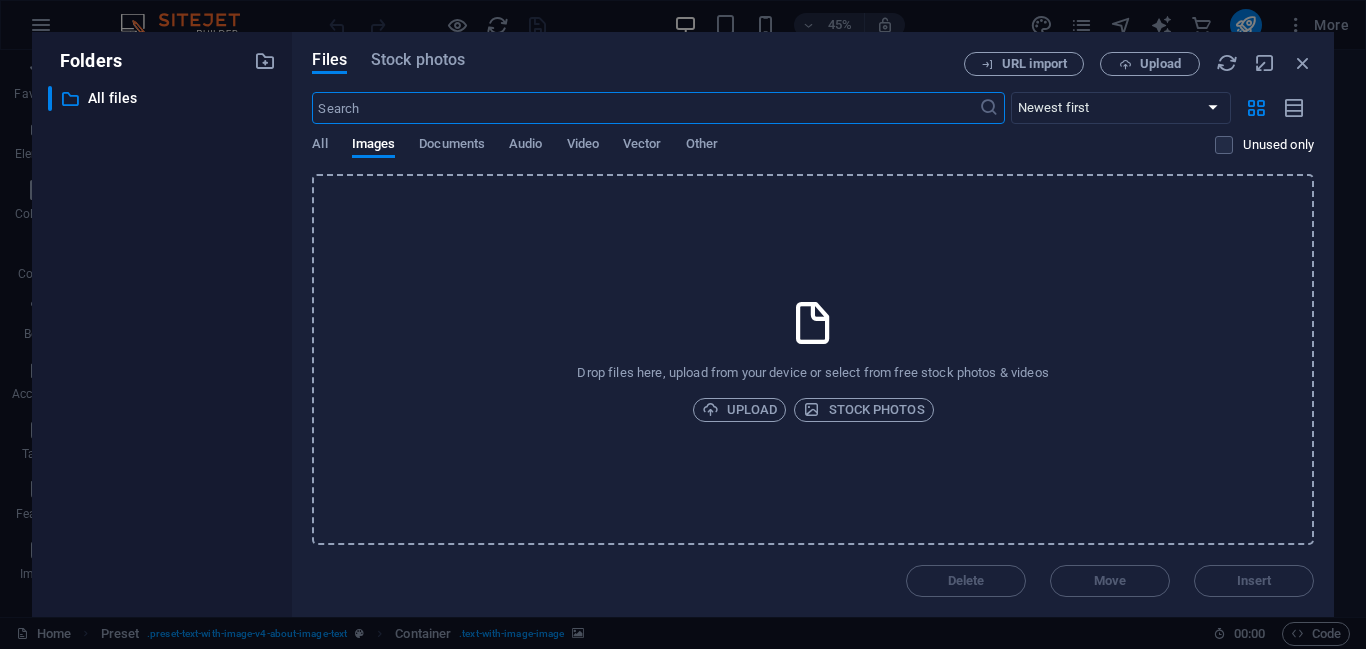 click on "Drop files here, upload from your device or select from free stock photos & videos Upload Stock photos" at bounding box center [813, 359] 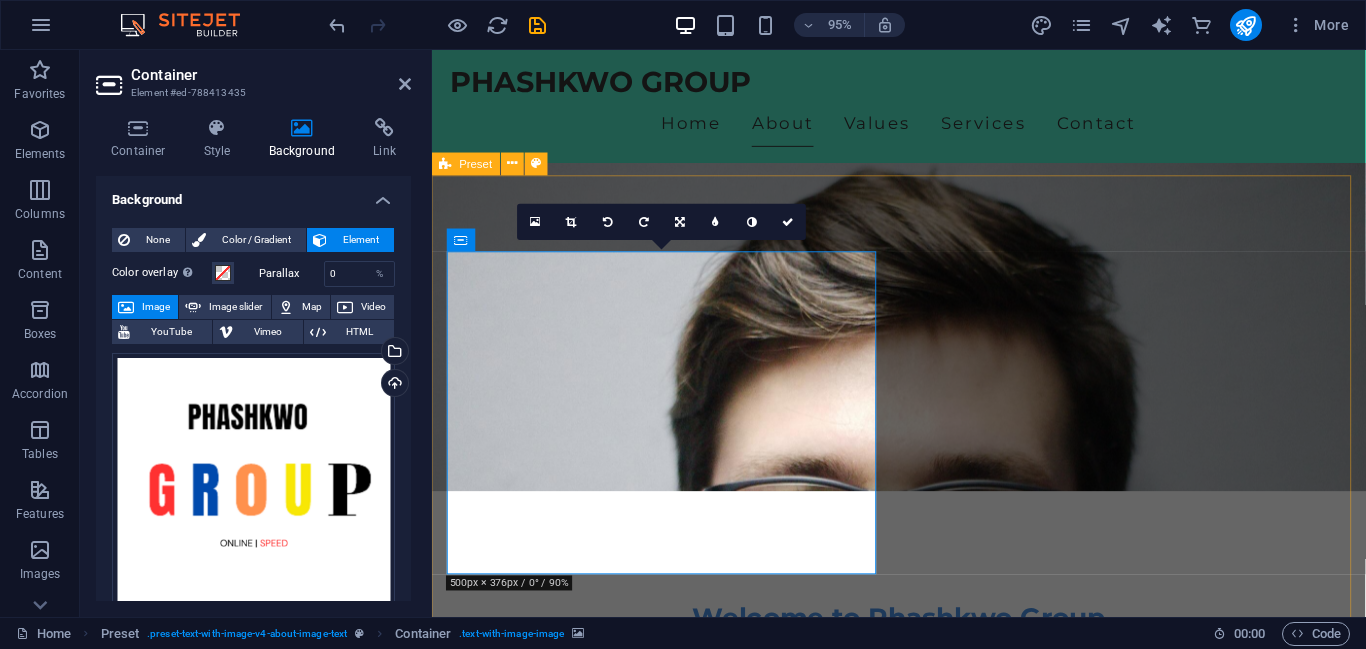 scroll, scrollTop: 0, scrollLeft: 0, axis: both 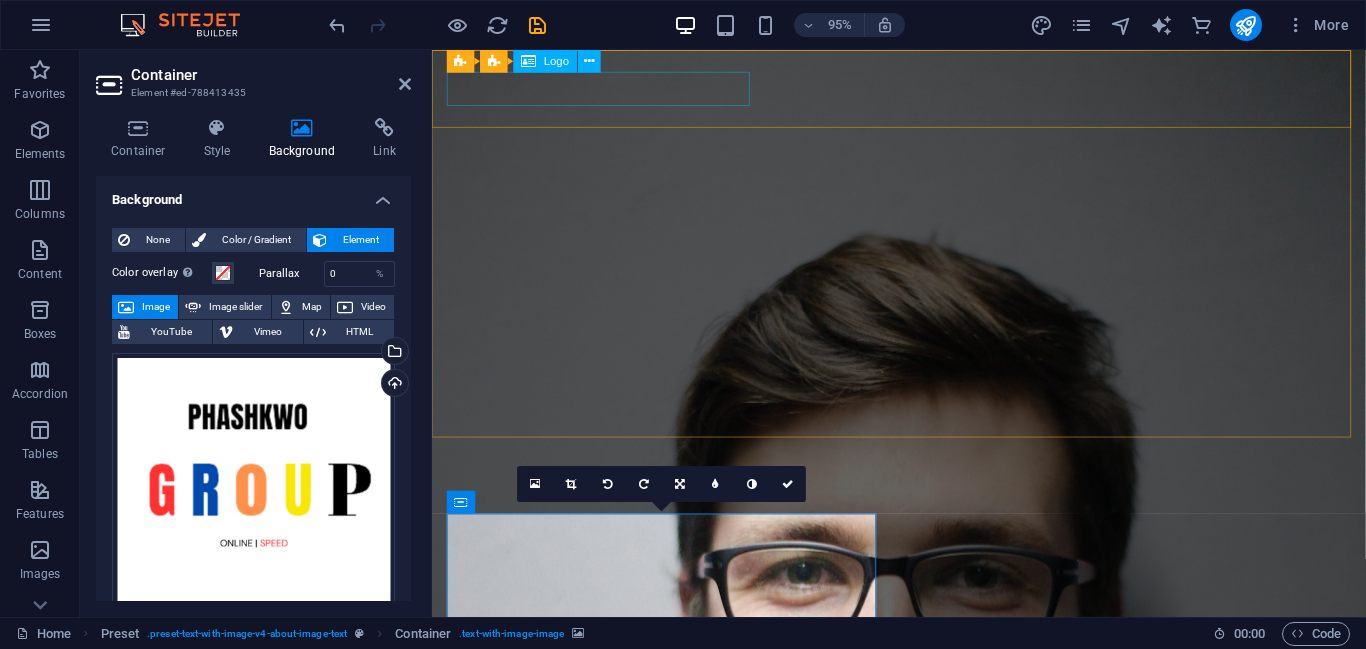 click on "Logo" at bounding box center [556, 61] 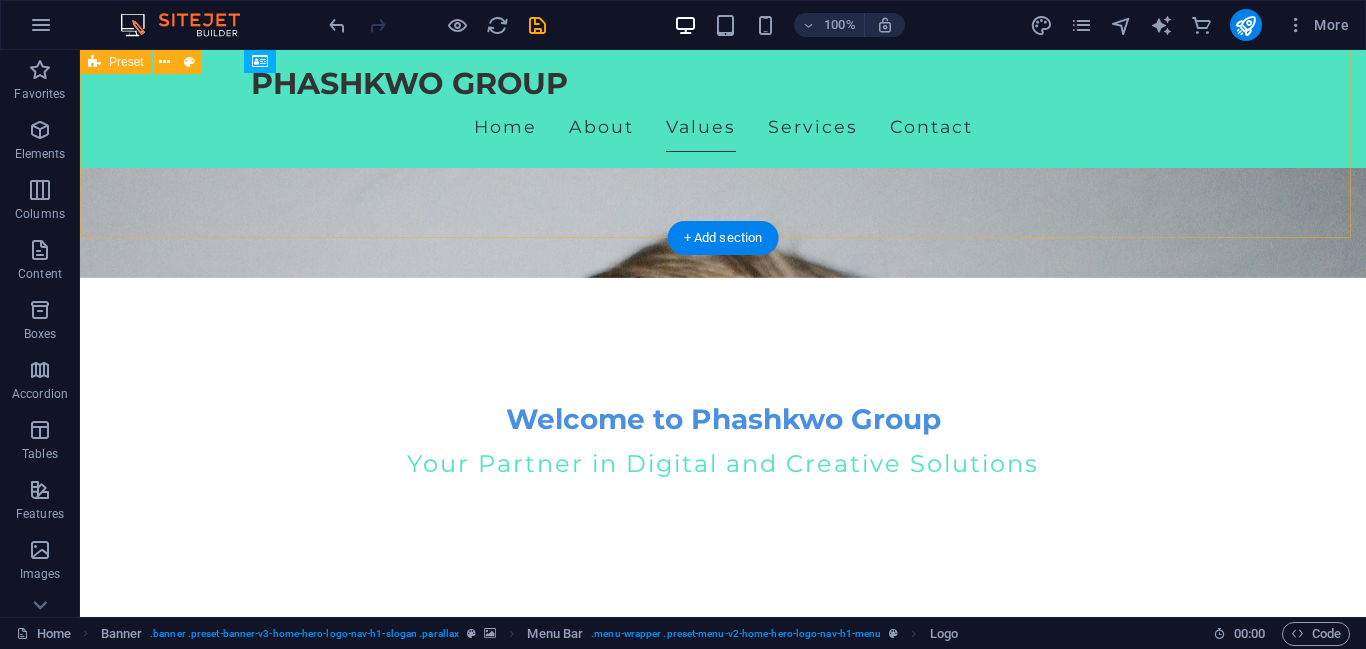scroll, scrollTop: 0, scrollLeft: 0, axis: both 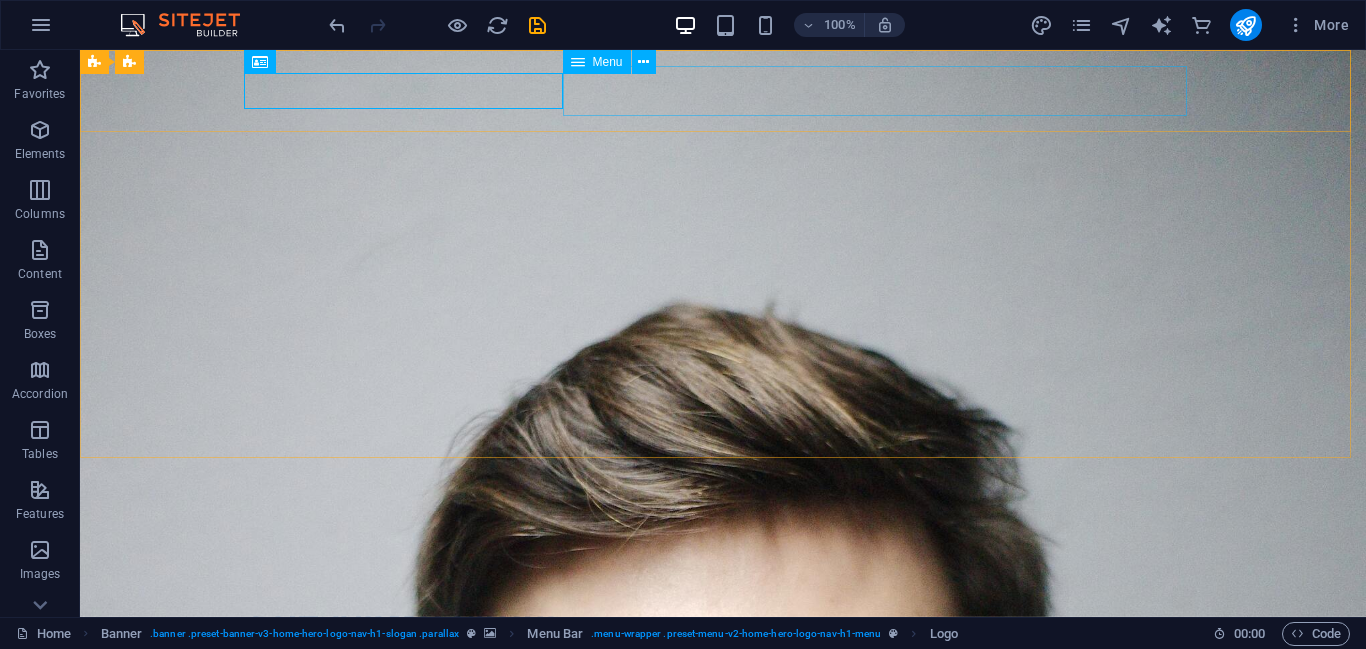 click at bounding box center [578, 62] 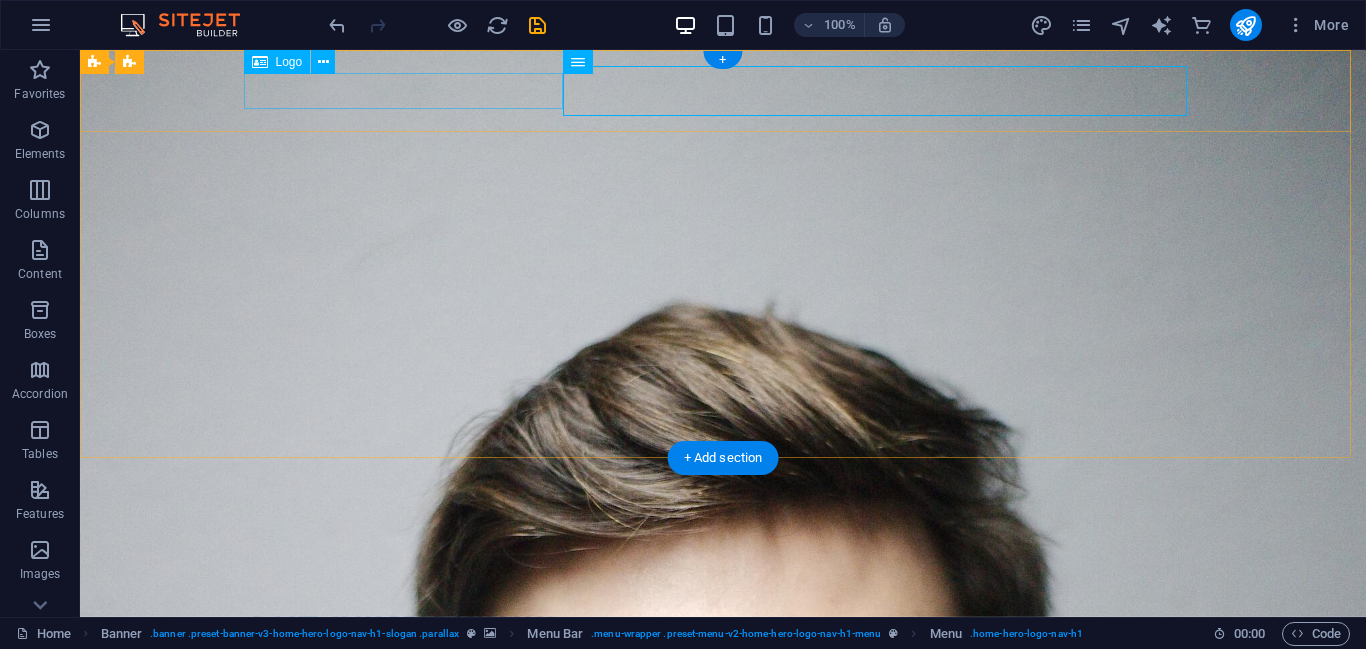 click on "PHASHKWO GROUP" at bounding box center (723, 612) 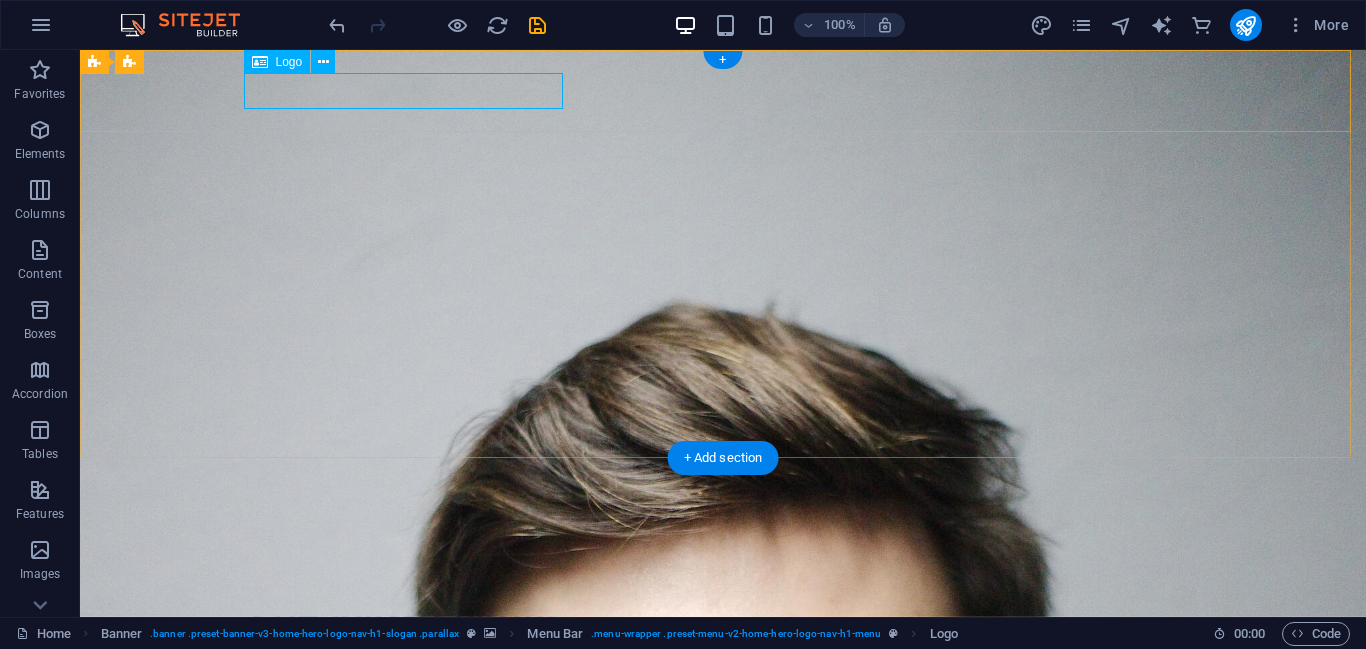 click on "PHASHKWO GROUP" at bounding box center [723, 612] 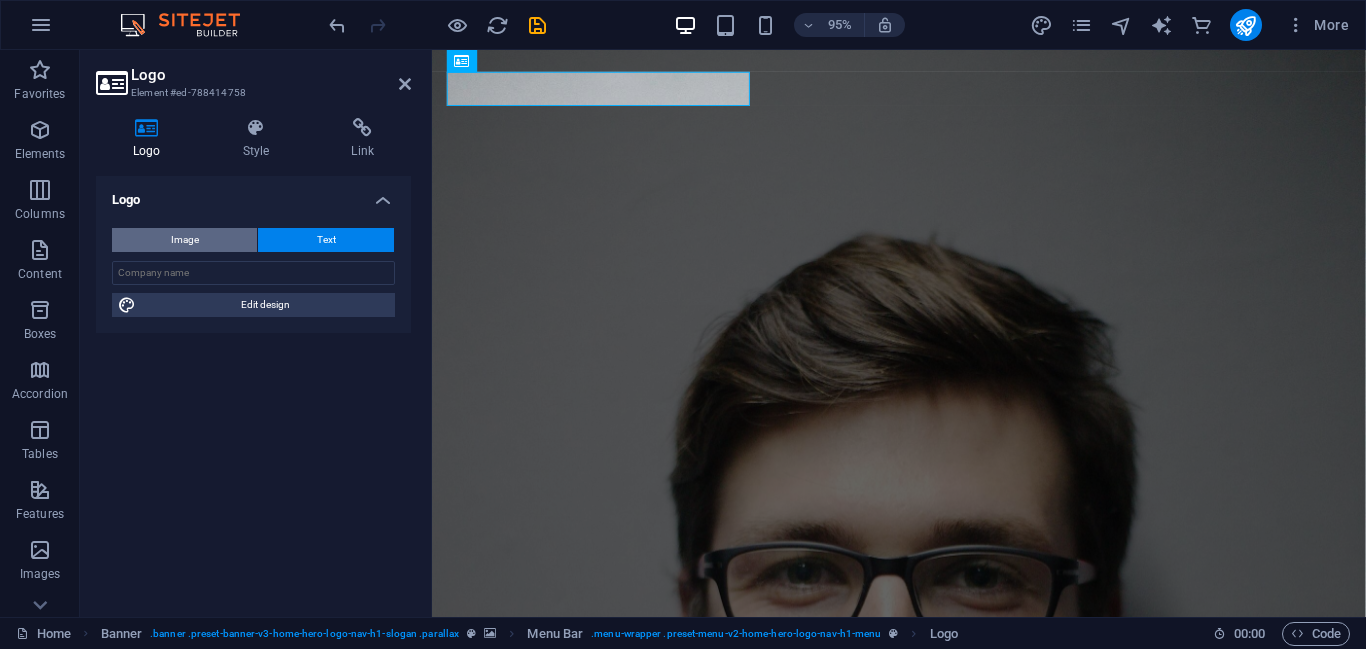 click on "Image" at bounding box center (184, 240) 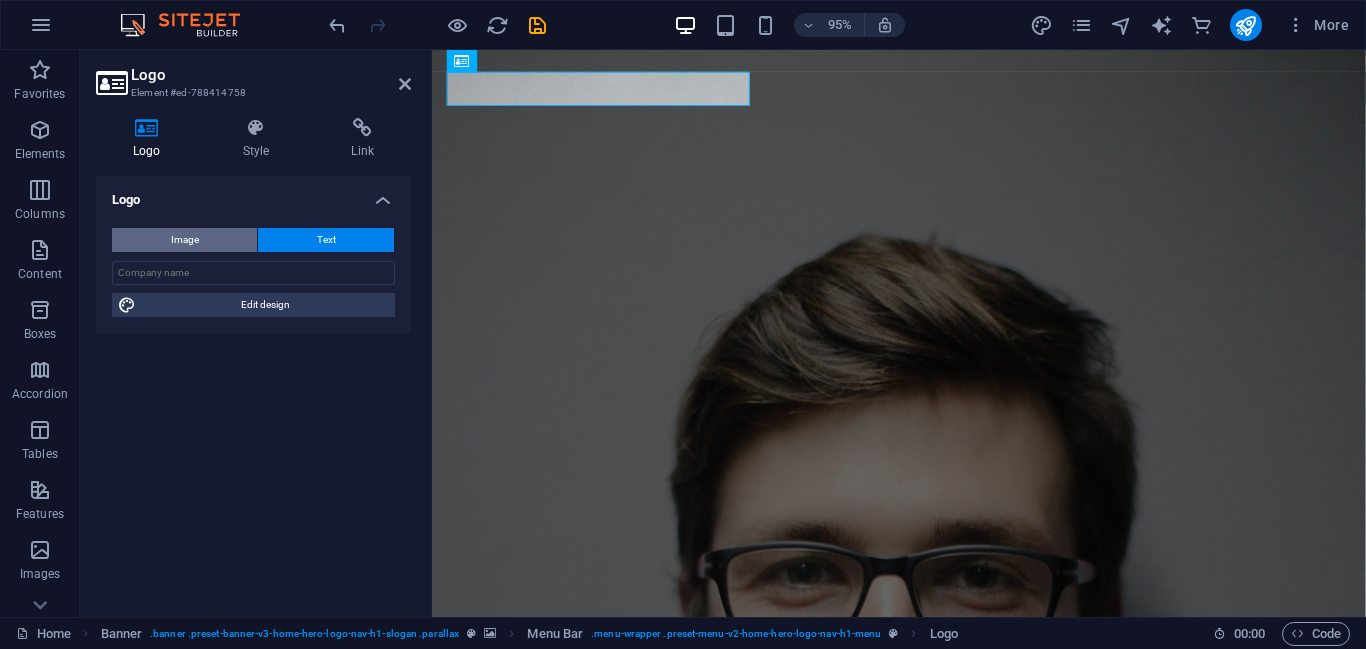 select on "DISABLED_OPTION_VALUE" 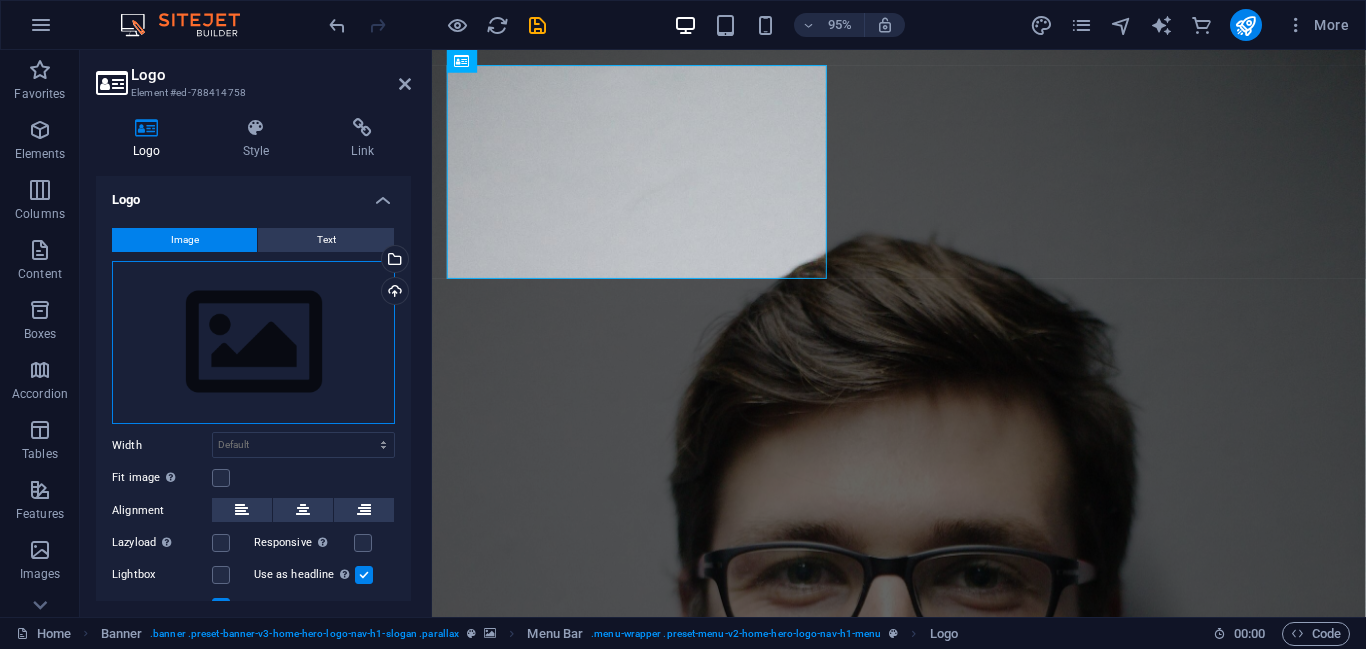 drag, startPoint x: 294, startPoint y: 353, endPoint x: 289, endPoint y: 344, distance: 10.29563 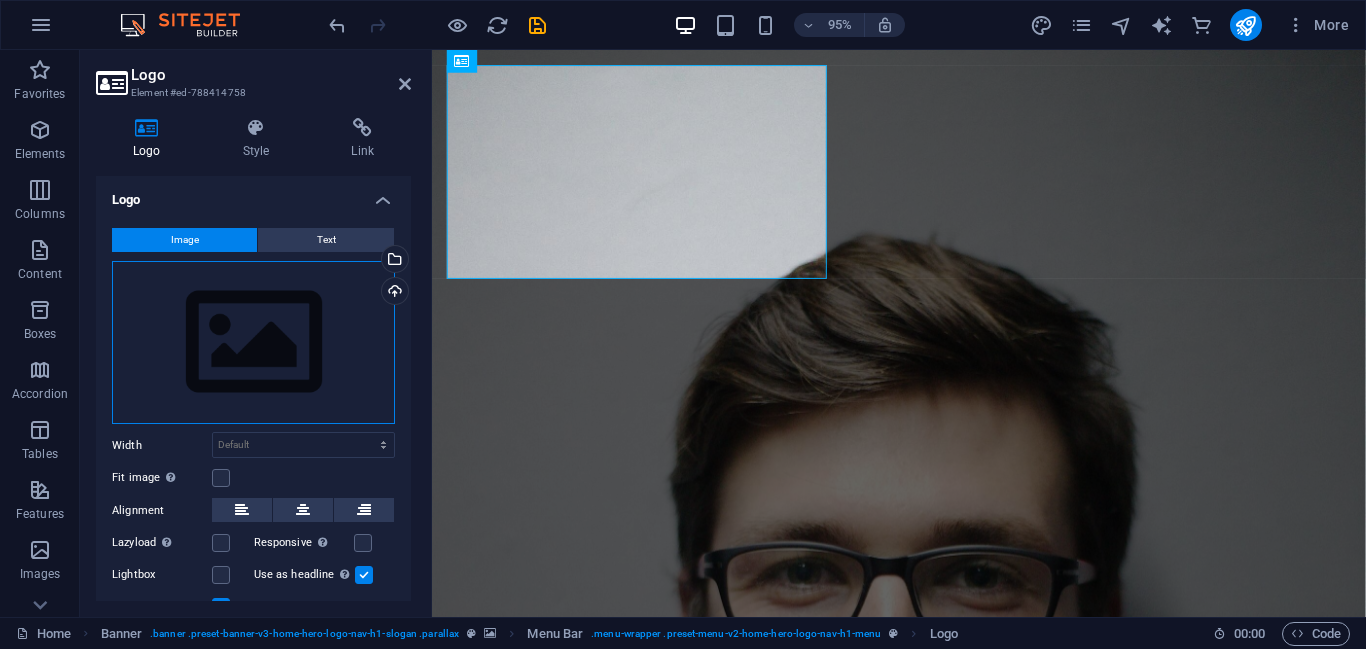 click on "Drag files here, click to choose files or select files from Files or our free stock photos & videos" at bounding box center [253, 343] 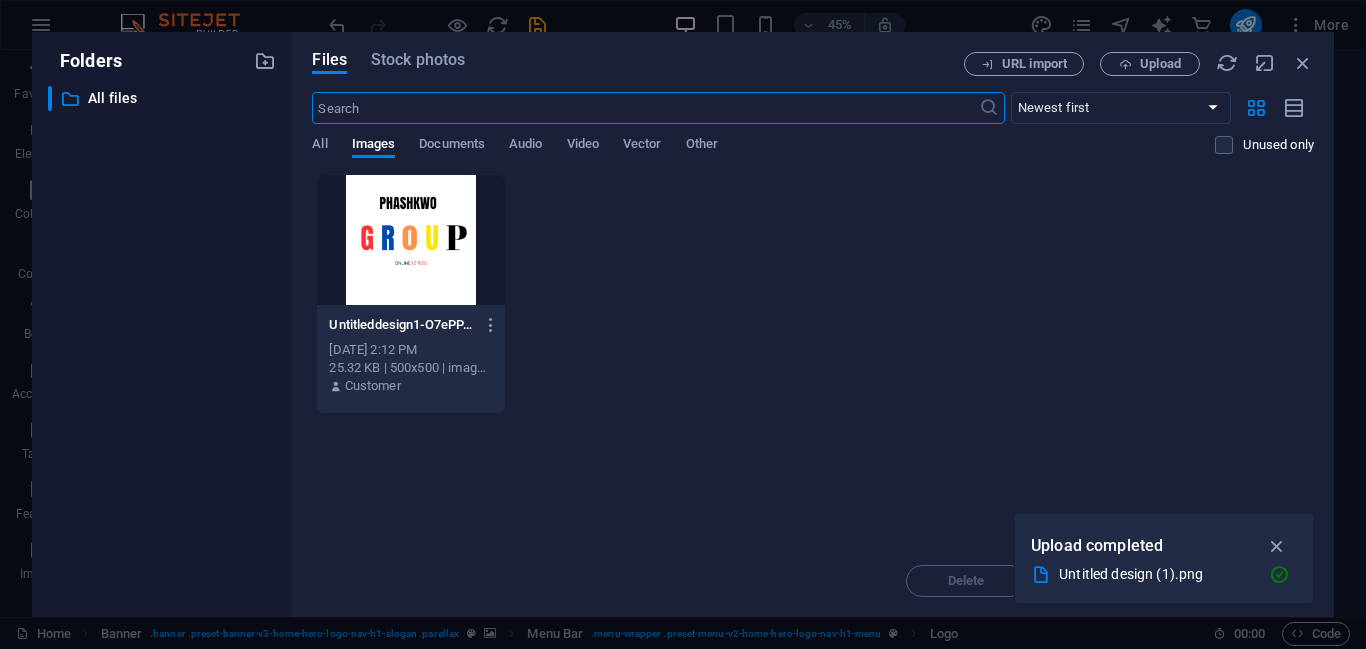 click at bounding box center [410, 240] 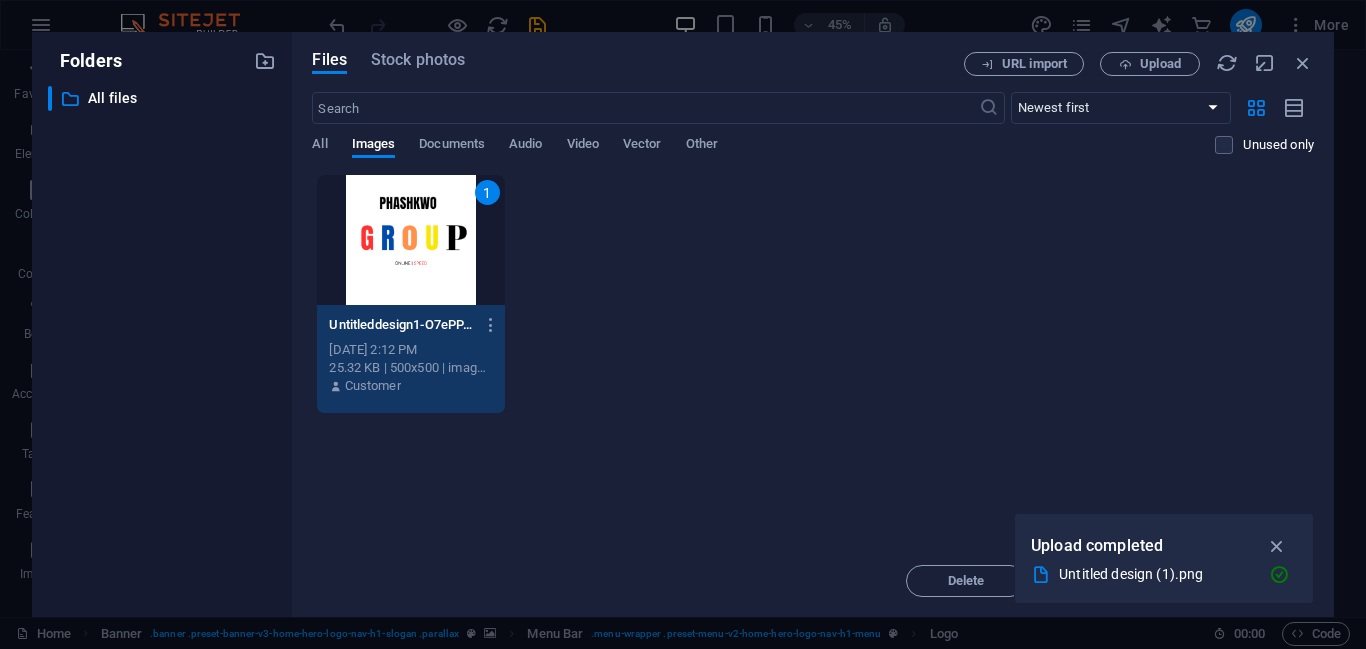 click on "Drop files here to upload them instantly 1 Untitleddesign1-O7ePPAeK4MswNGRYRWuUaA.png Untitleddesign1-O7ePPAeK4MswNGRYRWuUaA.png Jul 14, 2025 2:12 PM 25.32 KB | 500x500 | image/png Customer" at bounding box center [813, 359] 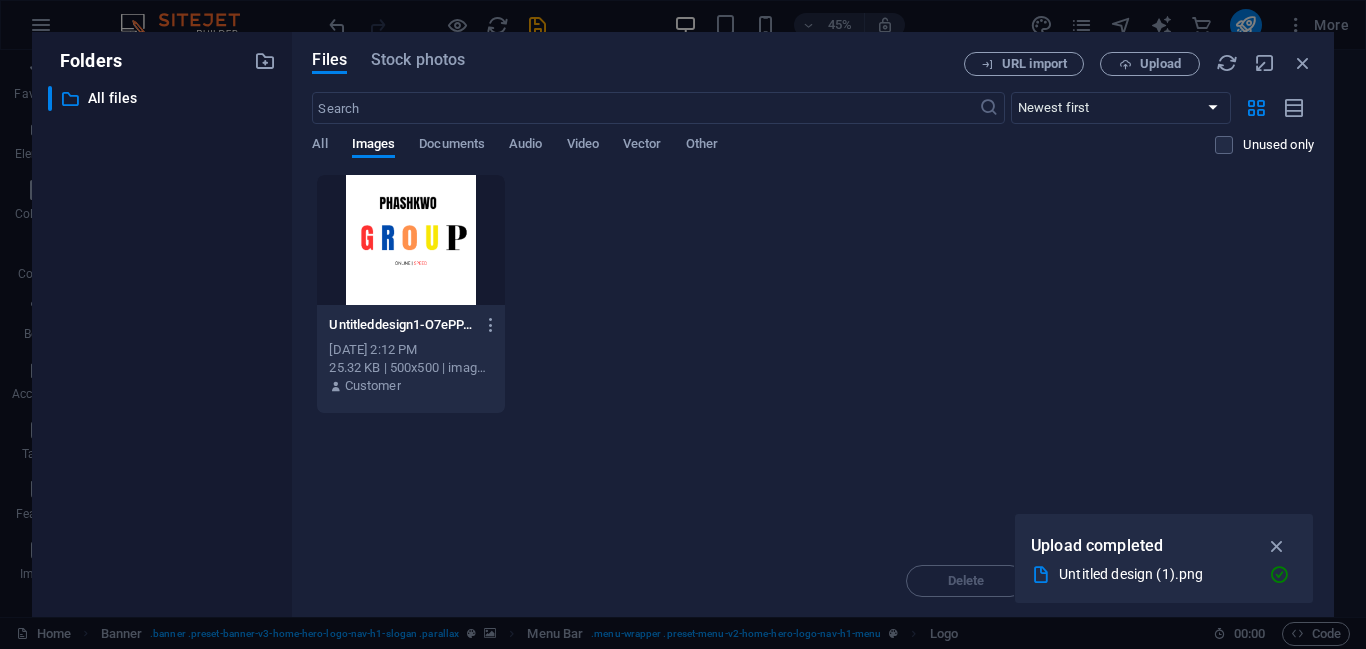 click at bounding box center [410, 240] 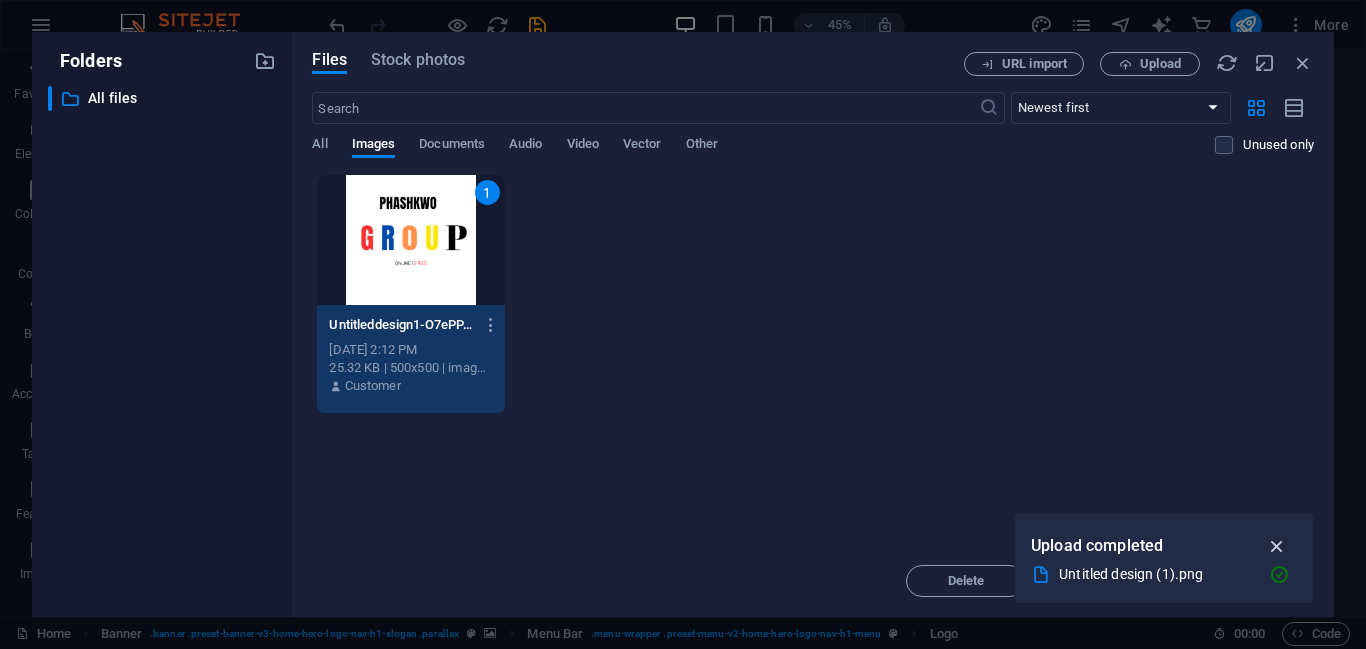 click at bounding box center [1277, 546] 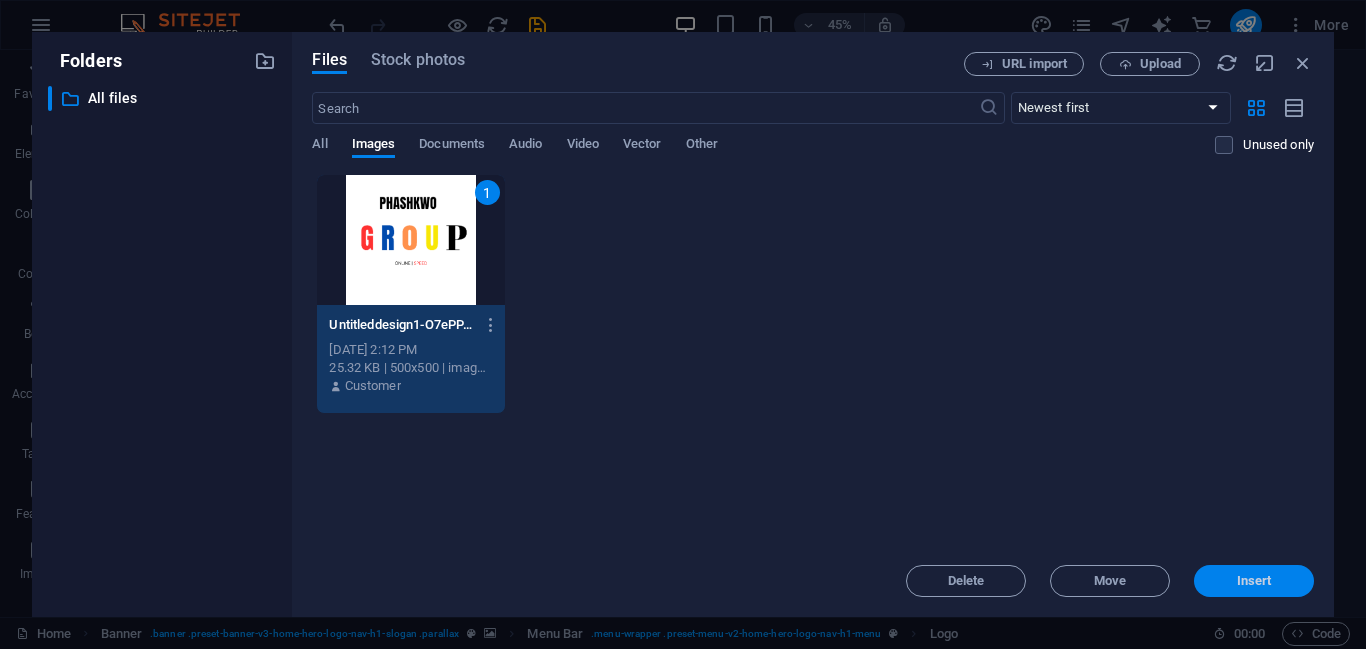 click on "Insert" at bounding box center [1254, 581] 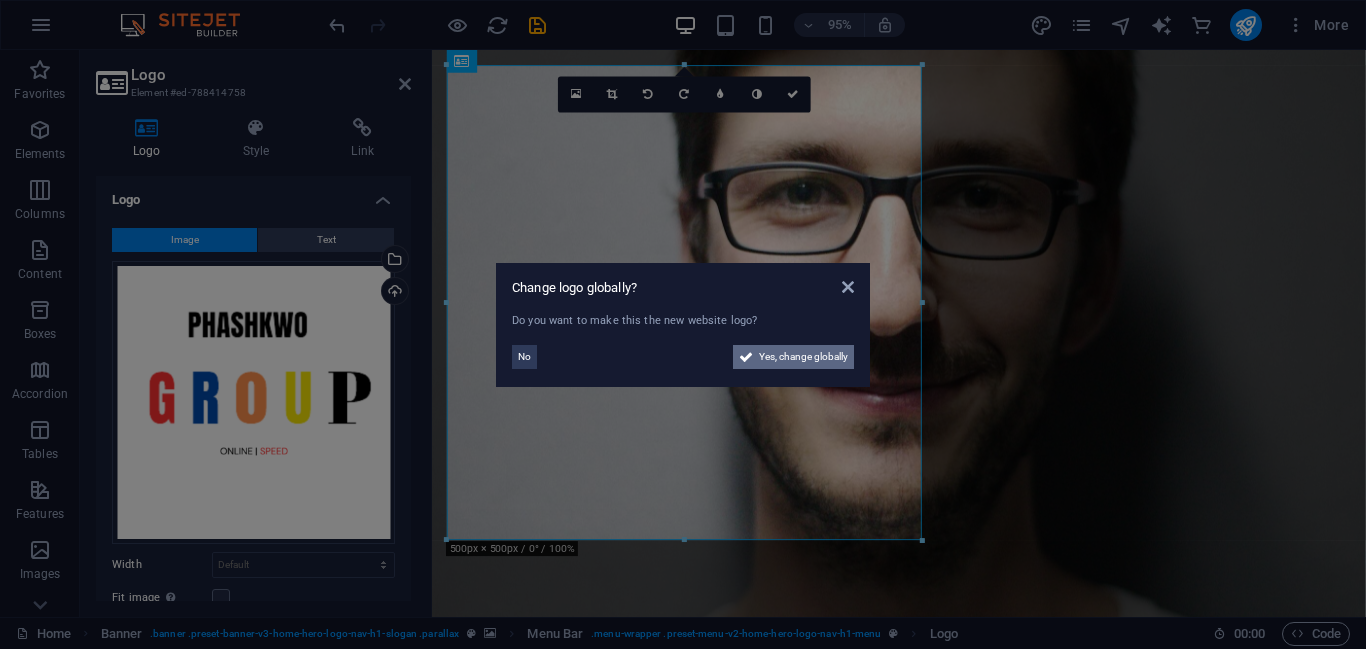 click on "Yes, change globally" at bounding box center (803, 357) 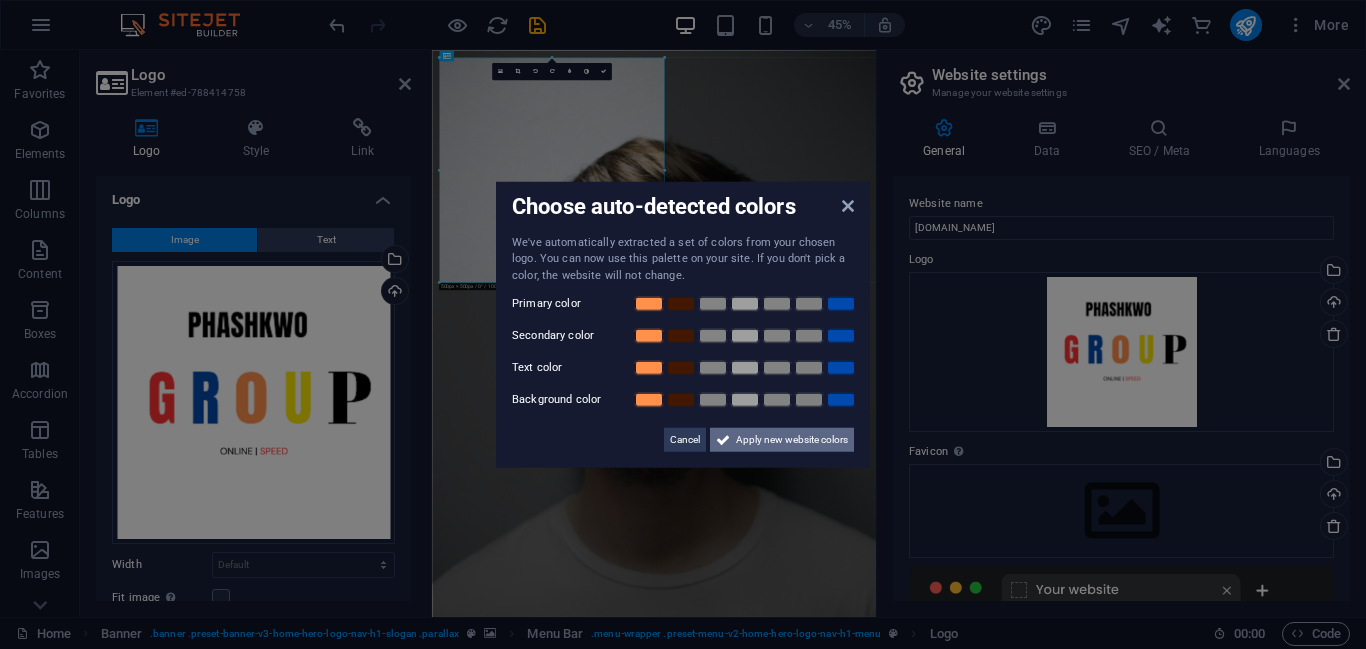 click on "Apply new website colors" at bounding box center (792, 440) 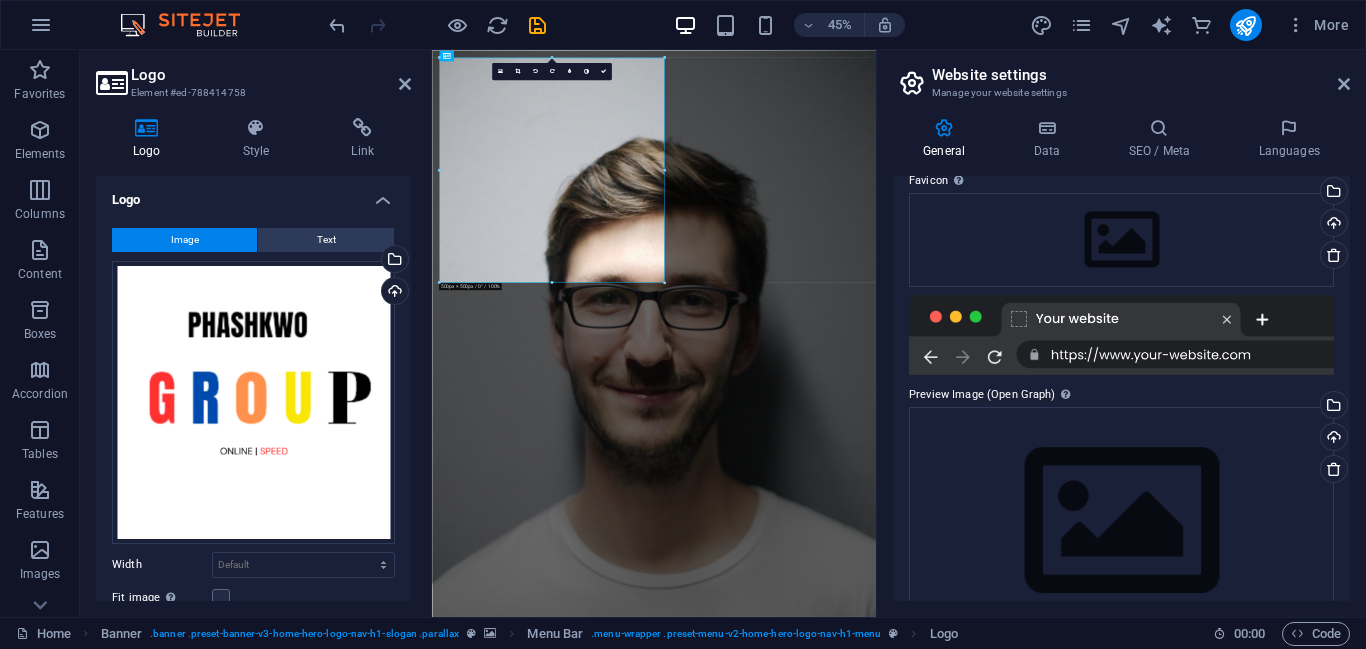 scroll, scrollTop: 322, scrollLeft: 0, axis: vertical 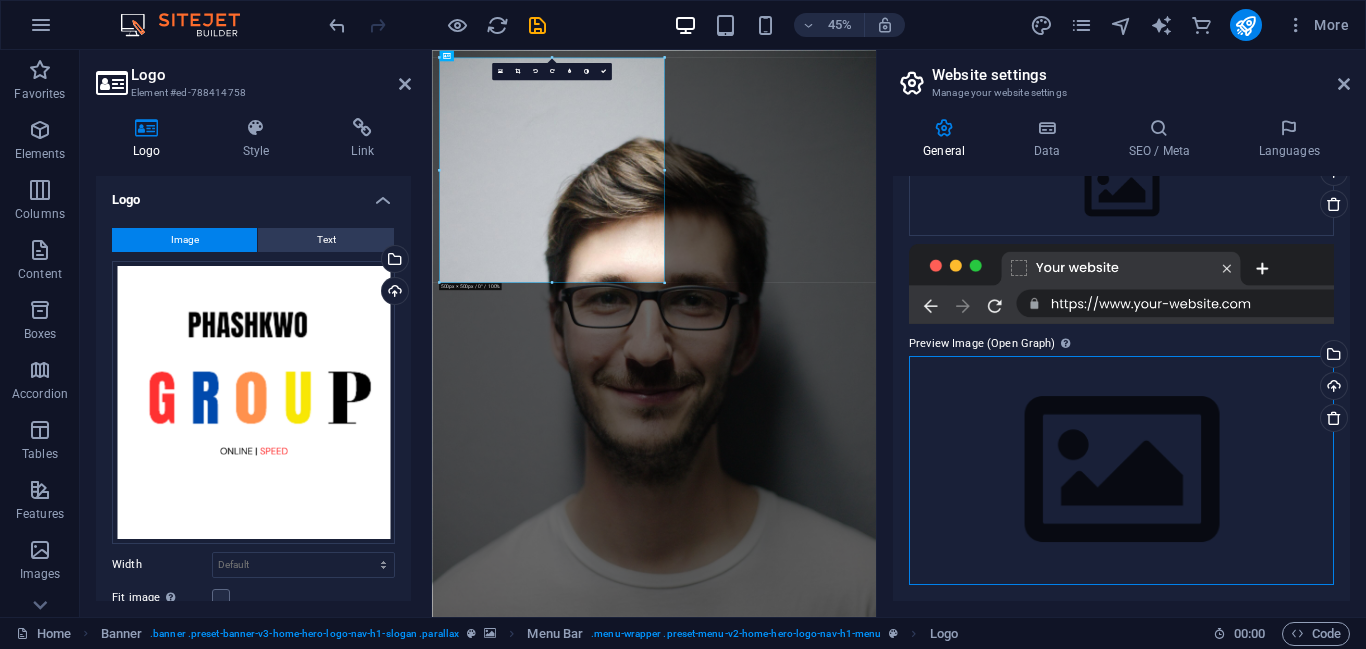 click on "Drag files here, click to choose files or select files from Files or our free stock photos & videos" at bounding box center [1121, 470] 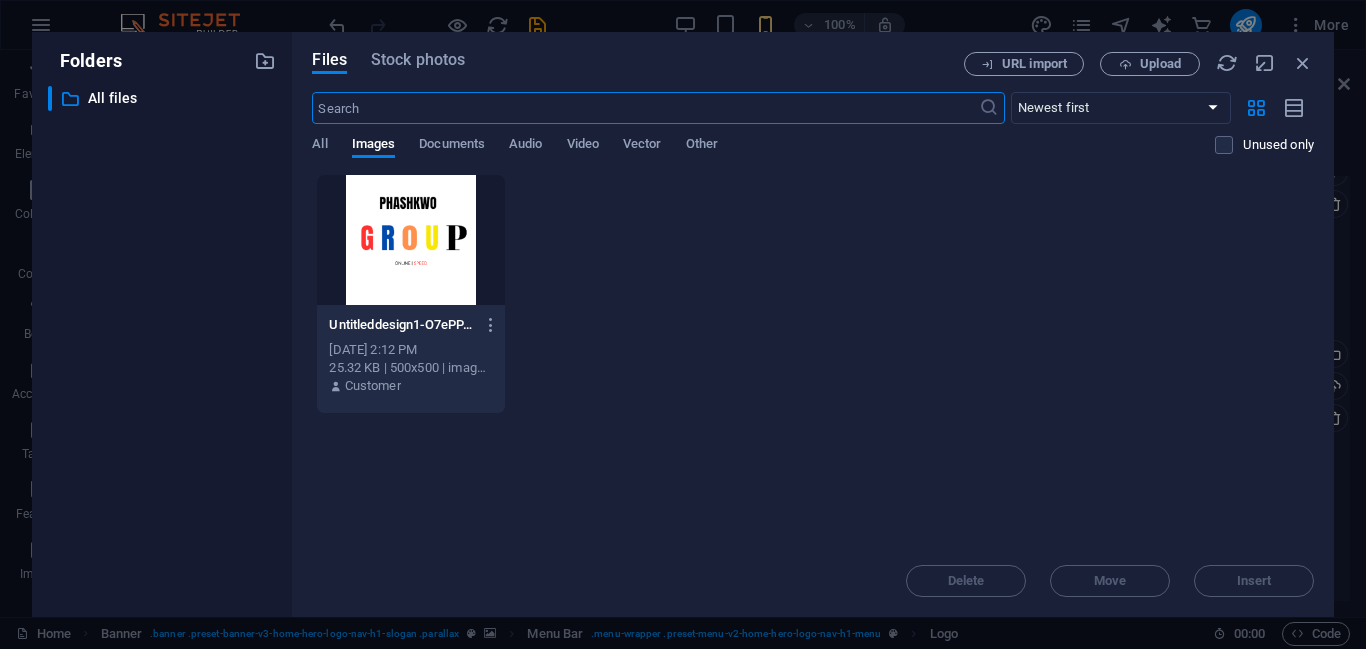 click at bounding box center (410, 240) 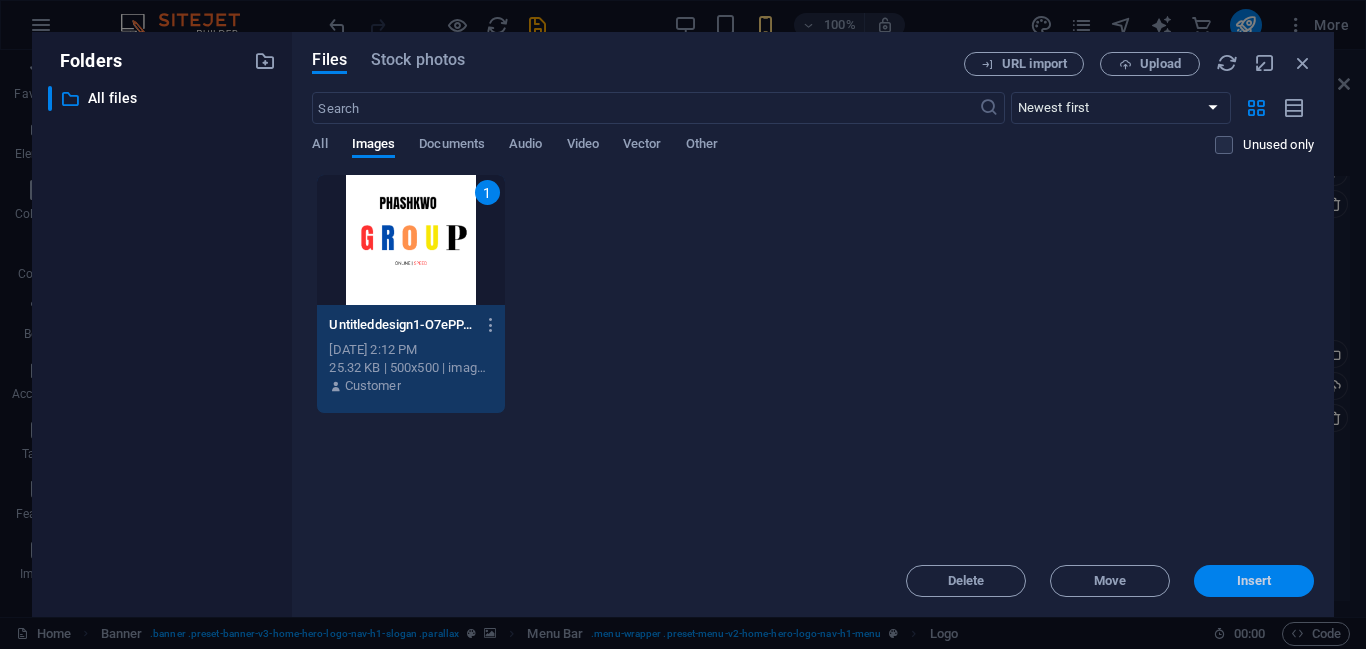 click on "Insert" at bounding box center [1254, 581] 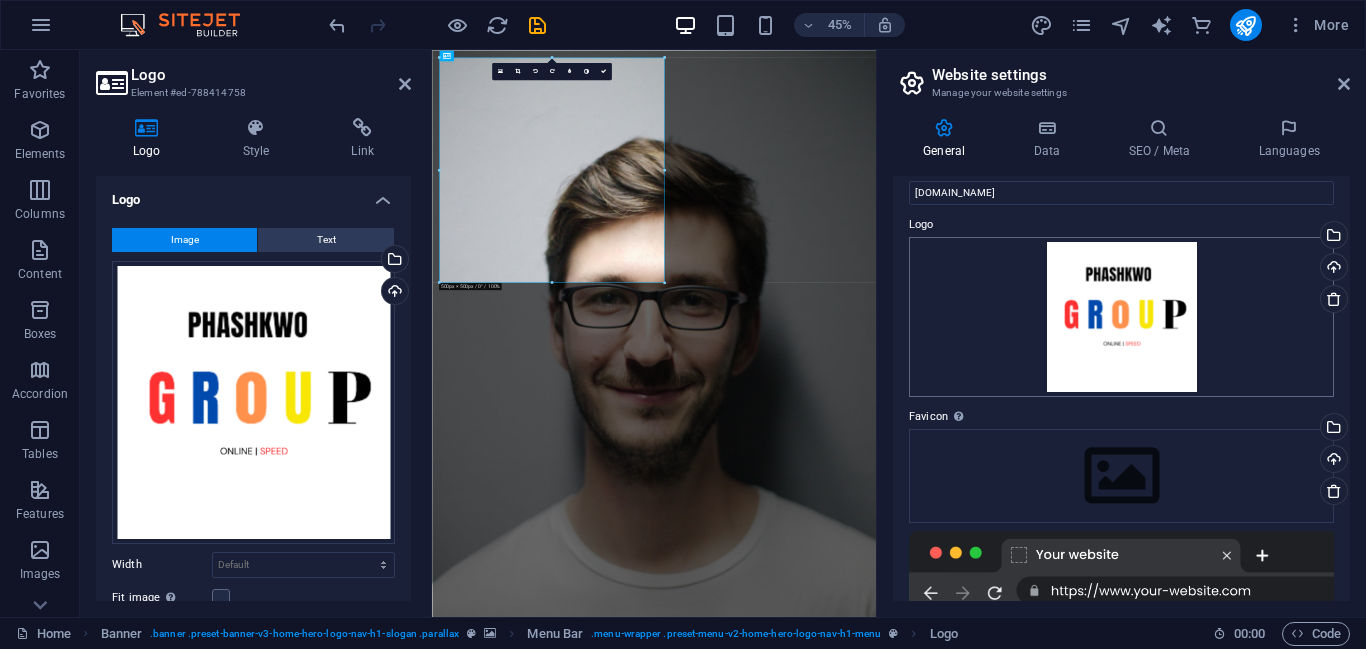 scroll, scrollTop: 0, scrollLeft: 0, axis: both 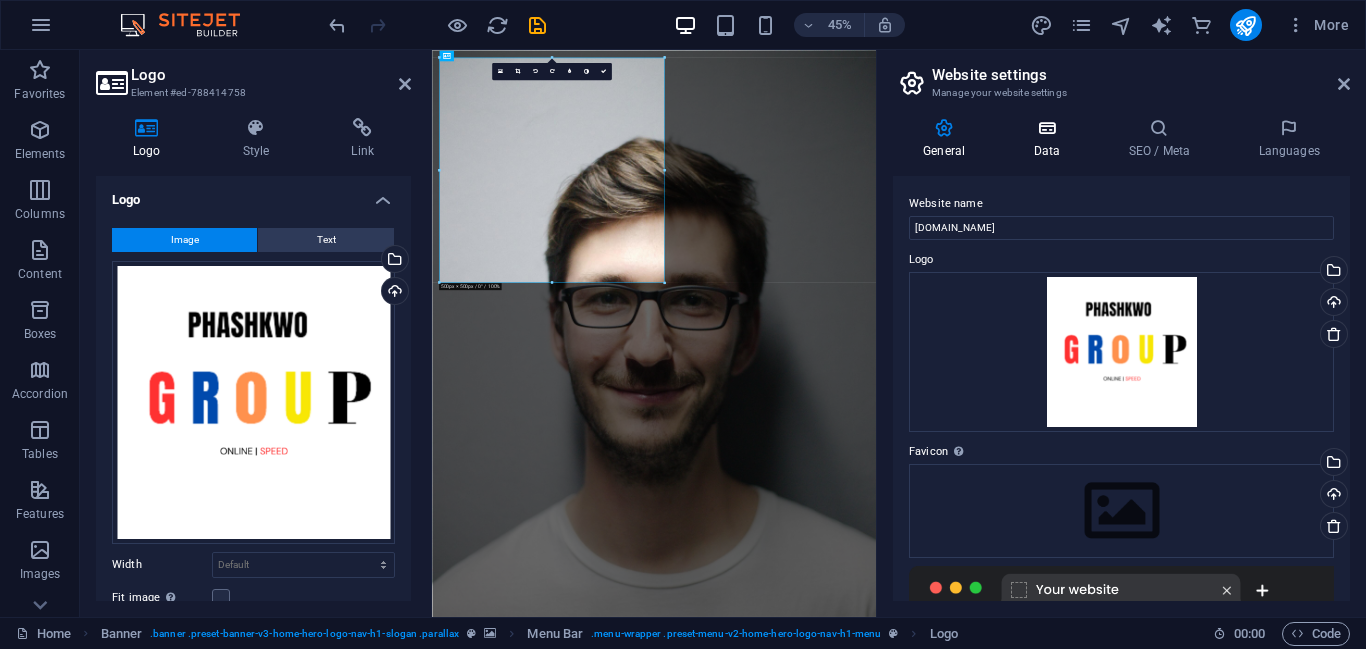 click on "Data" at bounding box center [1050, 139] 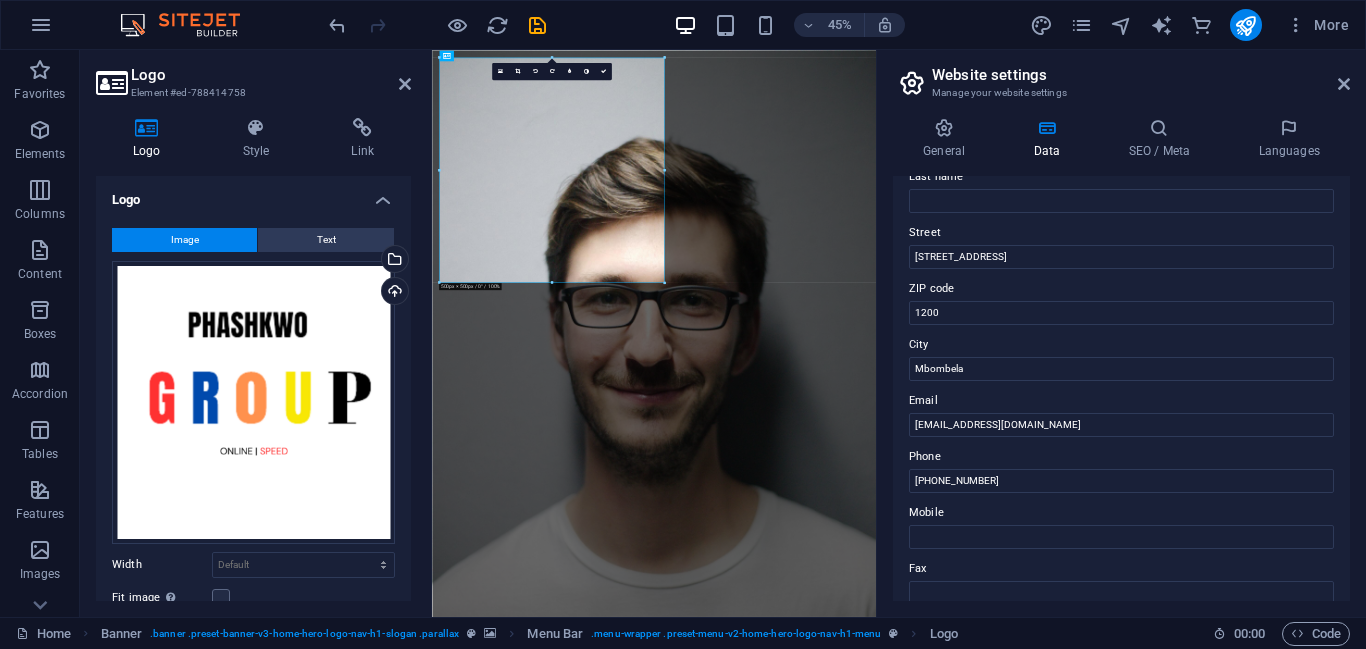 scroll, scrollTop: 536, scrollLeft: 0, axis: vertical 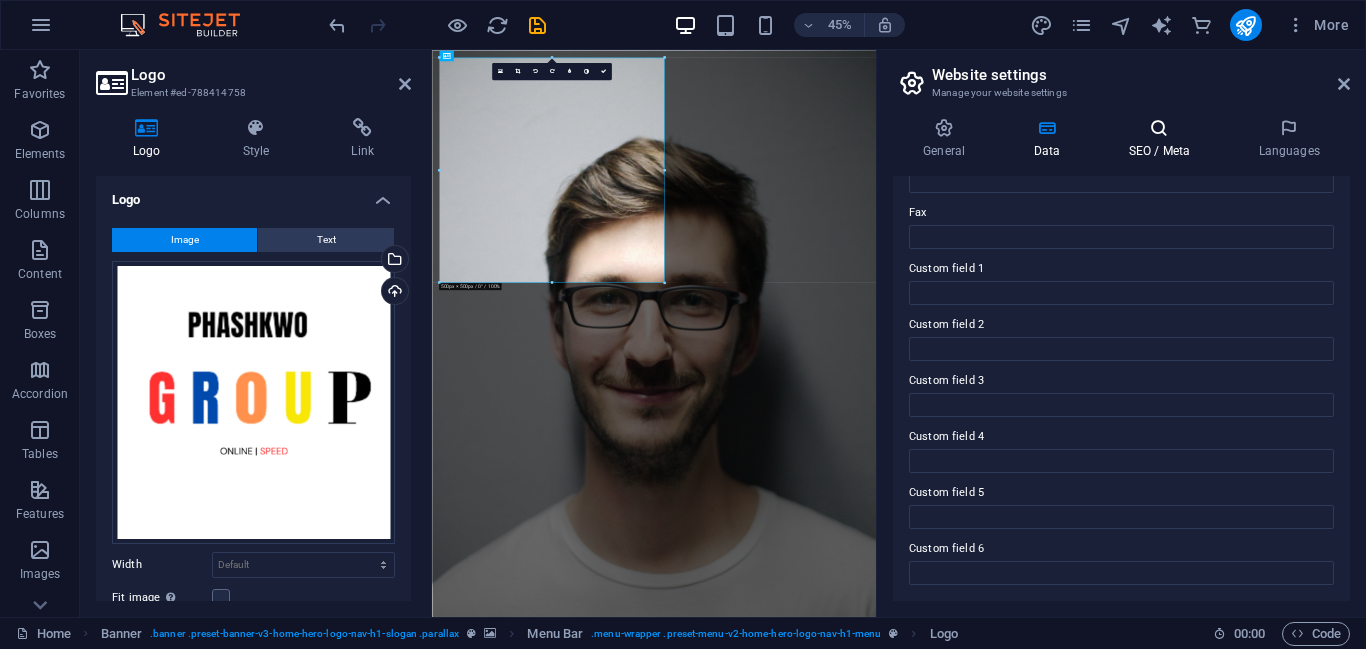 click on "SEO / Meta" at bounding box center (1163, 139) 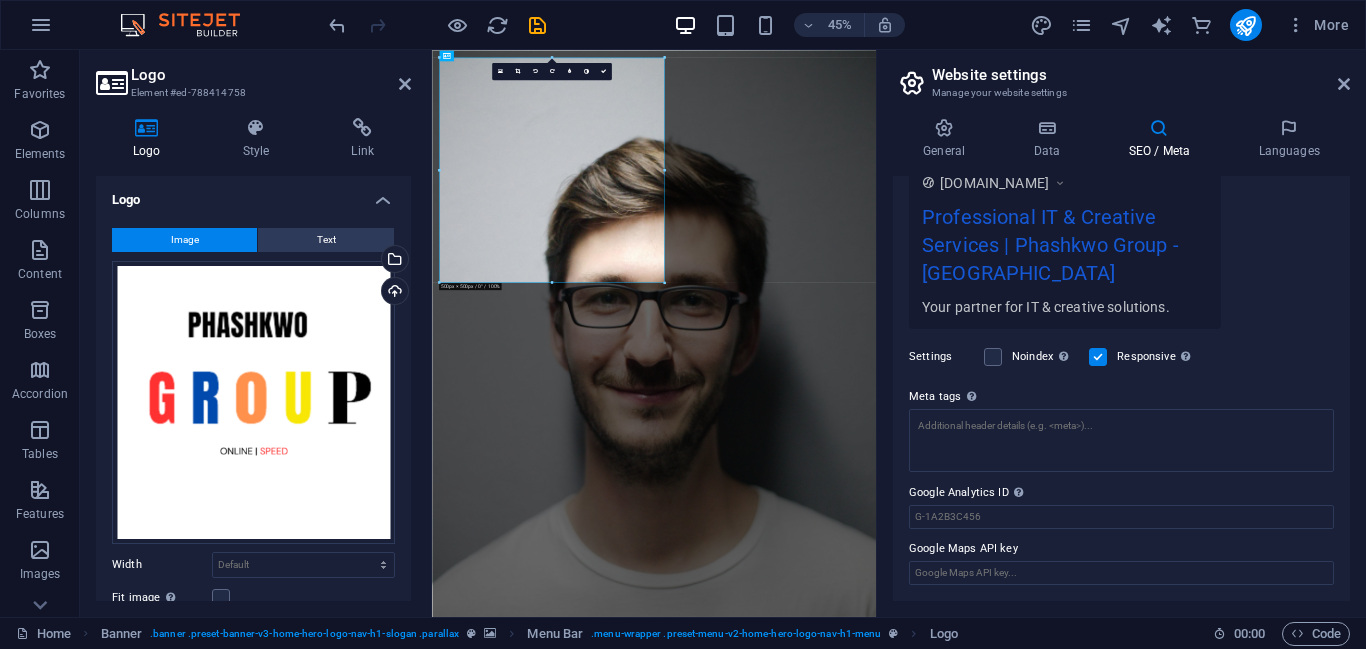 scroll, scrollTop: 0, scrollLeft: 0, axis: both 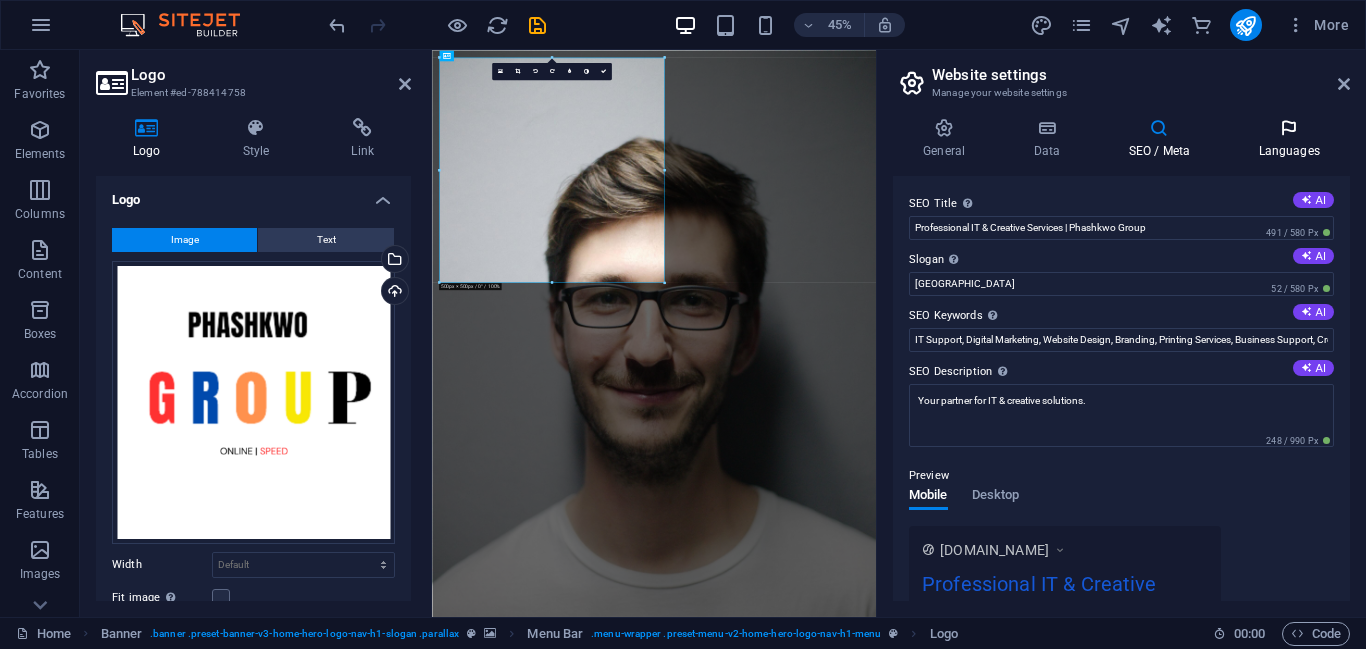 click on "Languages" at bounding box center (1289, 139) 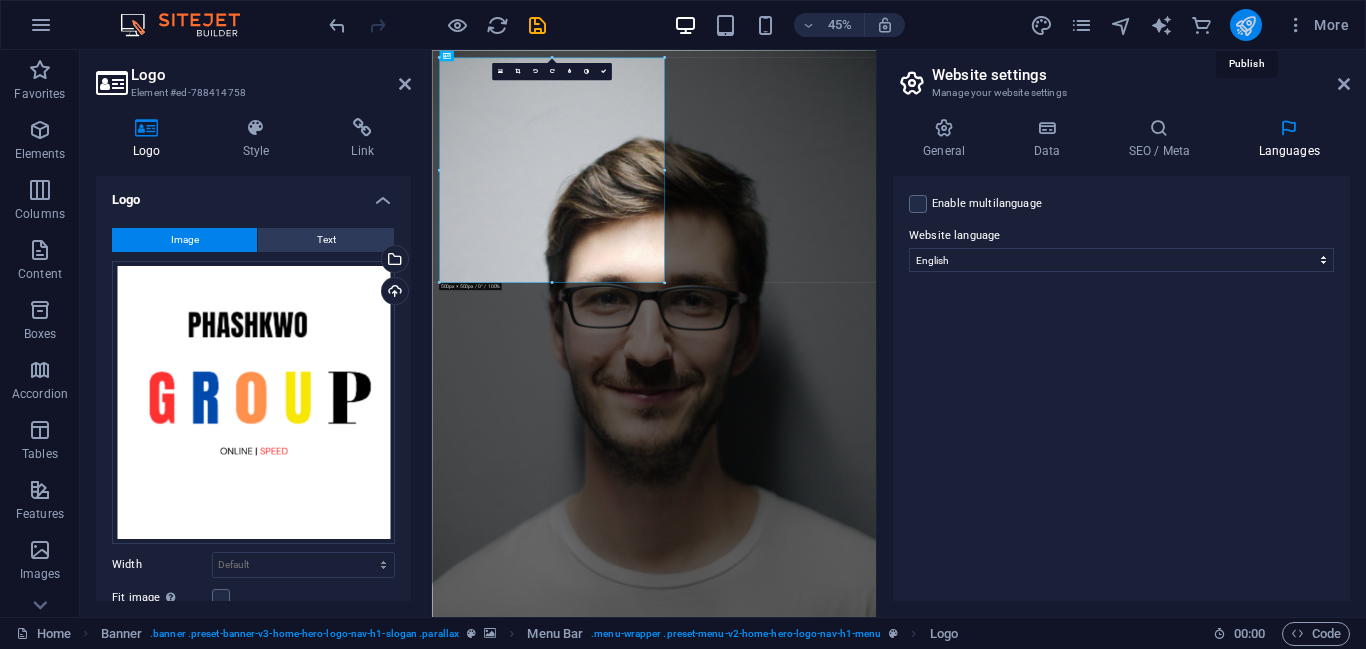 click at bounding box center [1245, 25] 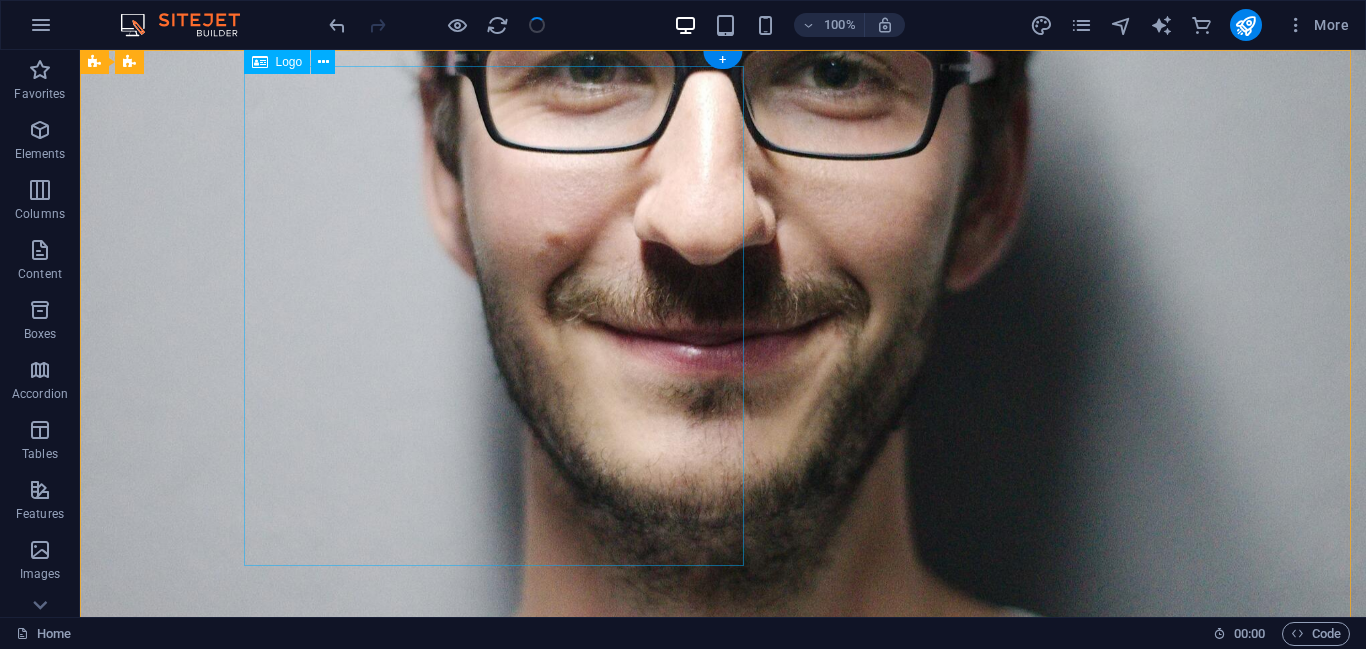 scroll, scrollTop: 0, scrollLeft: 0, axis: both 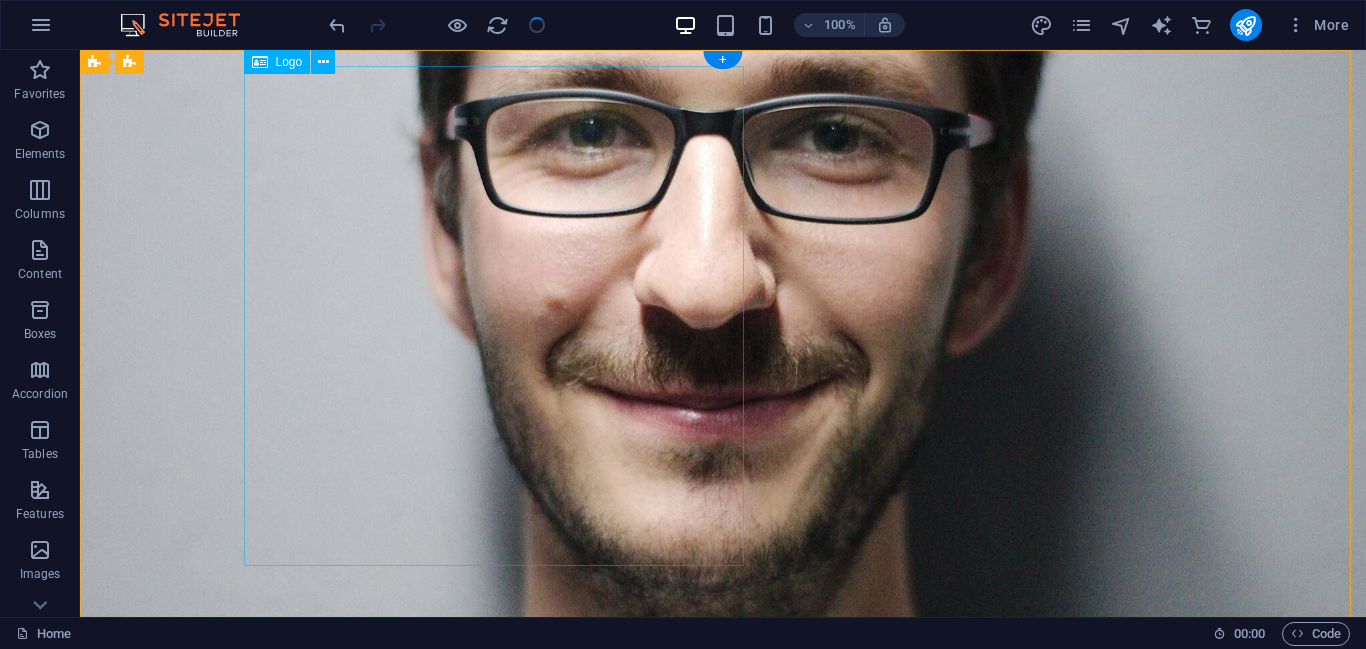 click at bounding box center [723, 969] 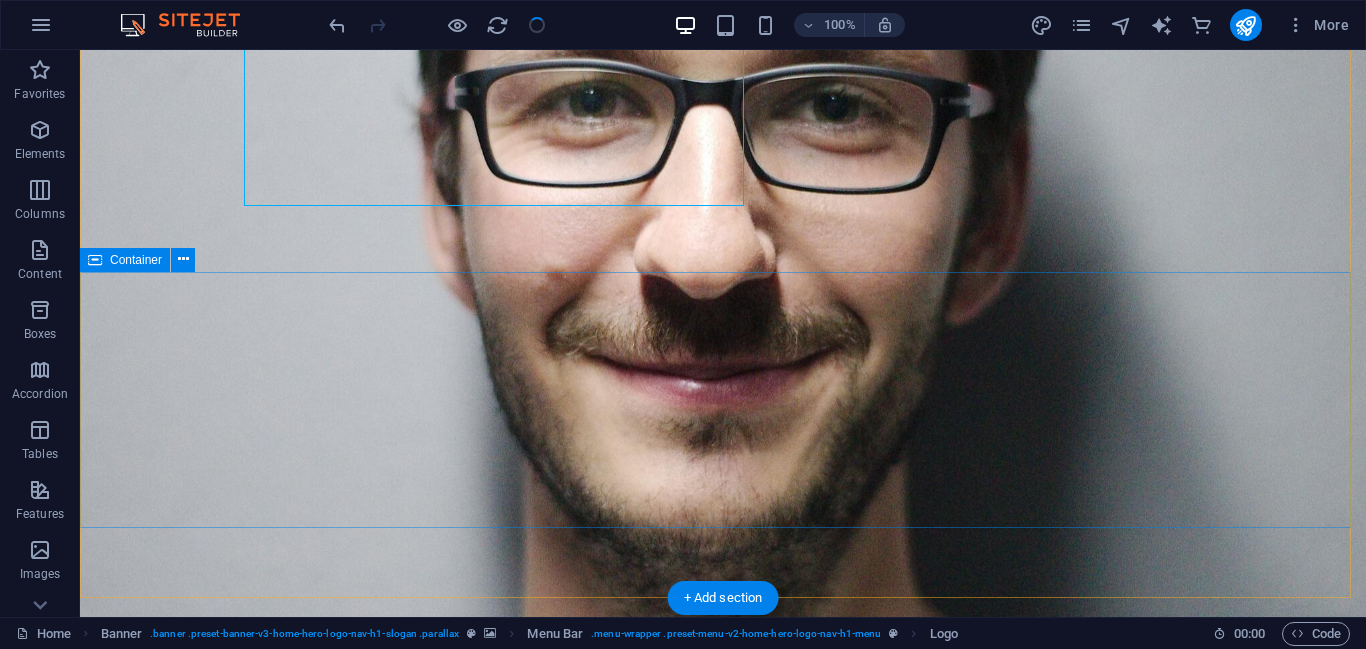 scroll, scrollTop: 360, scrollLeft: 0, axis: vertical 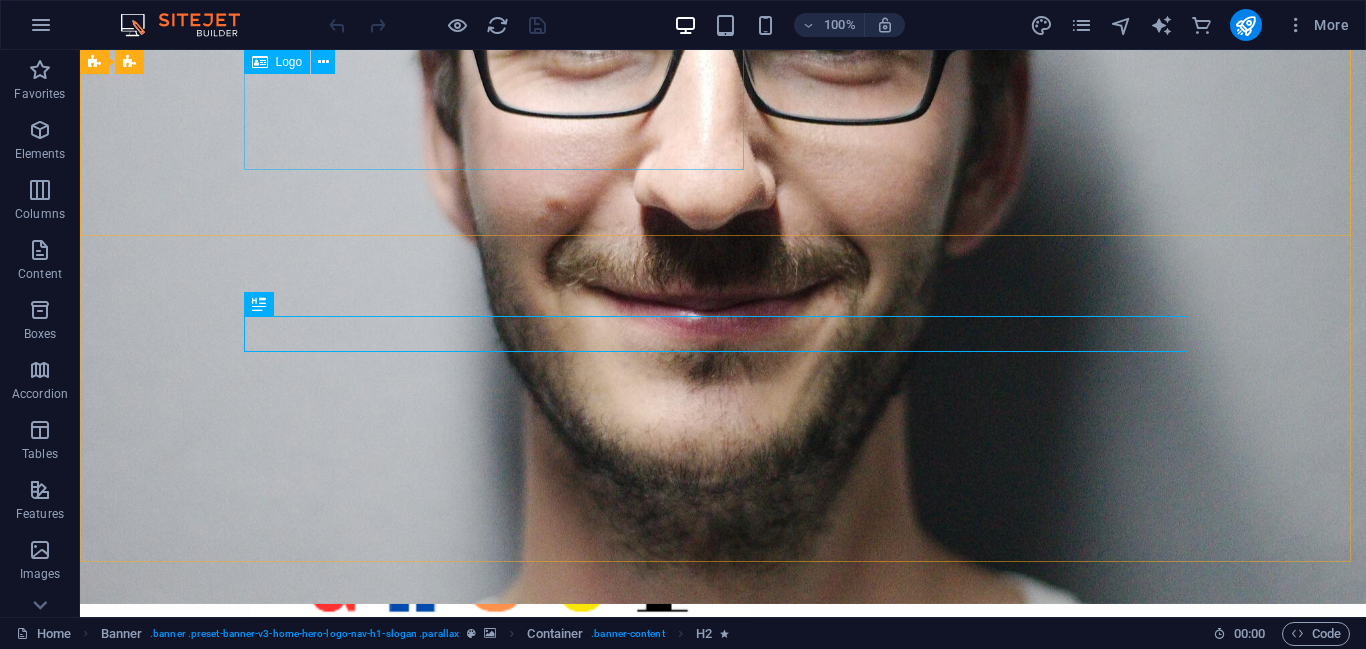 click on "Logo" at bounding box center (289, 62) 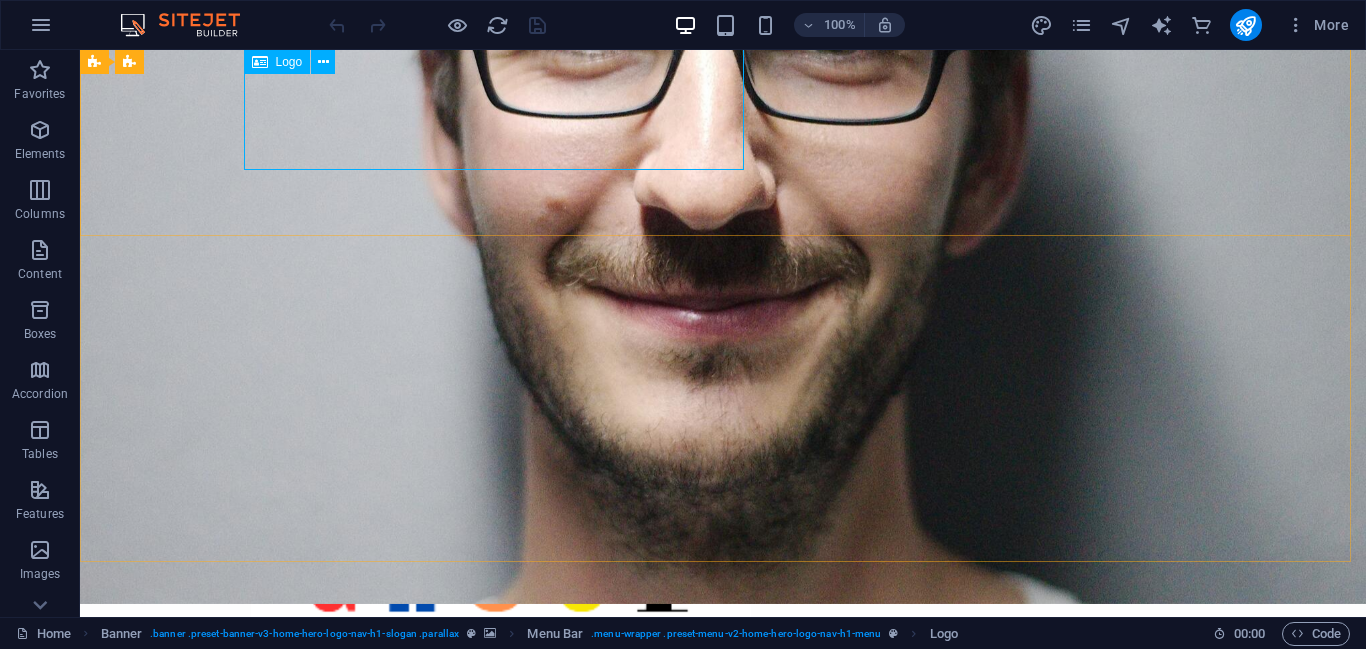 click on "Logo" at bounding box center [289, 62] 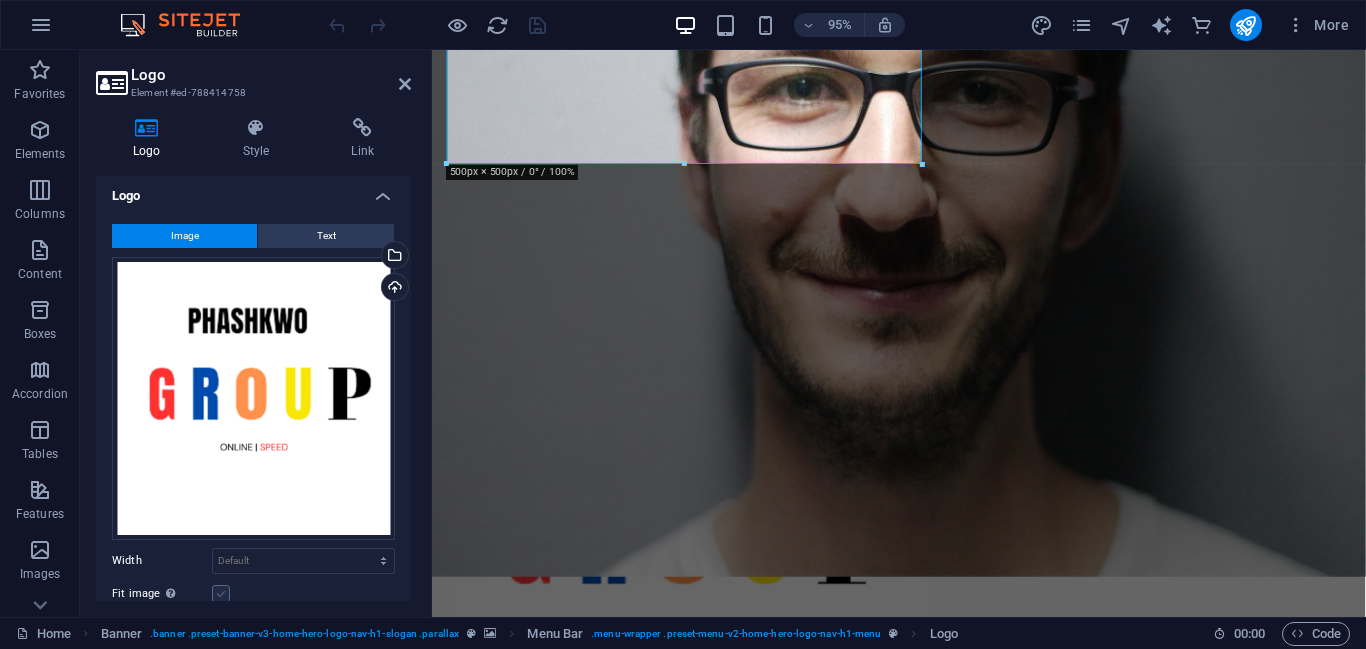 scroll, scrollTop: 0, scrollLeft: 0, axis: both 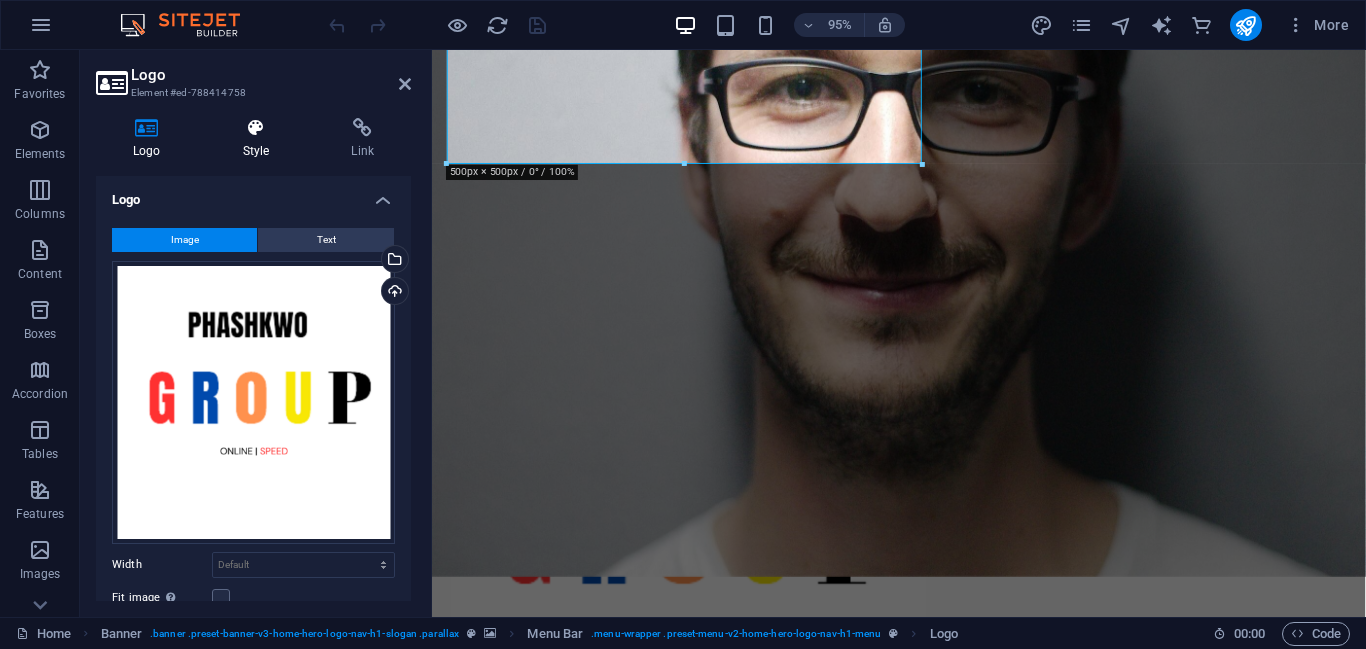 click at bounding box center [256, 128] 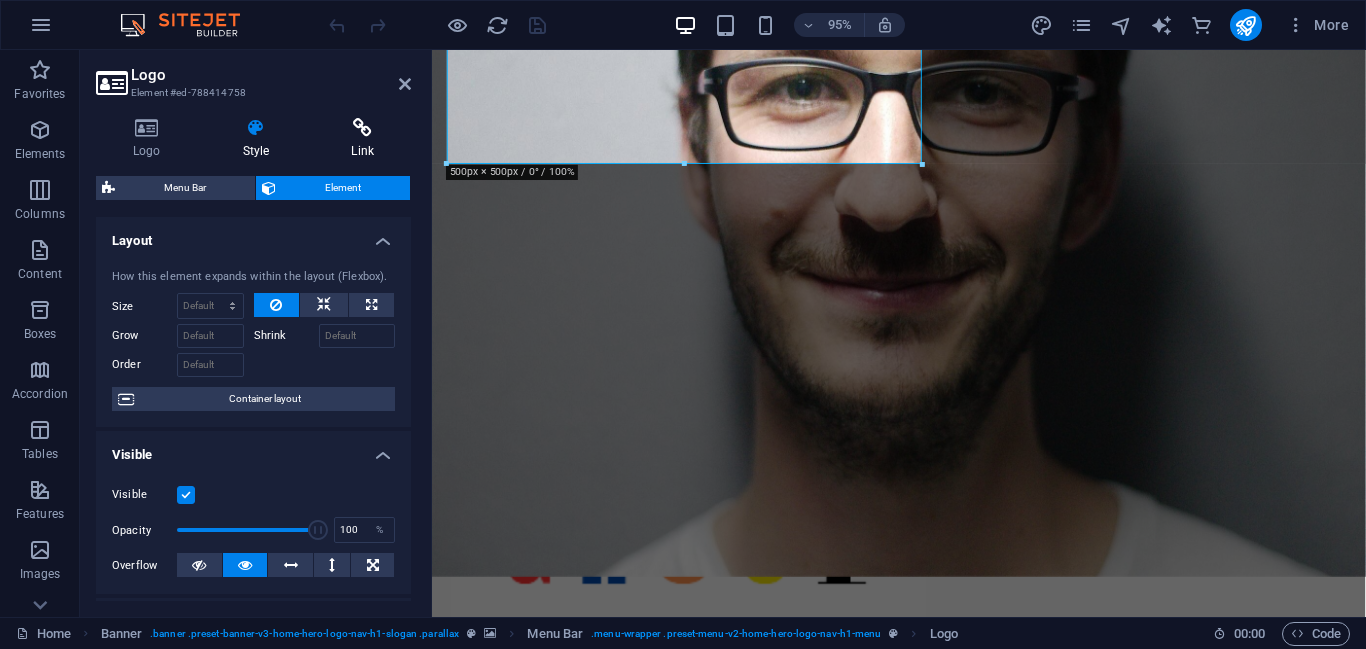 click at bounding box center [362, 128] 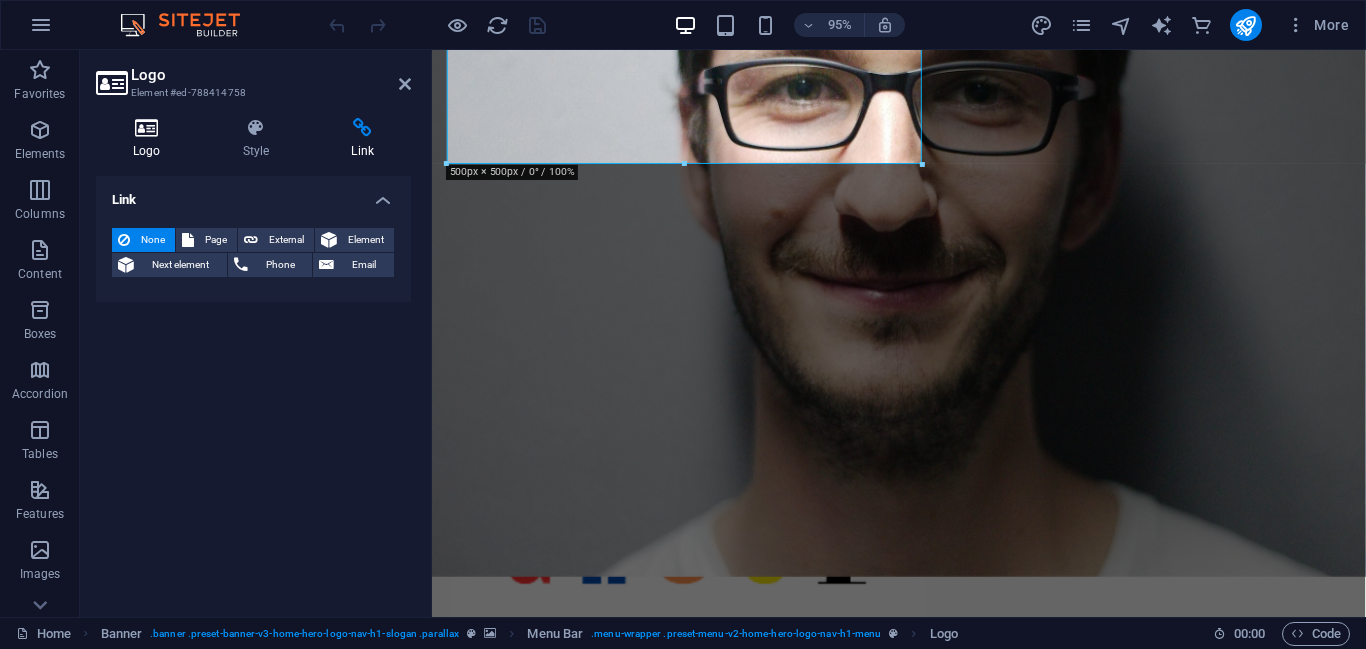 click on "Logo" at bounding box center [151, 139] 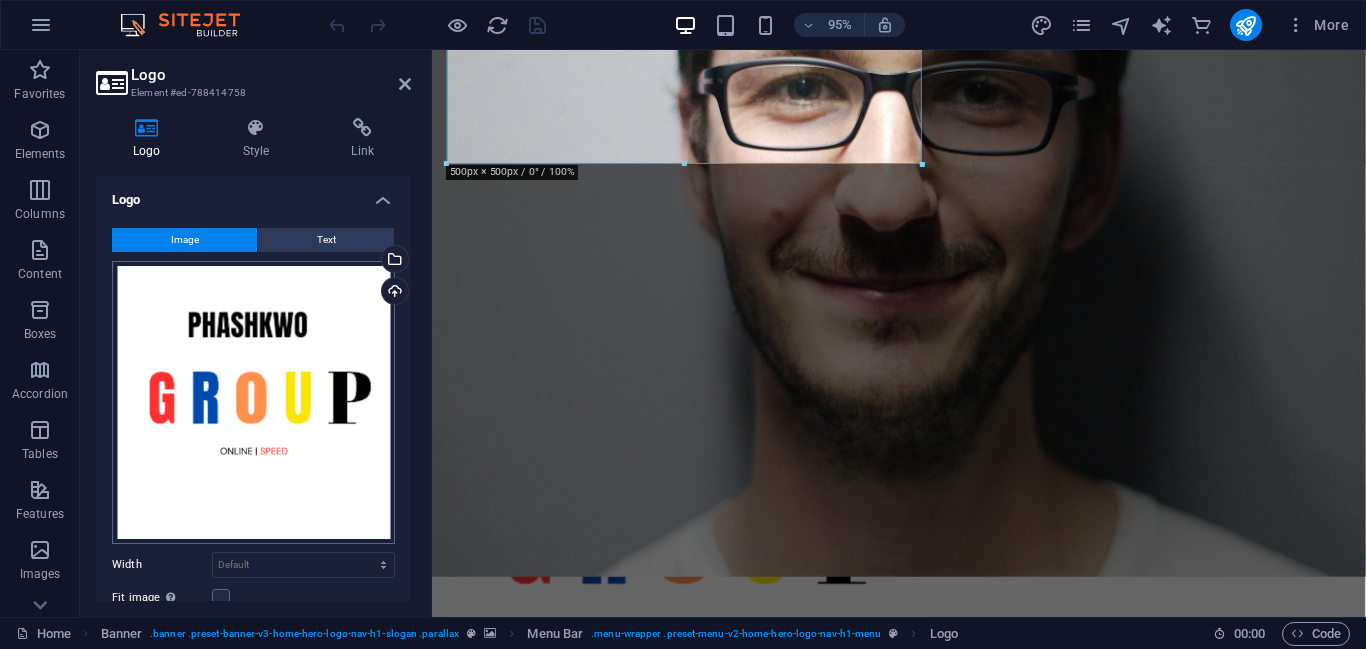 scroll, scrollTop: 202, scrollLeft: 0, axis: vertical 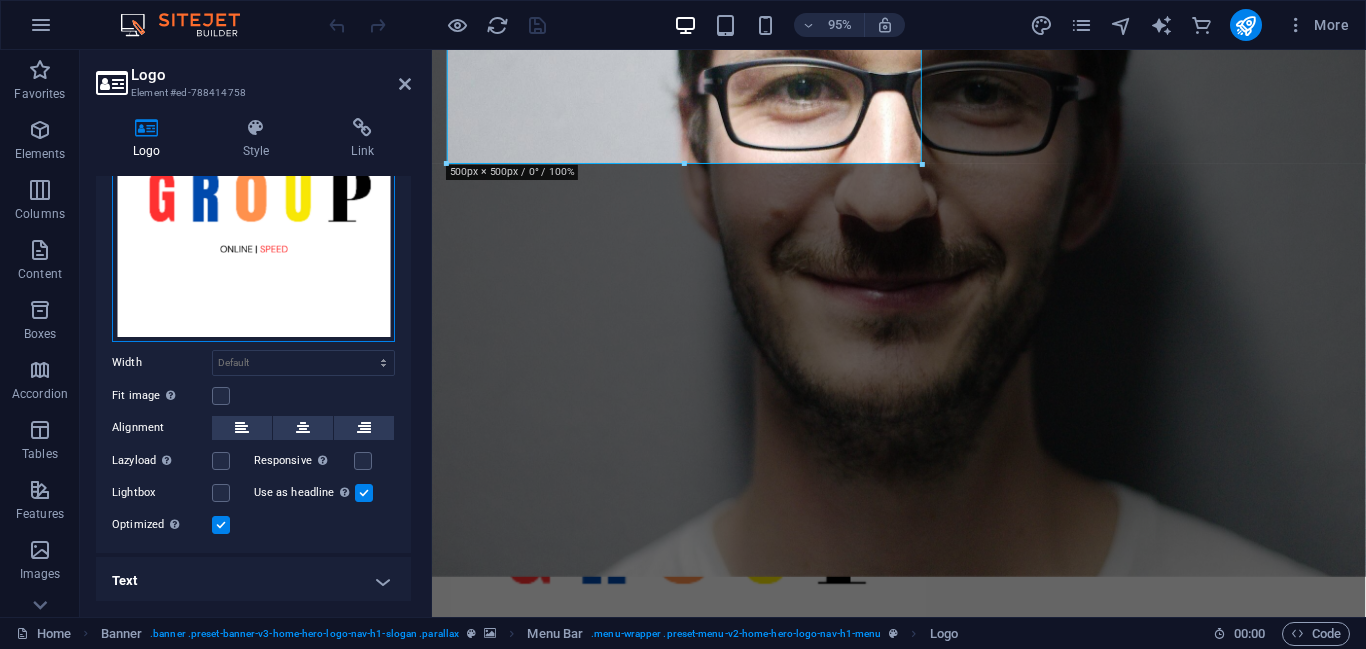 click on "Drag files here, click to choose files or select files from Files or our free stock photos & videos" at bounding box center (253, 200) 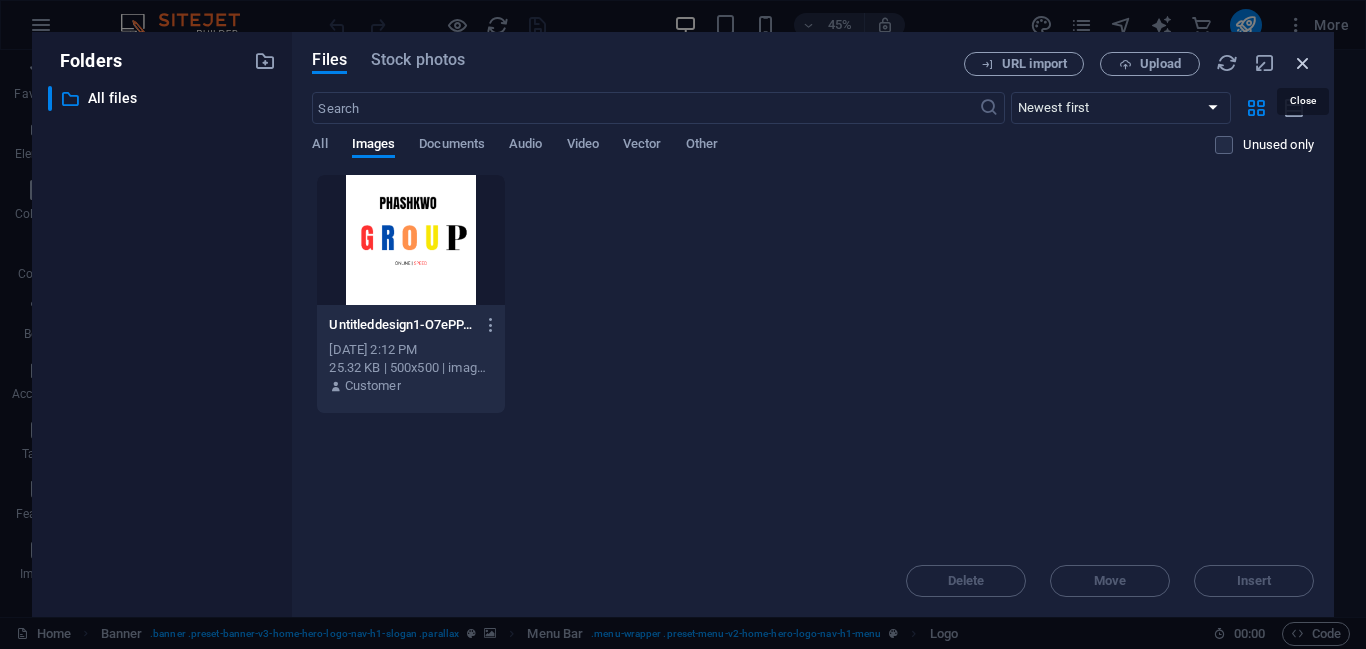 drag, startPoint x: 1302, startPoint y: 69, endPoint x: 908, endPoint y: 20, distance: 397.03525 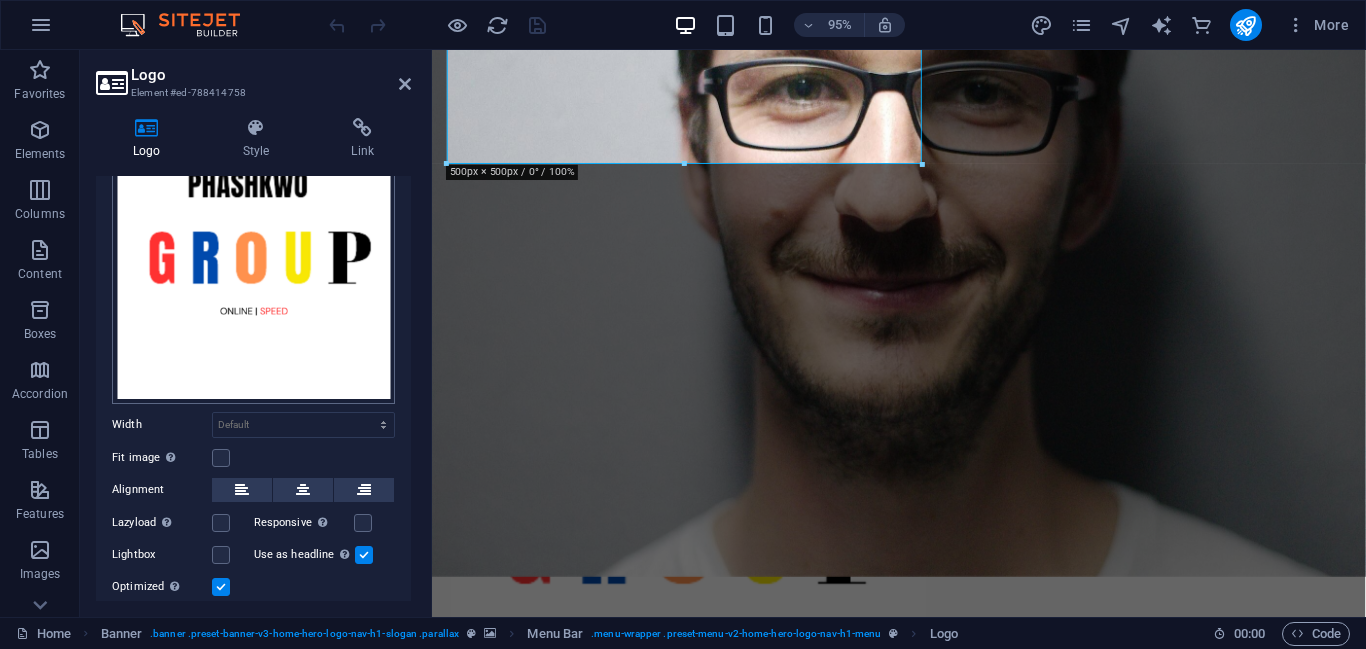 scroll, scrollTop: 202, scrollLeft: 0, axis: vertical 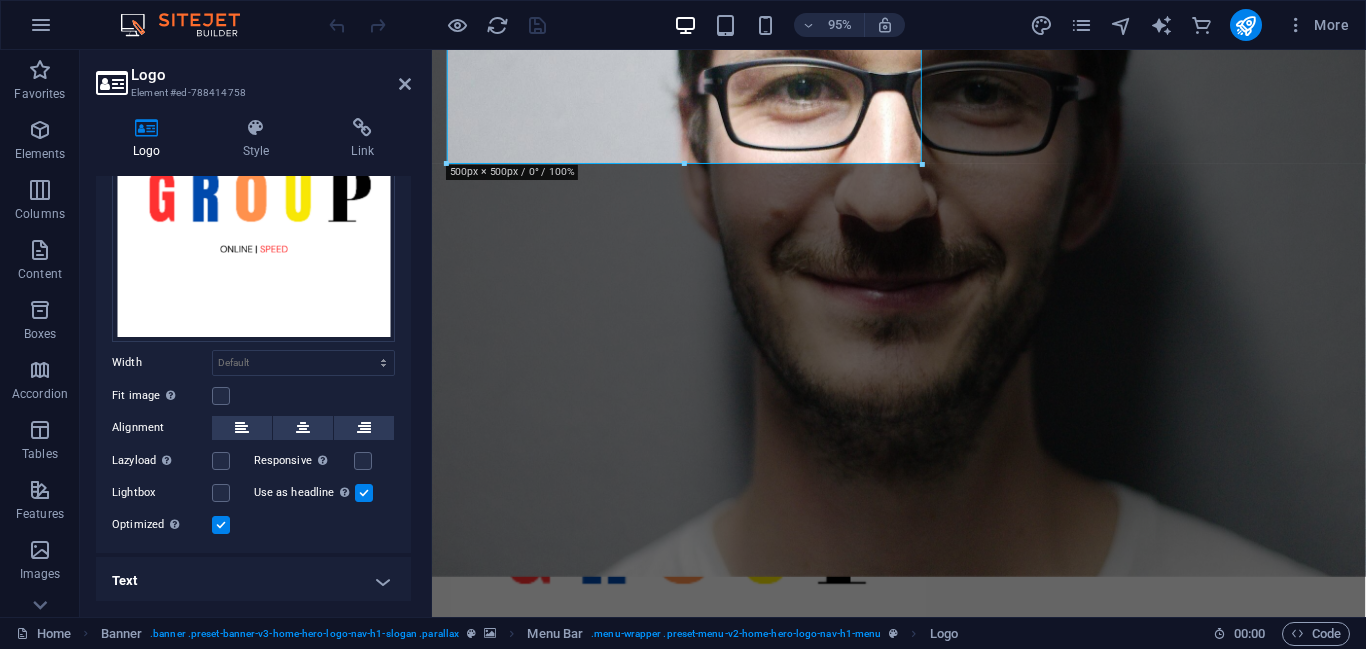 click on "Text" at bounding box center [253, 581] 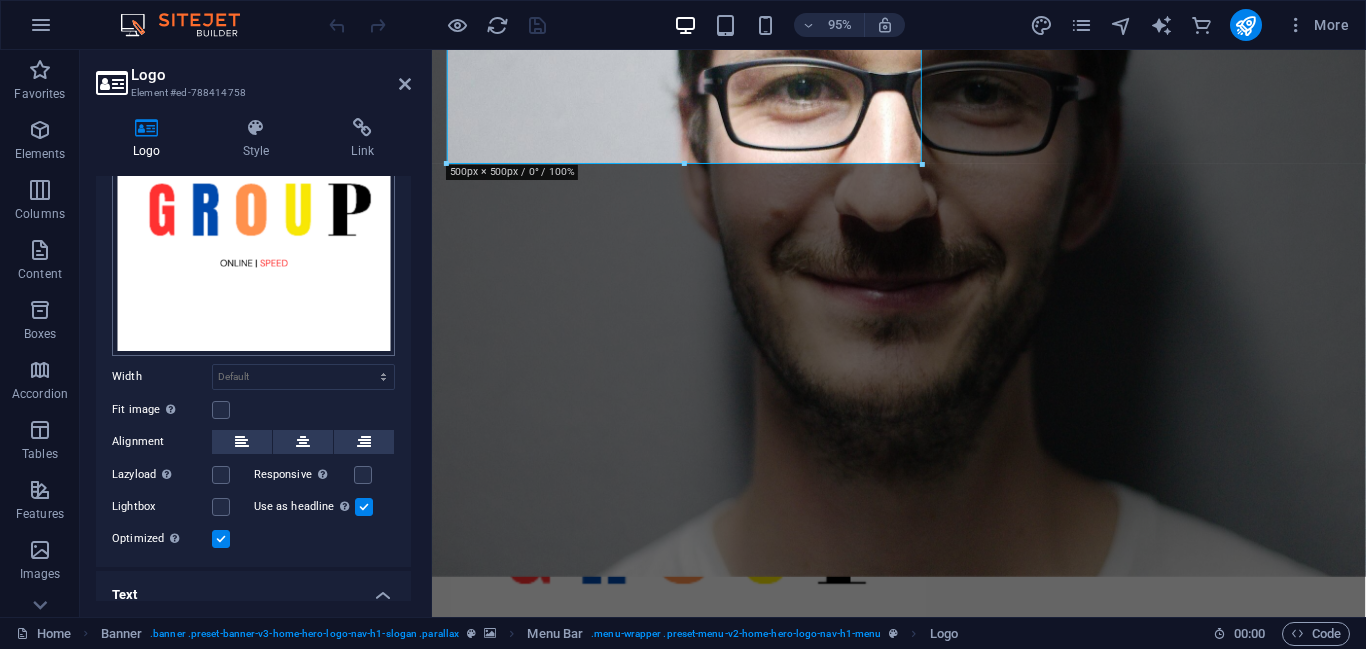 scroll, scrollTop: 0, scrollLeft: 0, axis: both 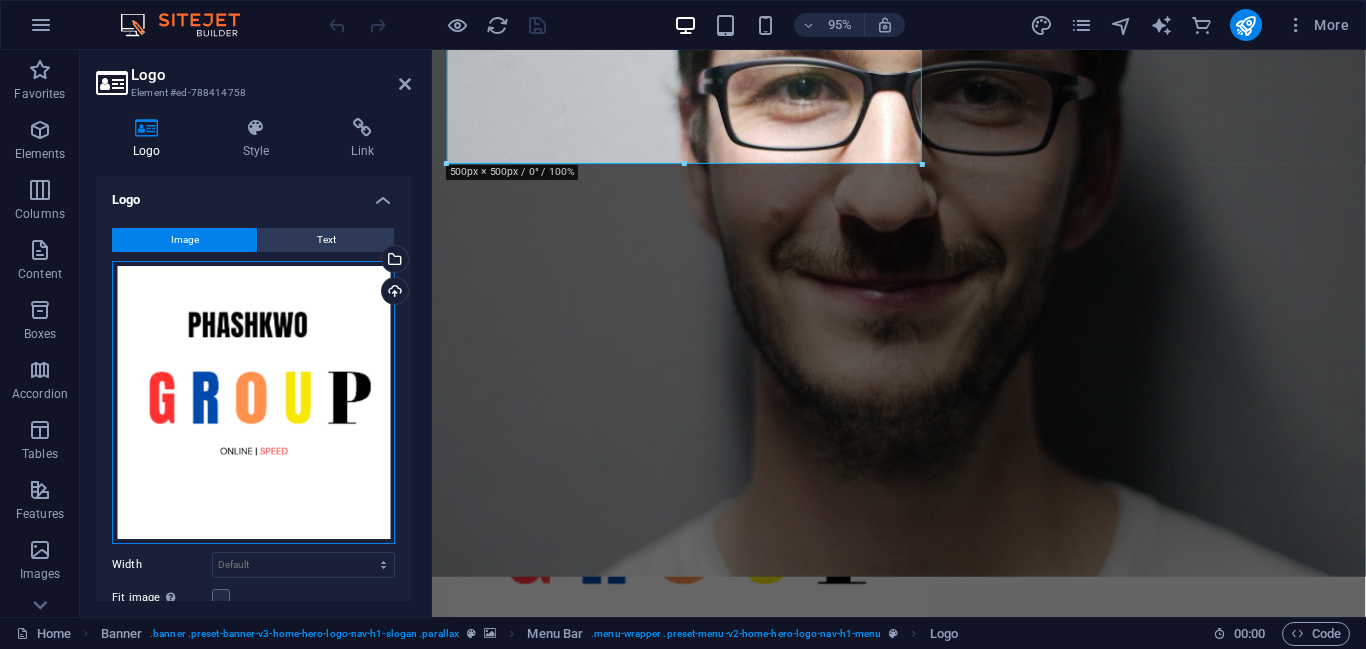 click on "Drag files here, click to choose files or select files from Files or our free stock photos & videos" at bounding box center [253, 402] 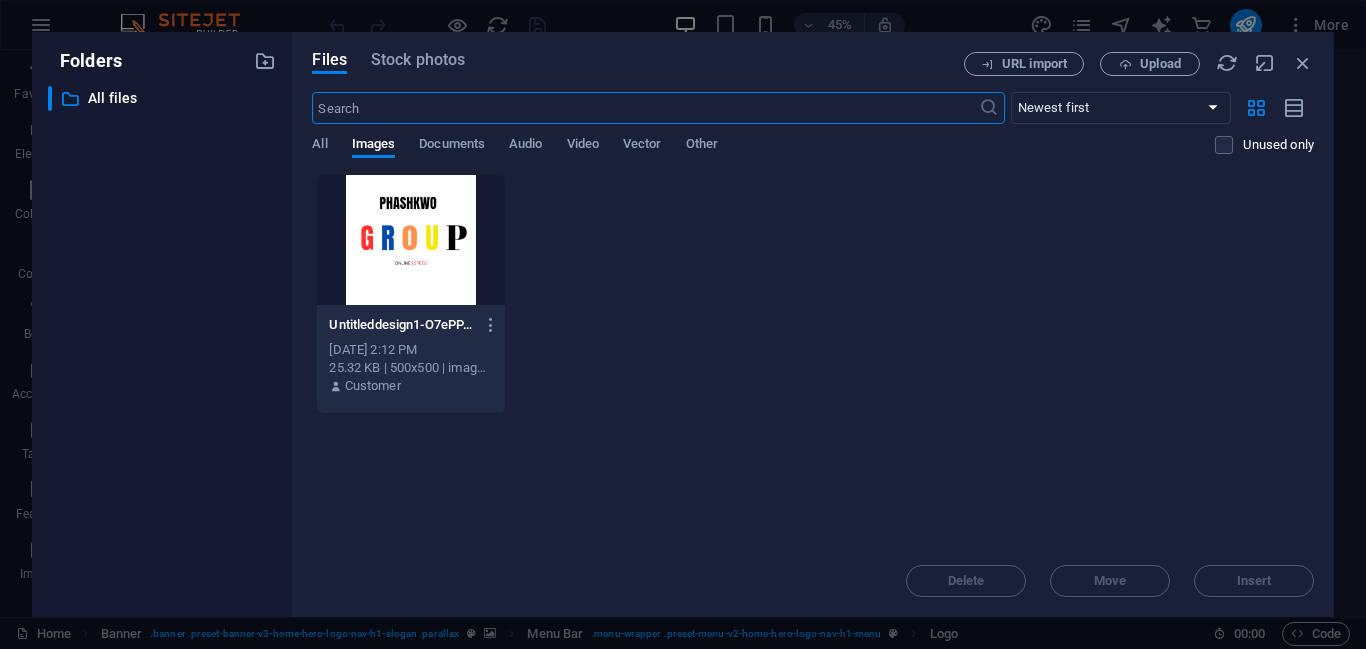 click at bounding box center (410, 240) 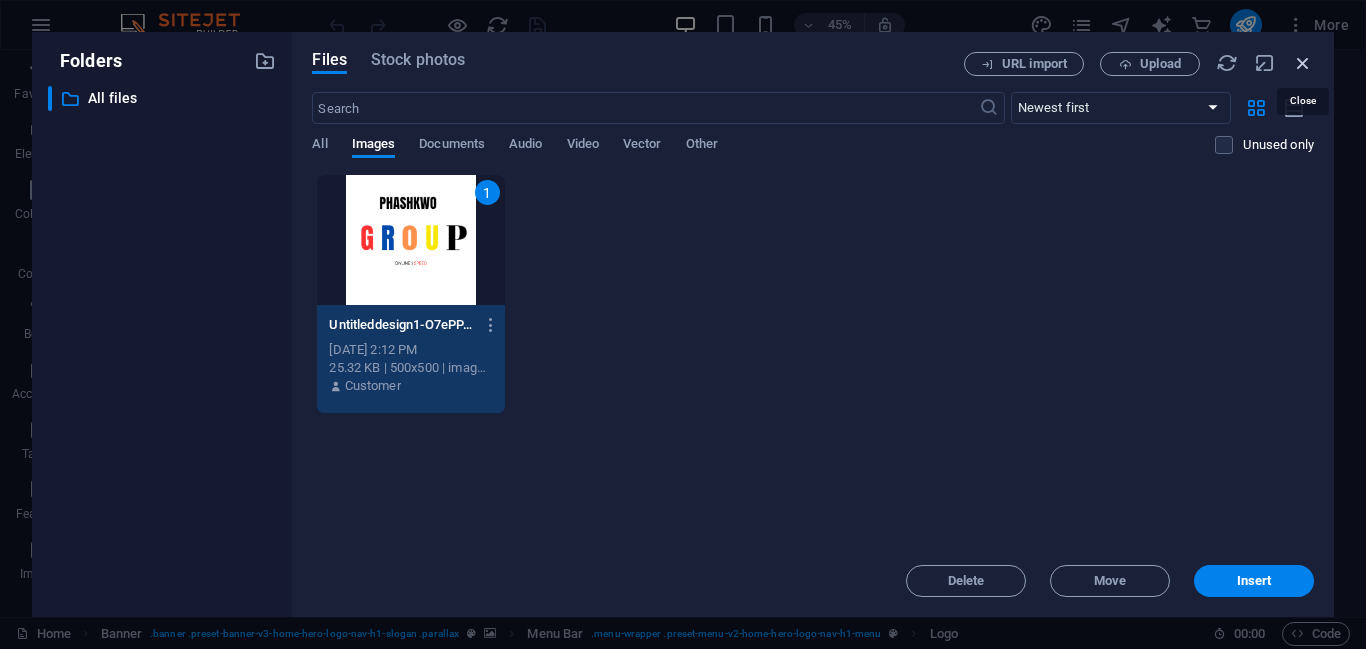 drag, startPoint x: 1305, startPoint y: 56, endPoint x: 919, endPoint y: 6, distance: 389.22488 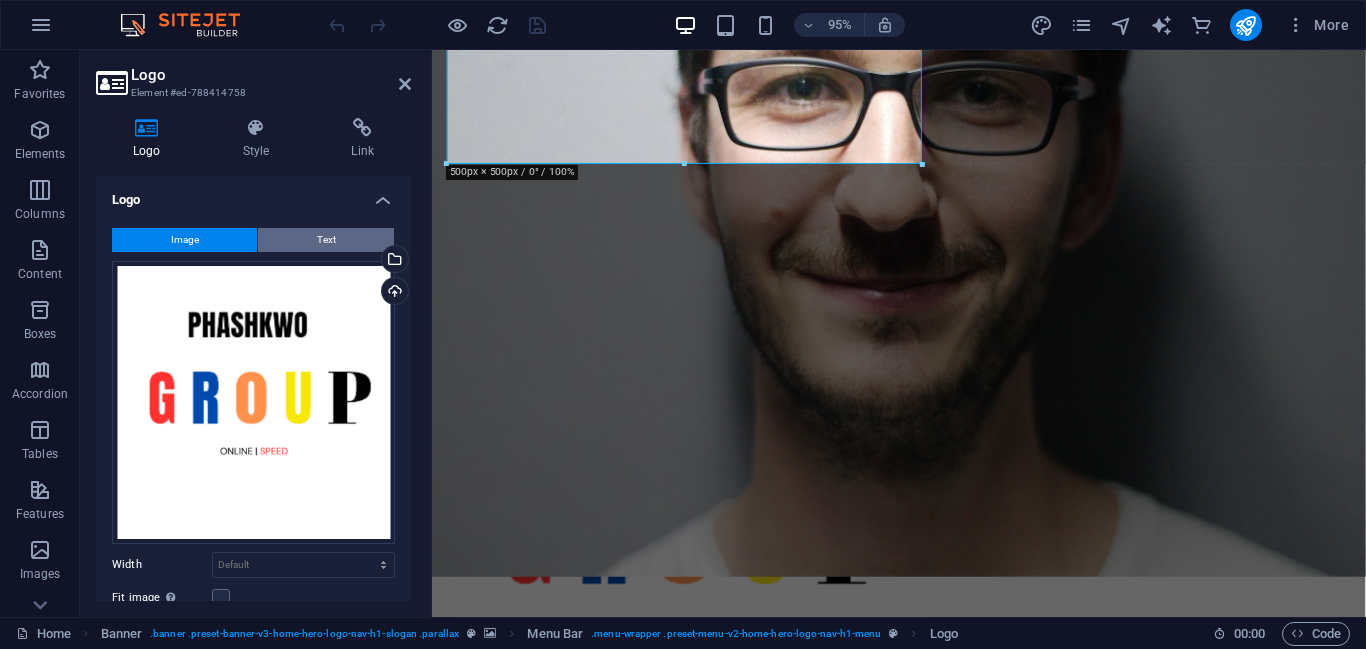 click on "Text" at bounding box center [326, 240] 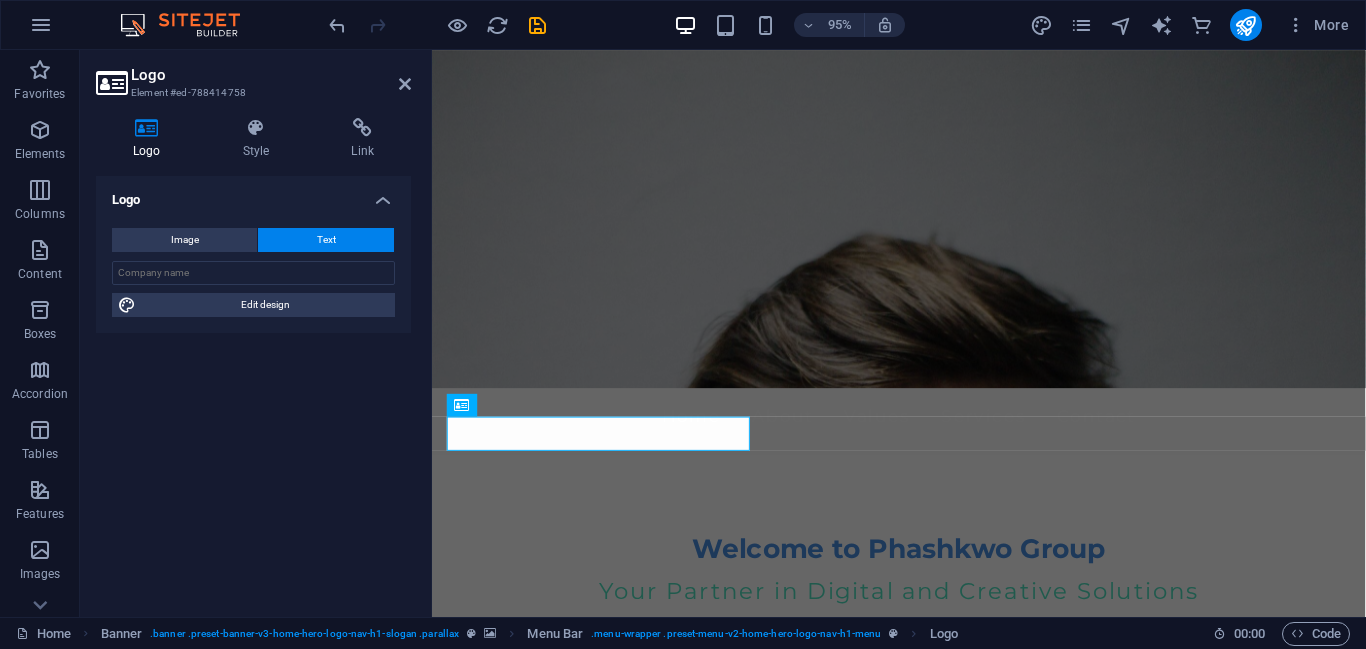 scroll, scrollTop: 0, scrollLeft: 0, axis: both 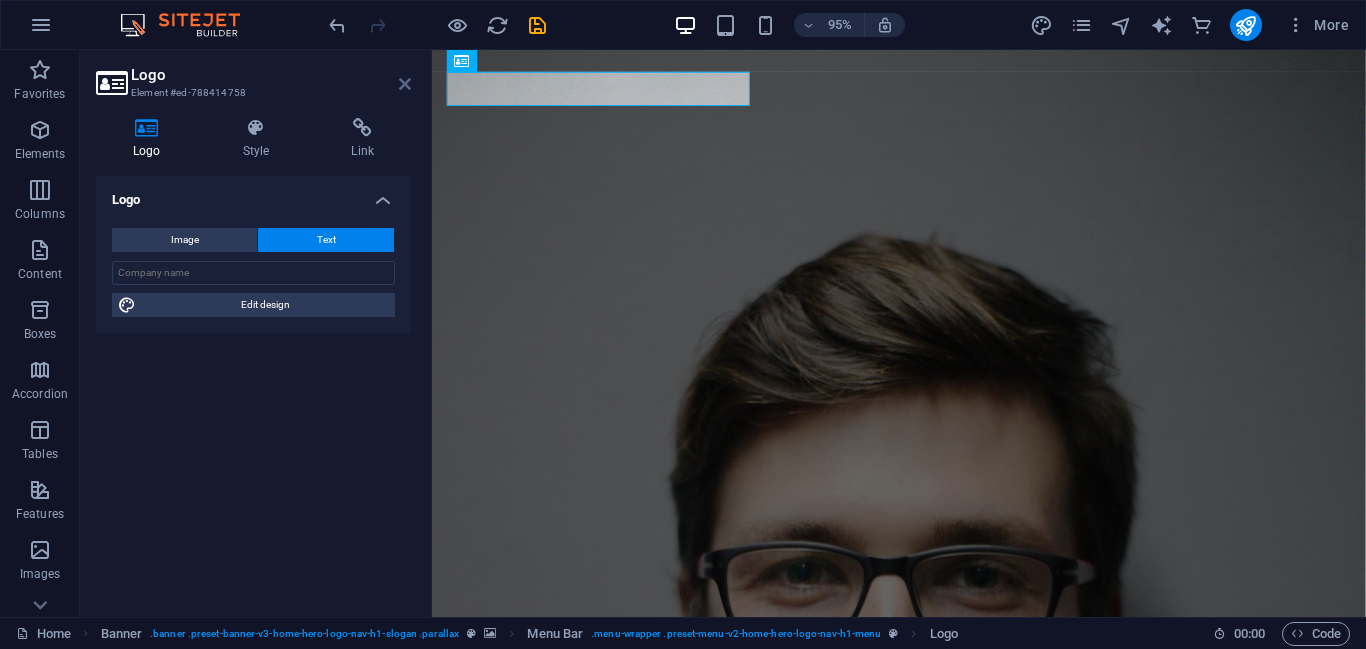 click at bounding box center [405, 84] 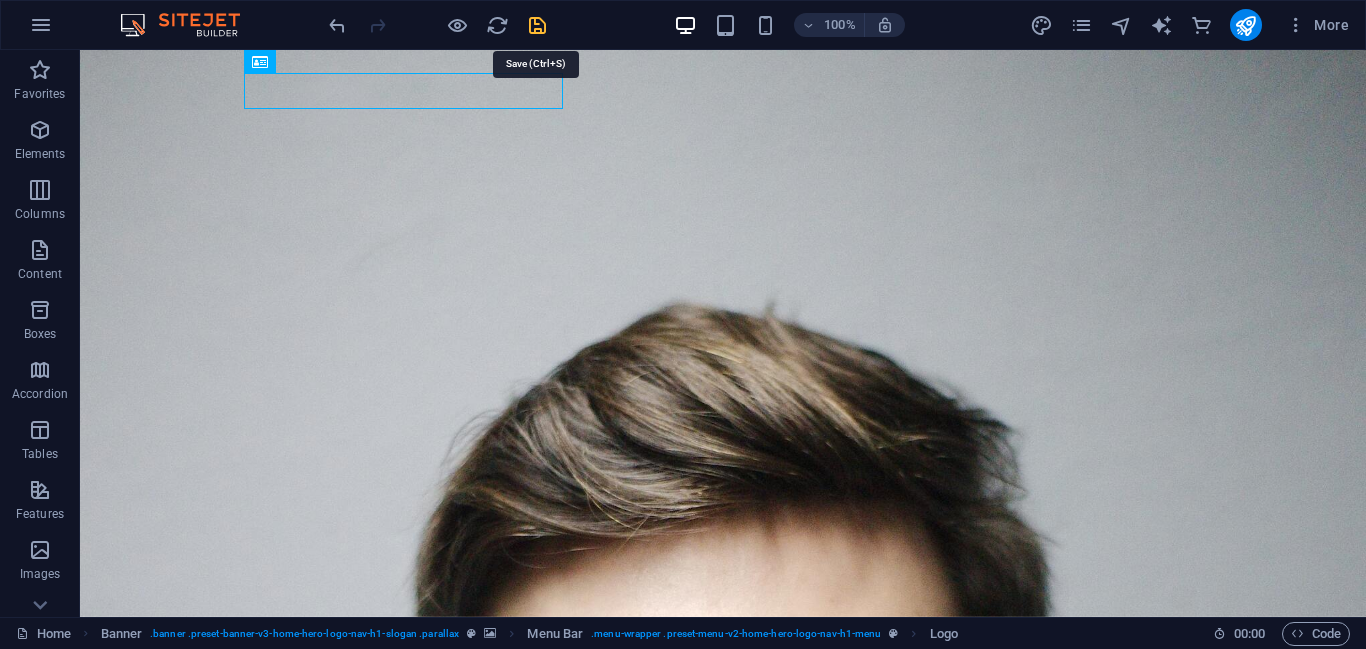 click at bounding box center [537, 25] 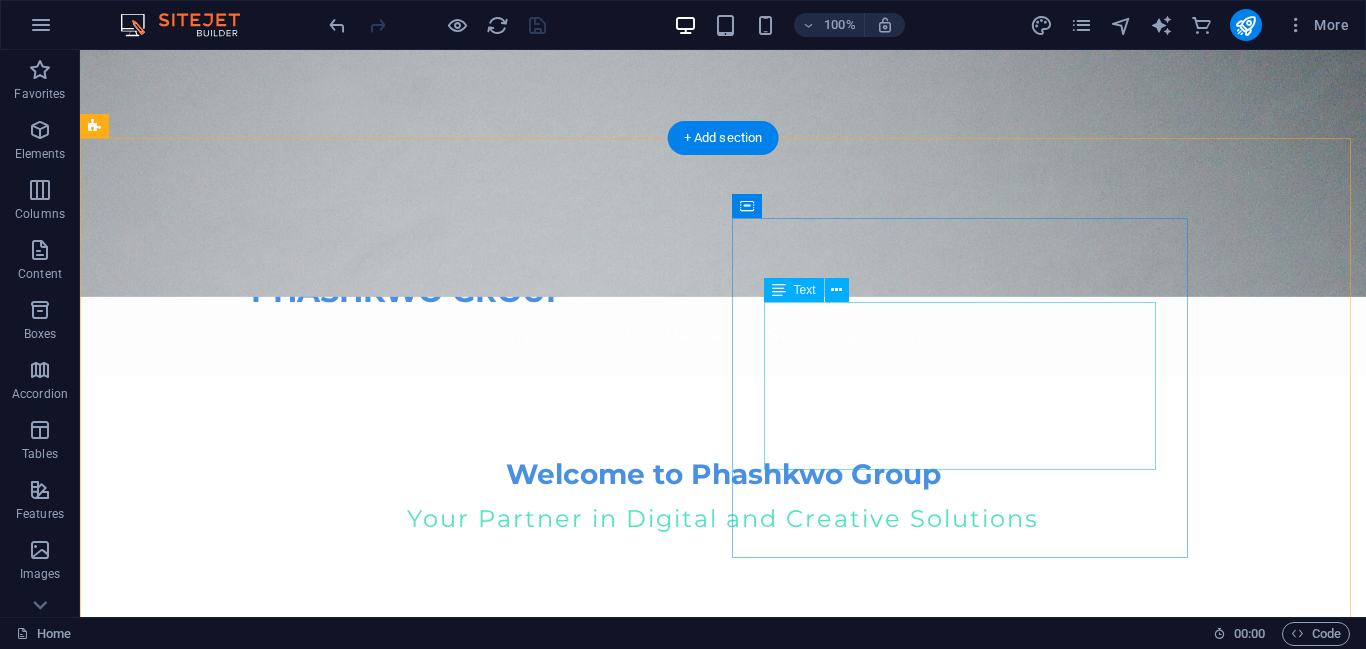 scroll, scrollTop: 0, scrollLeft: 0, axis: both 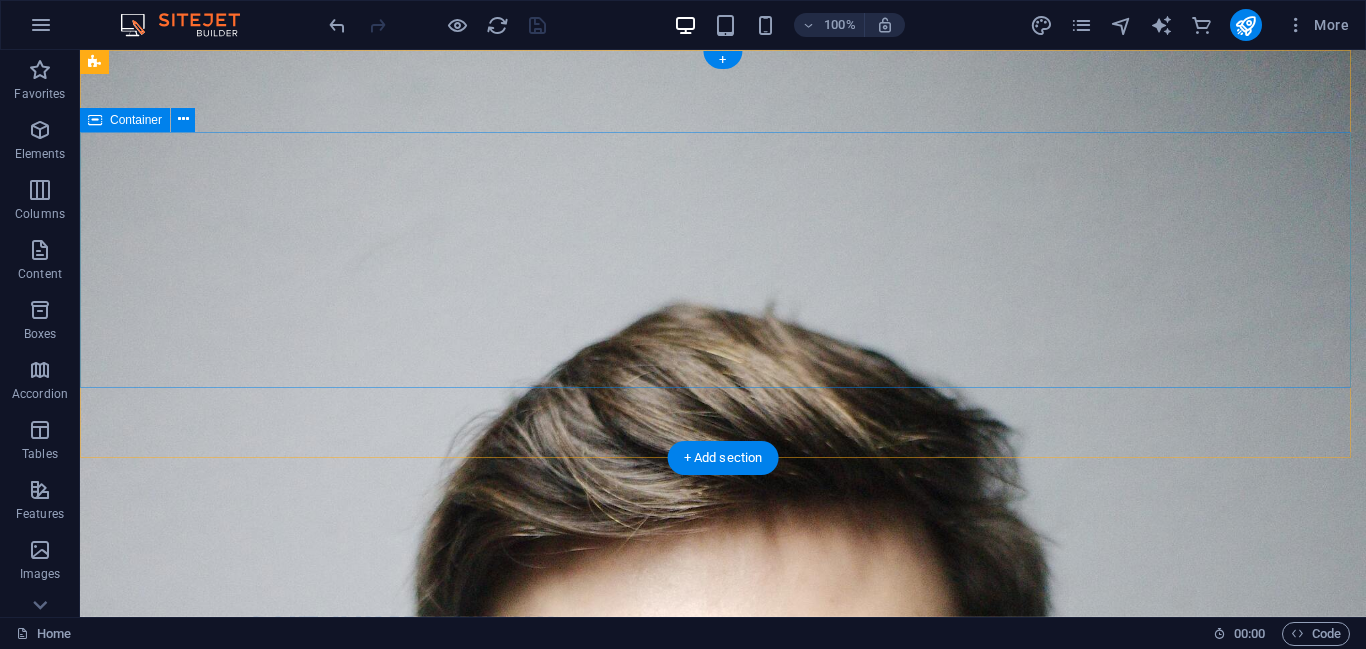 click on "Welcome to Phashkwo Group Your Partner in Digital and Creative Solutions" at bounding box center [723, 824] 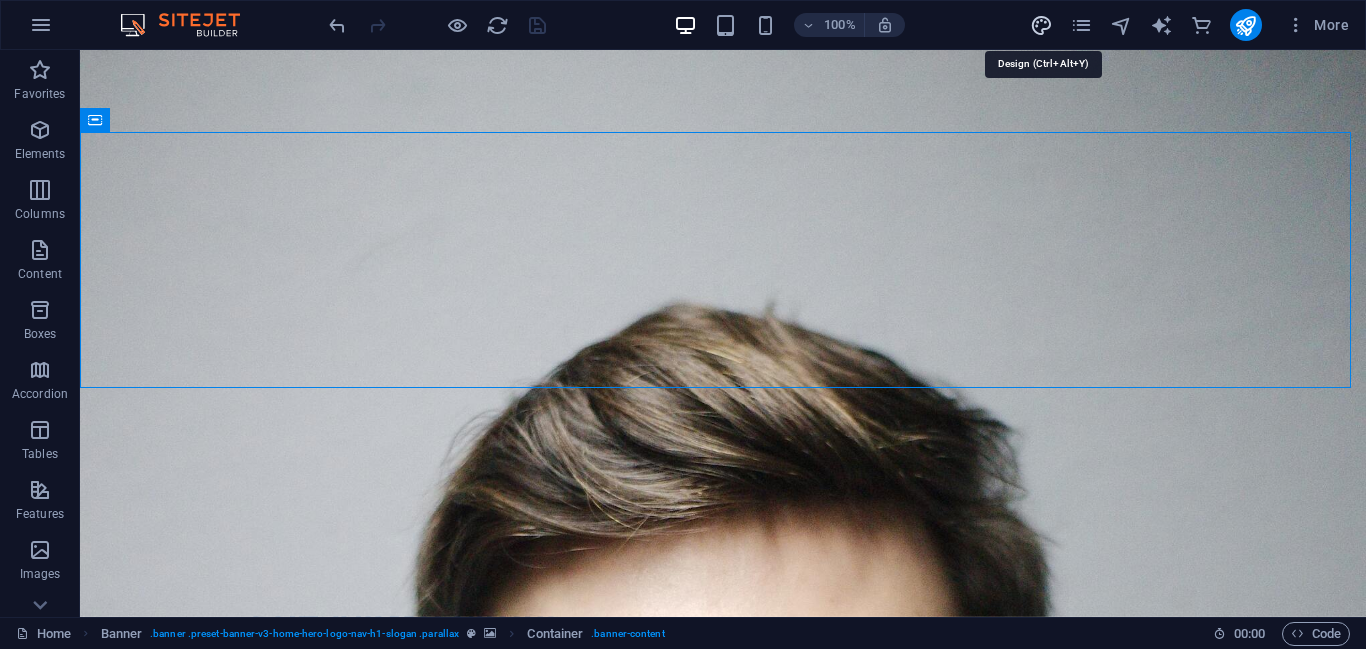 click at bounding box center (1041, 25) 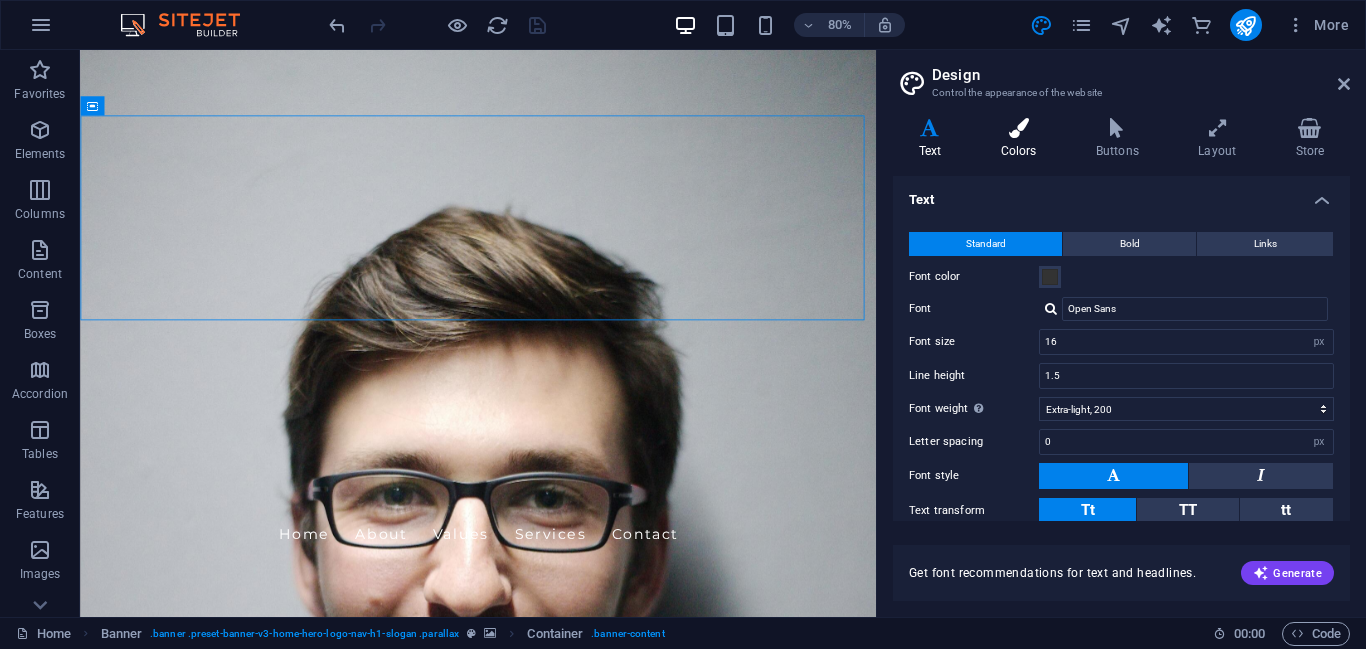 click at bounding box center [1018, 128] 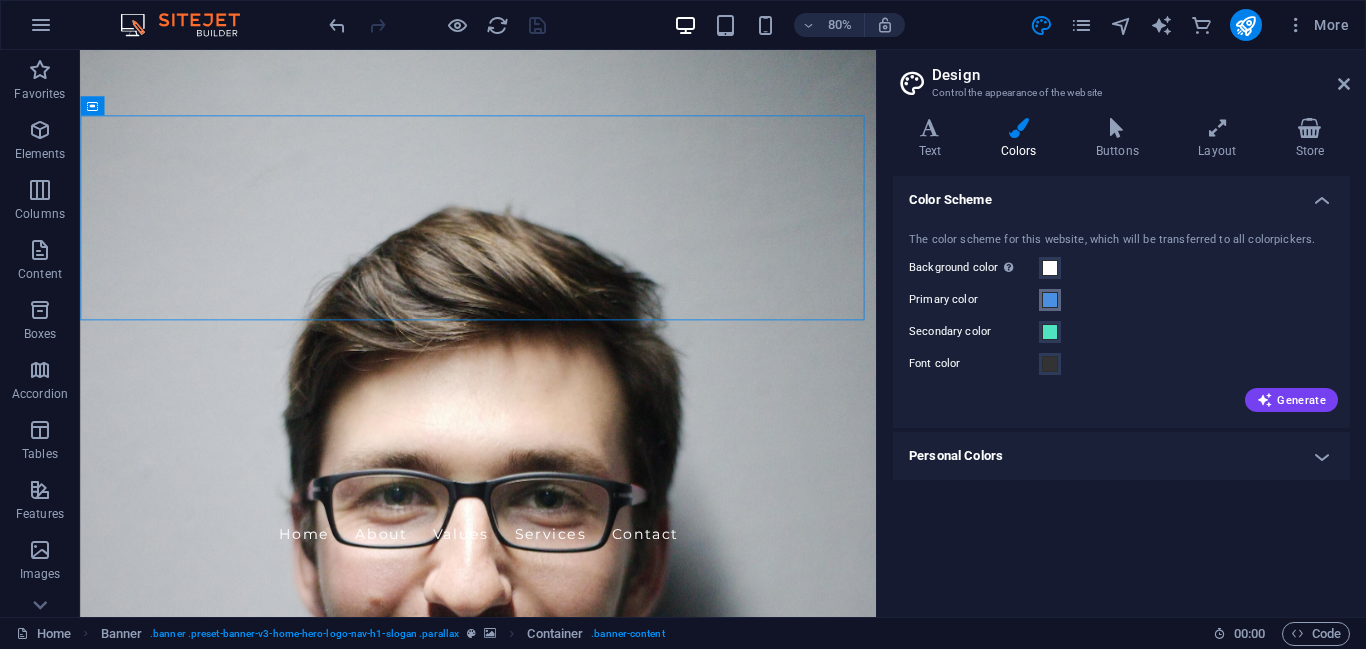 click at bounding box center (1050, 300) 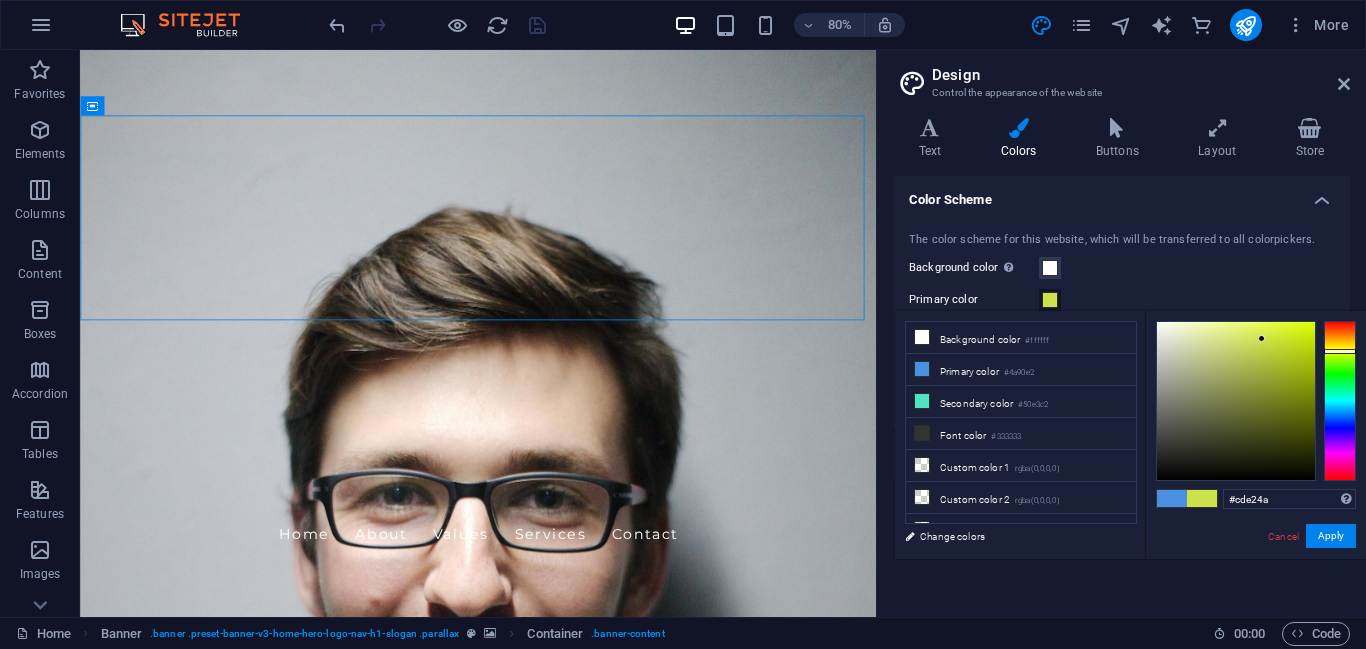 click at bounding box center (1340, 401) 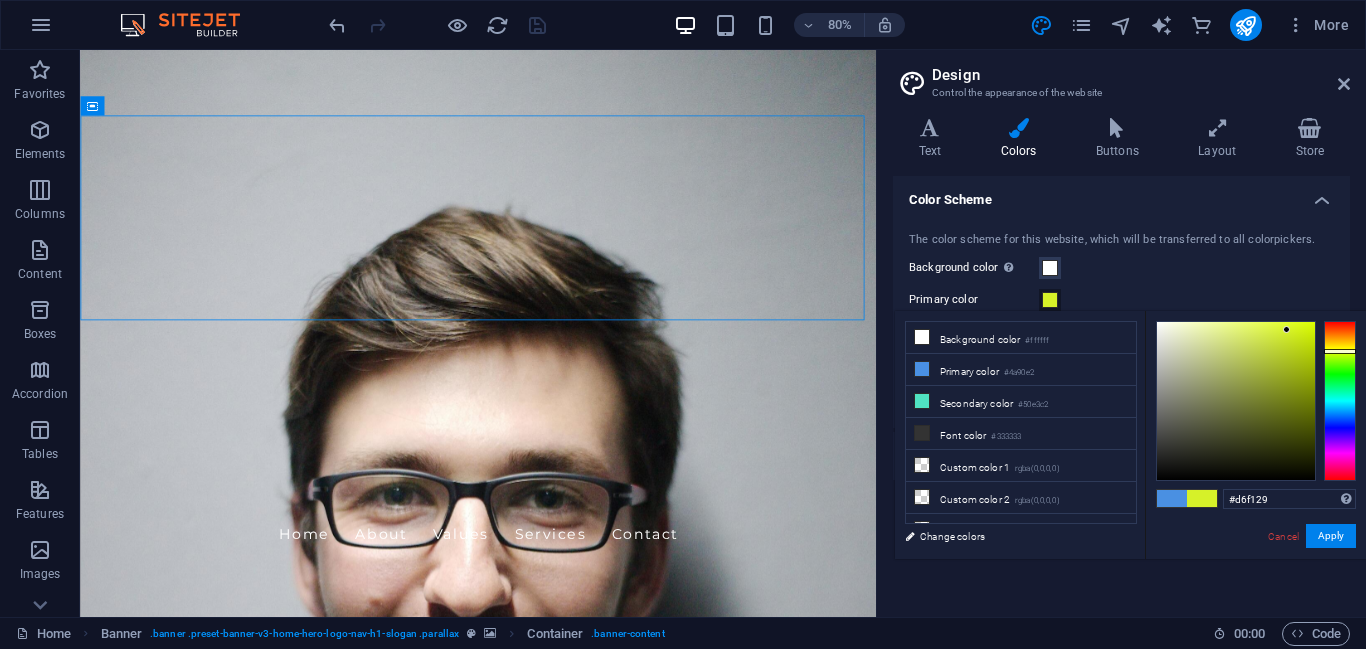 drag, startPoint x: 1262, startPoint y: 351, endPoint x: 1287, endPoint y: 330, distance: 32.649654 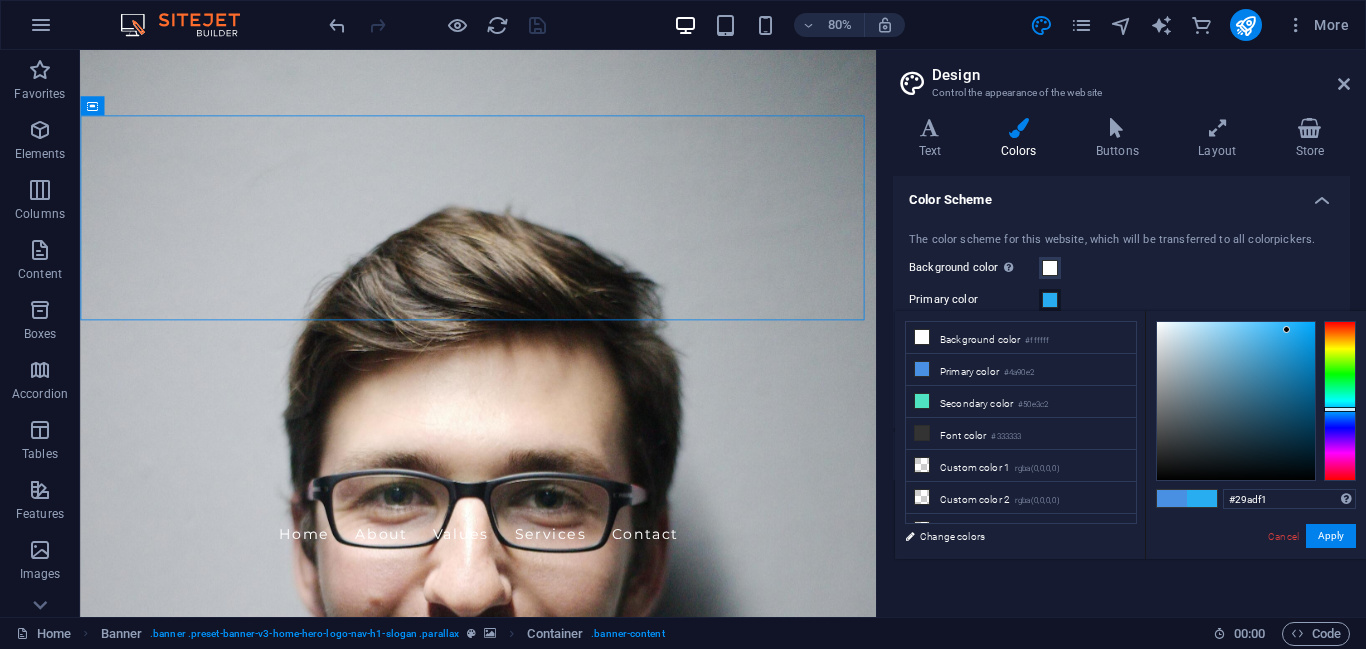 click at bounding box center [1340, 401] 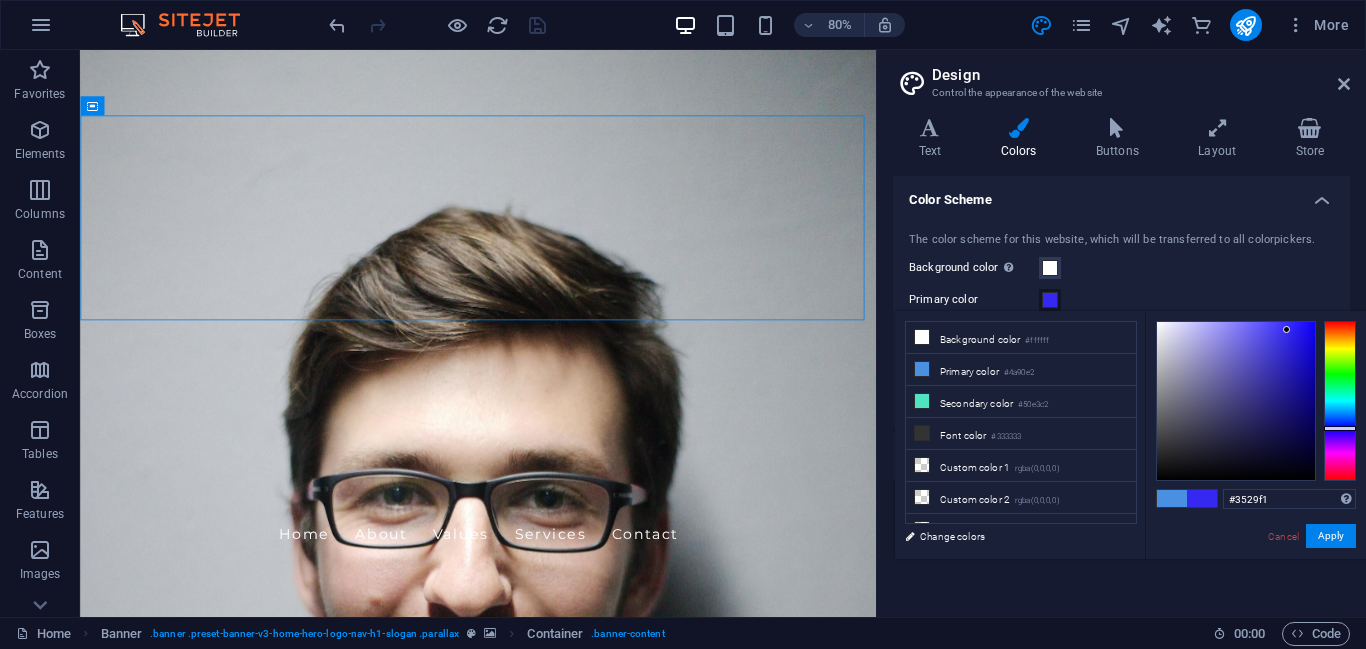 click at bounding box center (1340, 401) 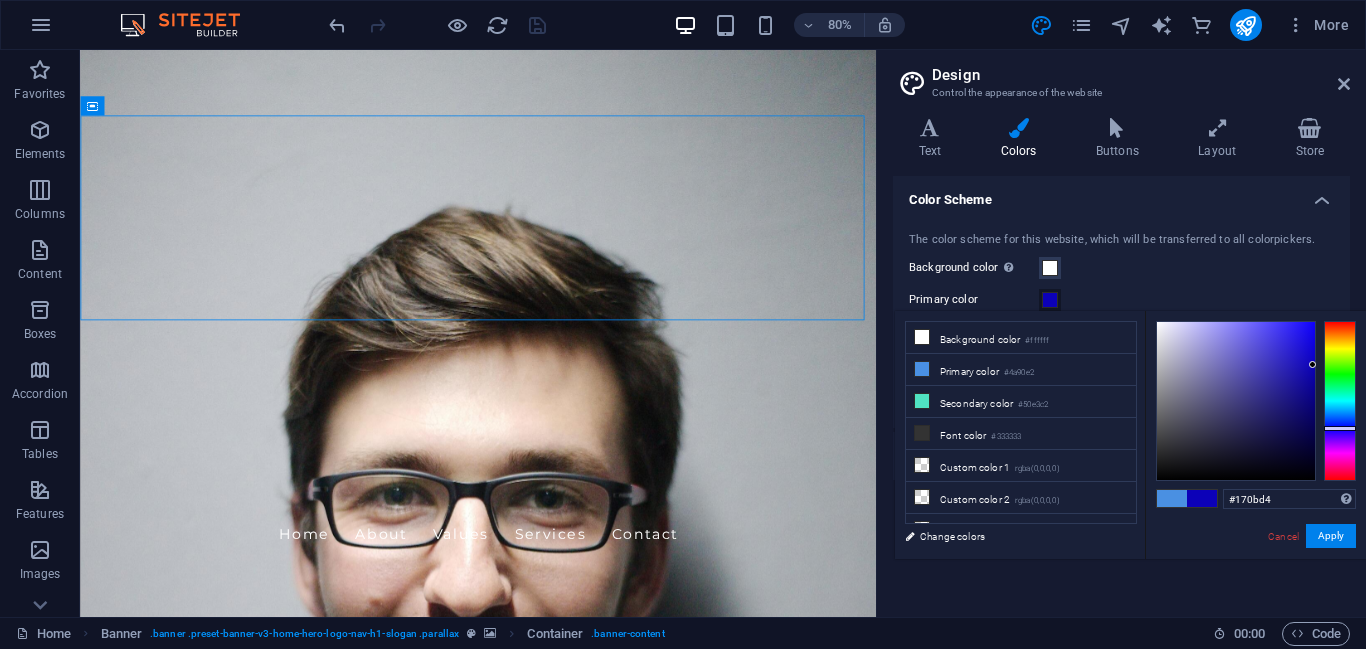 type on "#180cd5" 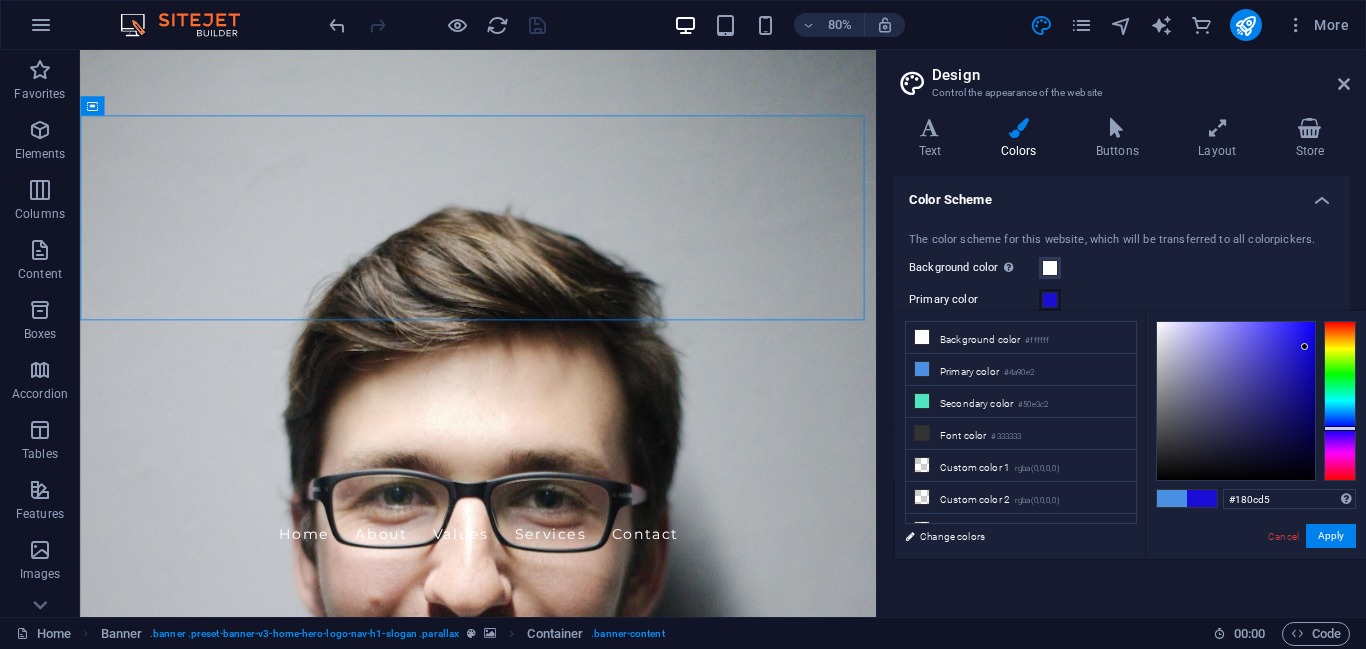 drag, startPoint x: 1287, startPoint y: 329, endPoint x: 1305, endPoint y: 347, distance: 25.455845 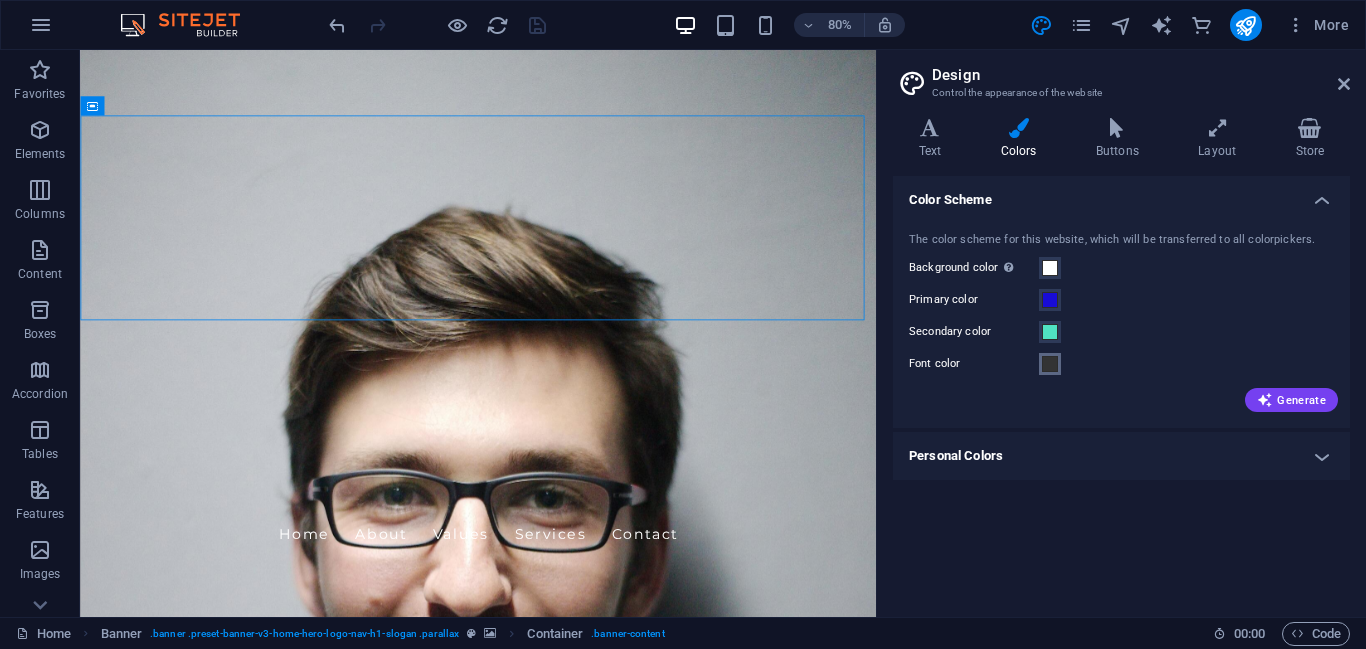 click at bounding box center [1050, 364] 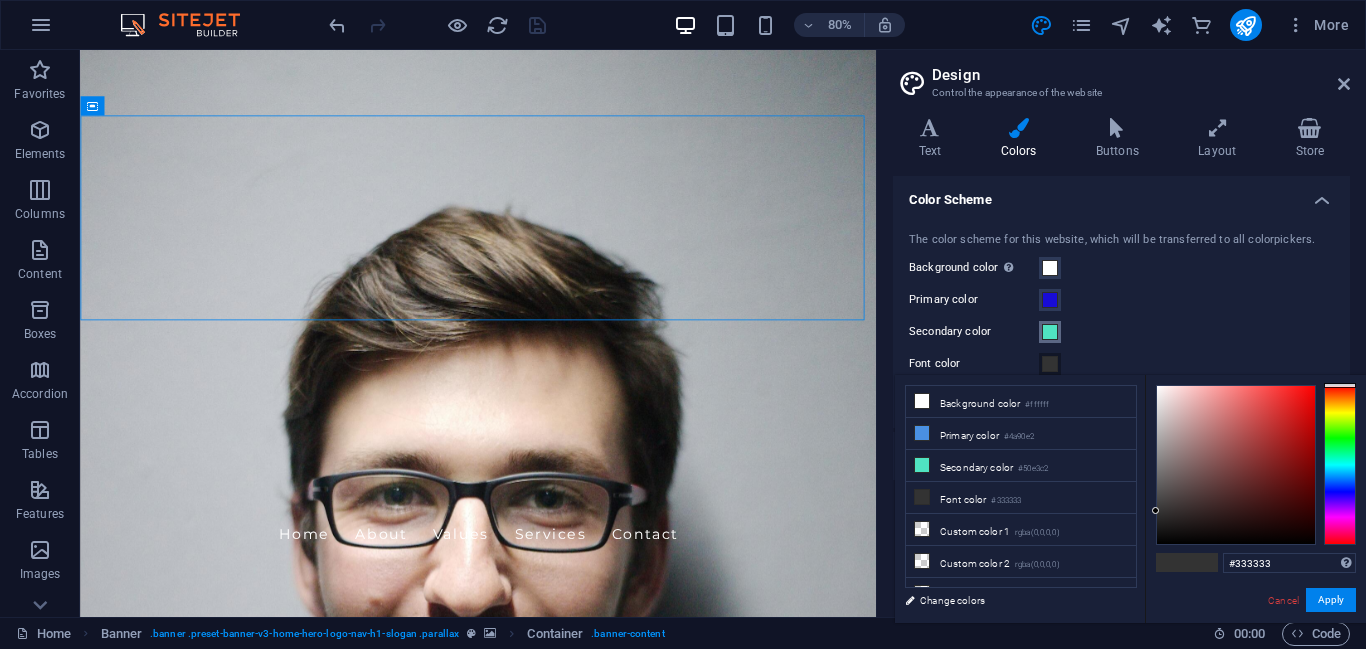 click on "Secondary color" at bounding box center [1050, 332] 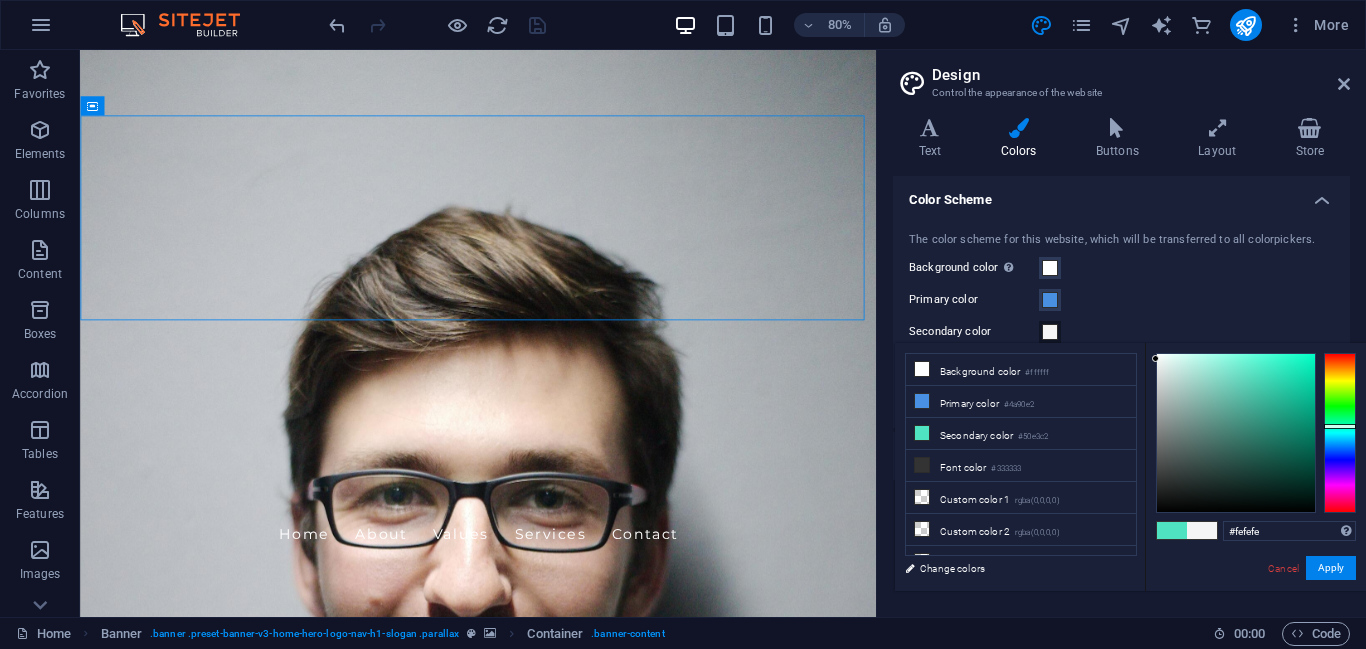 type on "#ffffff" 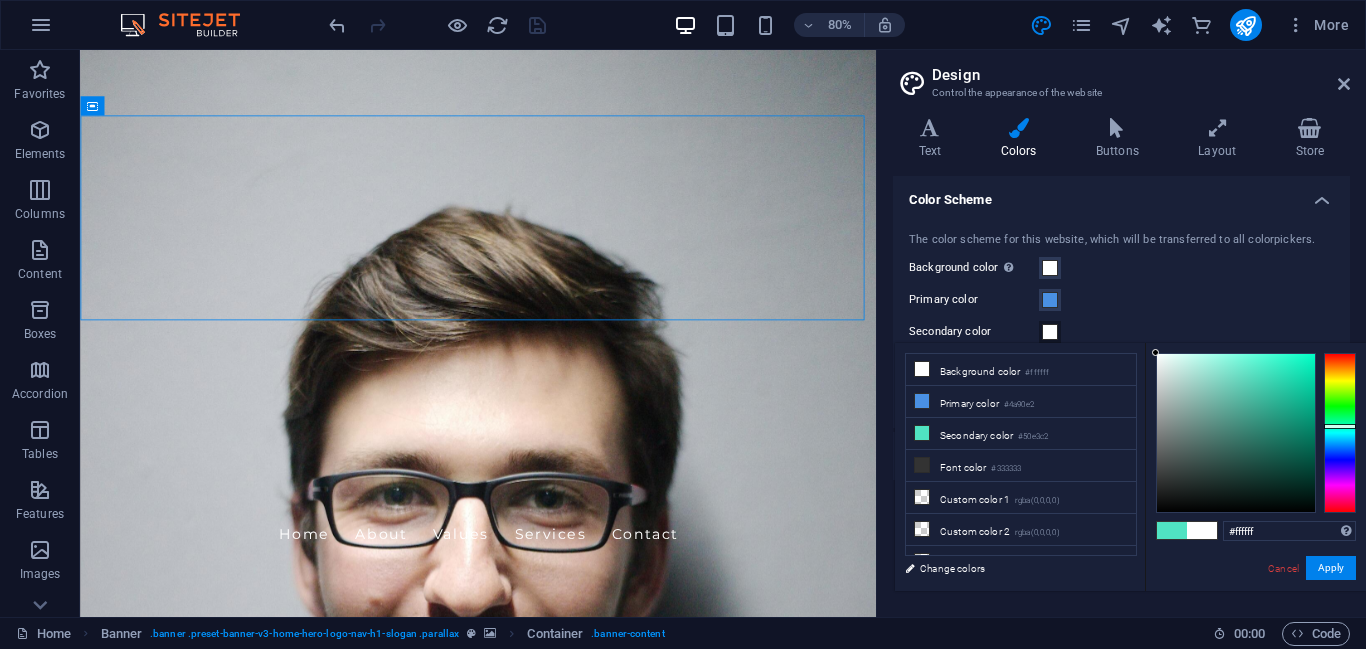 drag, startPoint x: 1174, startPoint y: 425, endPoint x: 1126, endPoint y: 345, distance: 93.29523 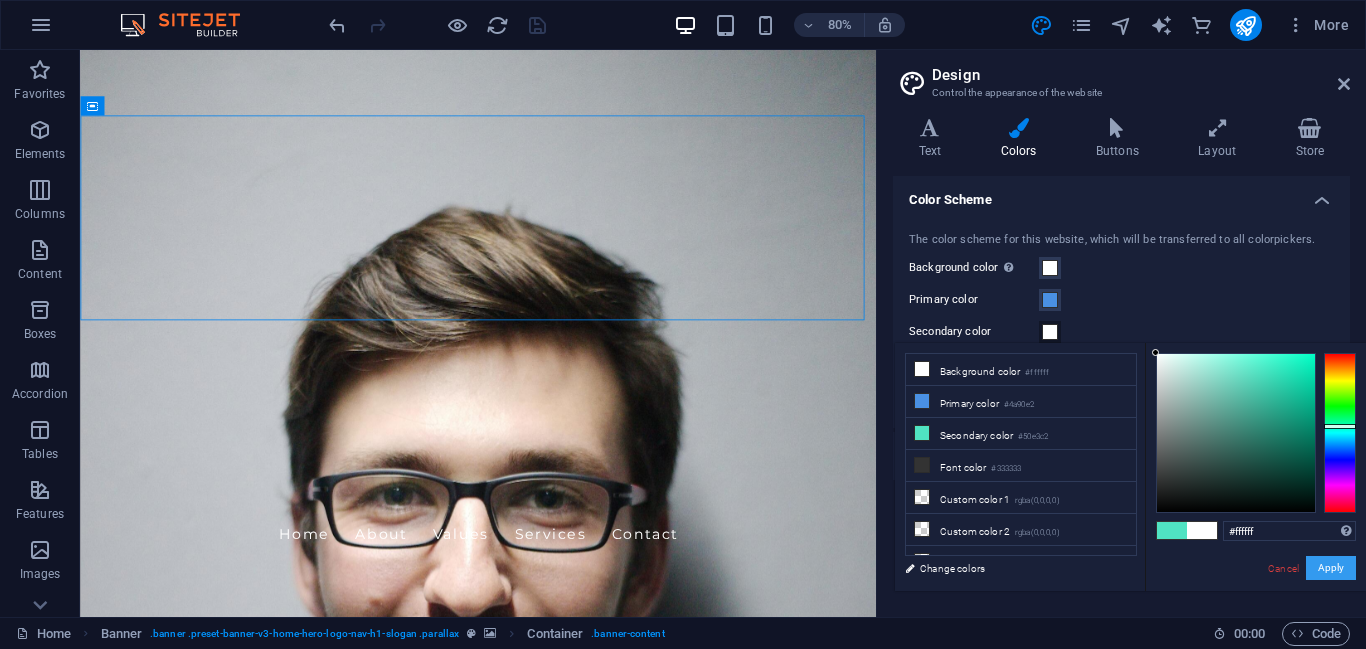 click on "Apply" at bounding box center [1331, 568] 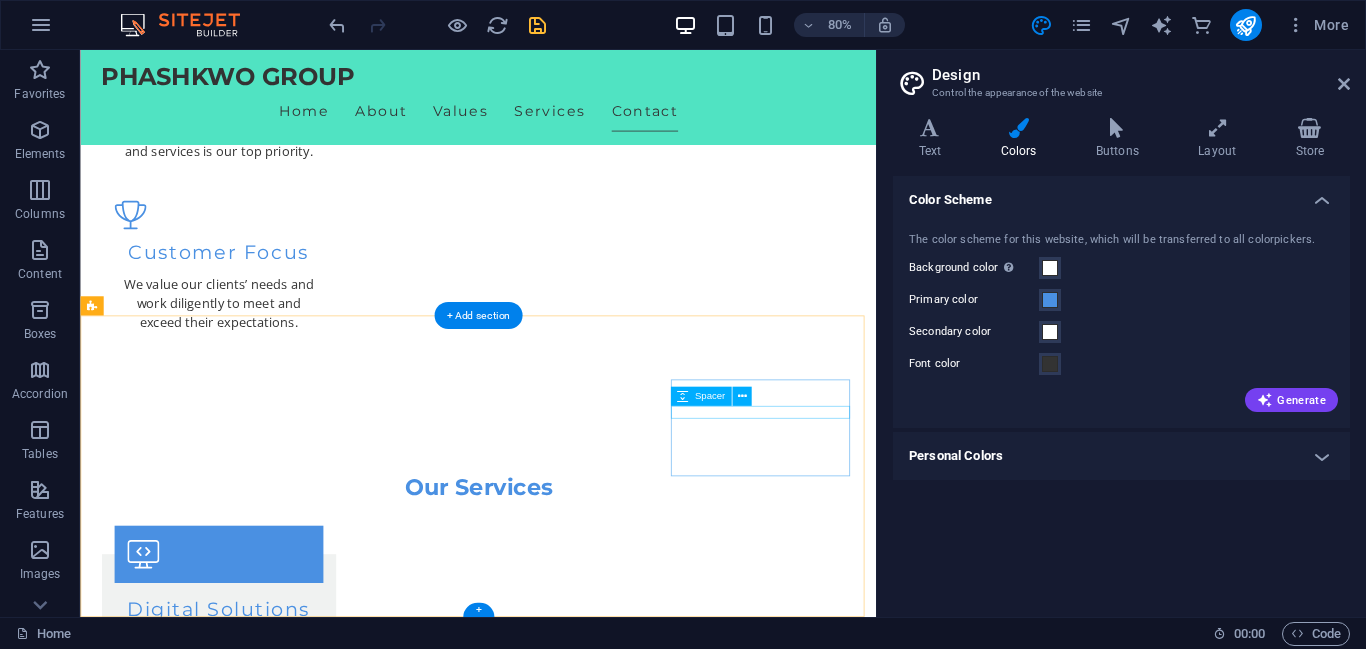 scroll, scrollTop: 2338, scrollLeft: 0, axis: vertical 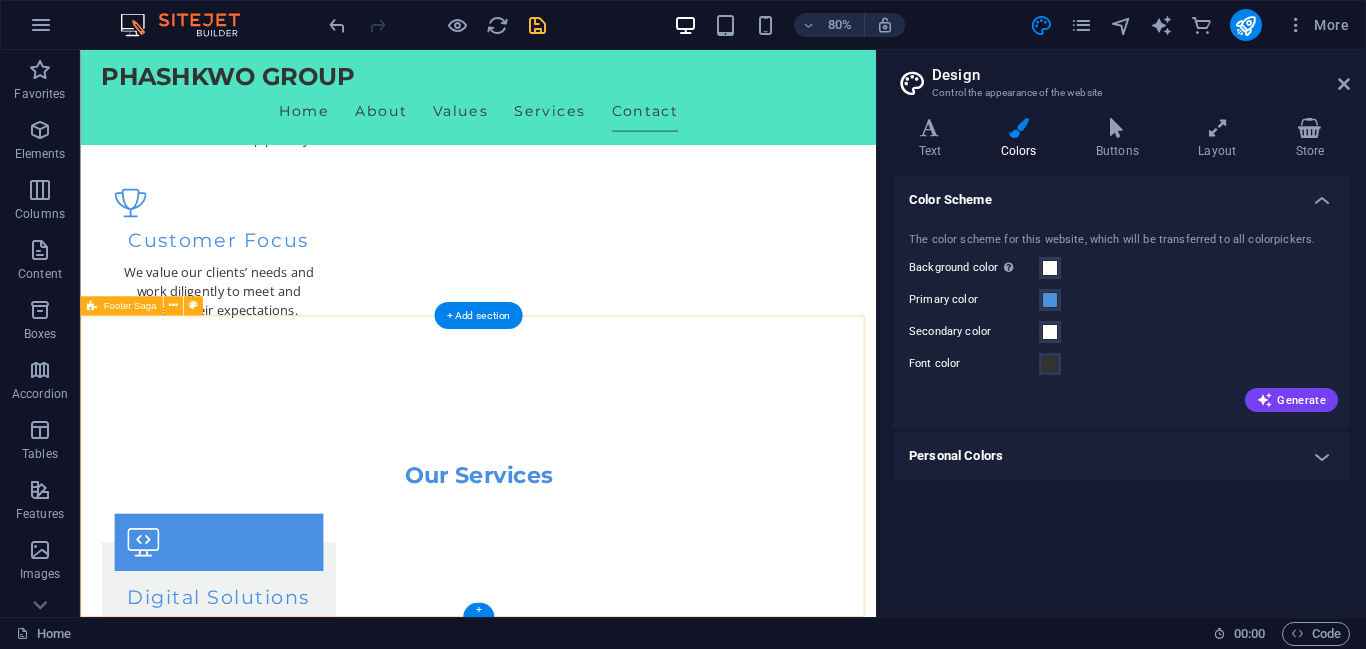 click on "PHASHKWO GROUP Phashkwo Group, empowering businesses with innovative IT and creative solutions. Contact us today! Contact 123 Innovation Ave 1200   Mbombela Phone:  +27 13 123 4567 Mobile:  Email:  info@phashkwogroup.co.za Navigation Home About Values Services Contact Legal Notice Privacy Policy Social media Facebook X Instagram" at bounding box center (577, 3360) 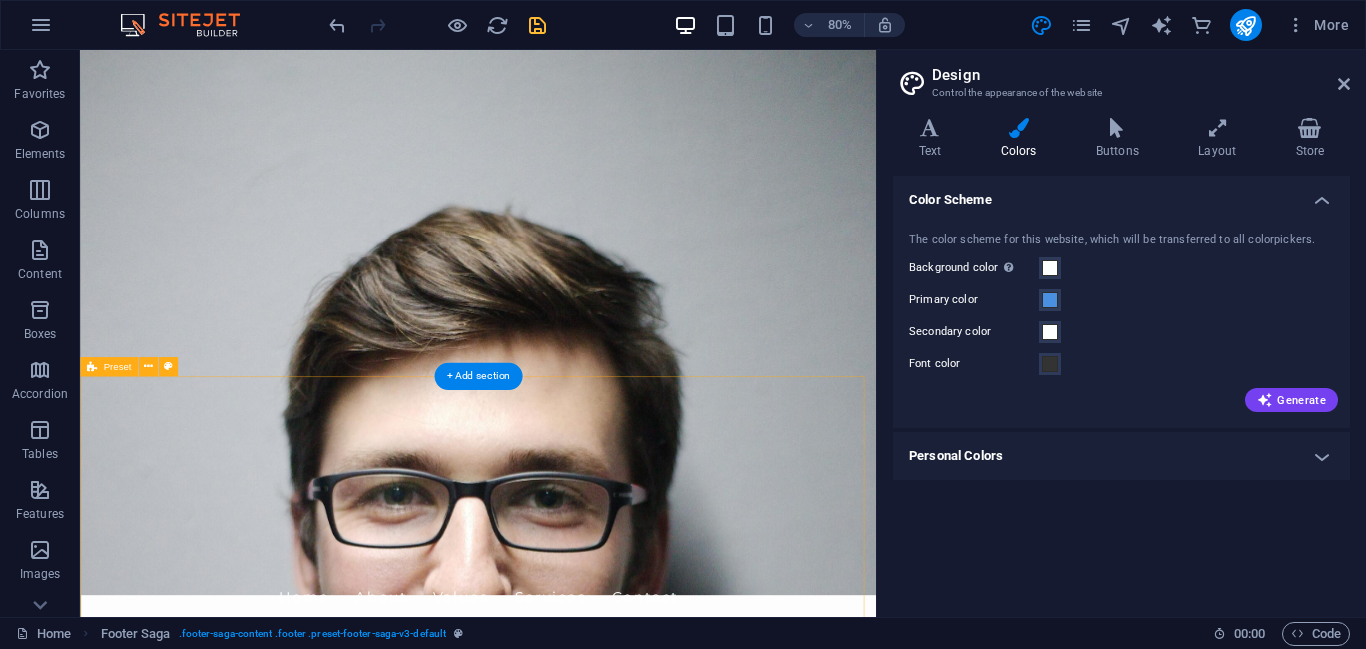scroll, scrollTop: 0, scrollLeft: 0, axis: both 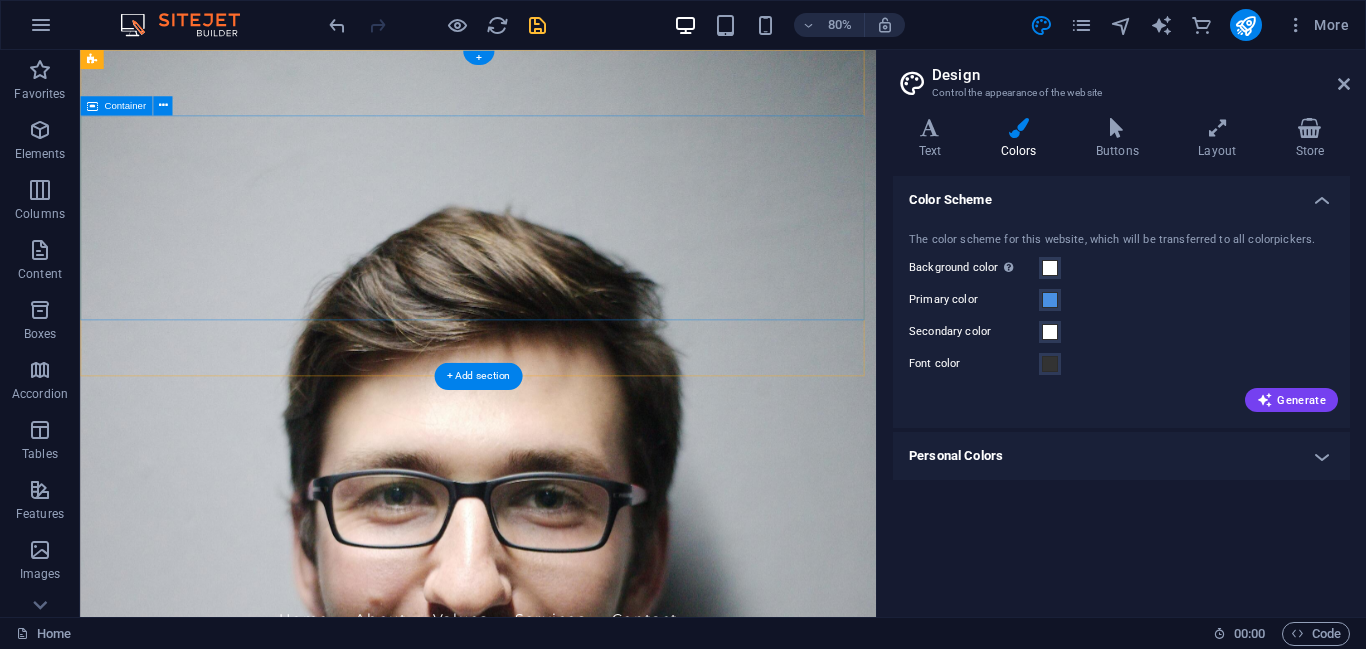 click on "Welcome to Phashkwo Group Your Partner in Digital and Creative Solutions" at bounding box center [577, 930] 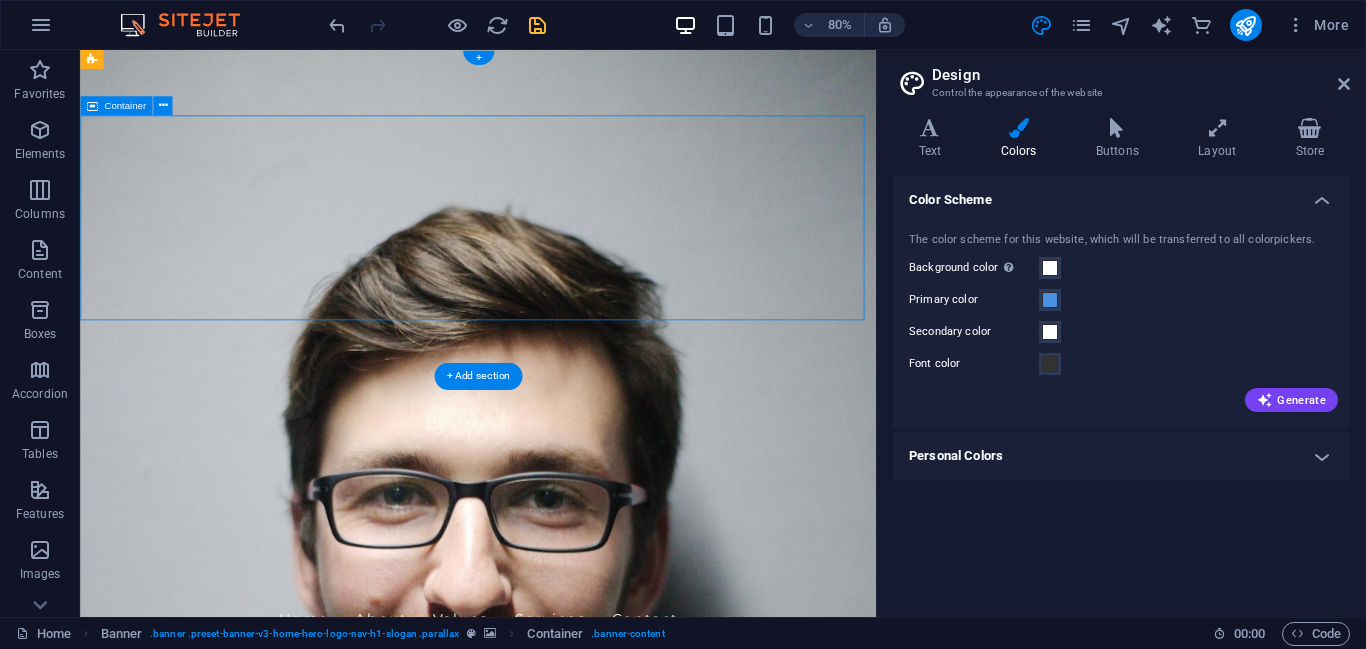 click on "Welcome to Phashkwo Group Your Partner in Digital and Creative Solutions" at bounding box center (577, 930) 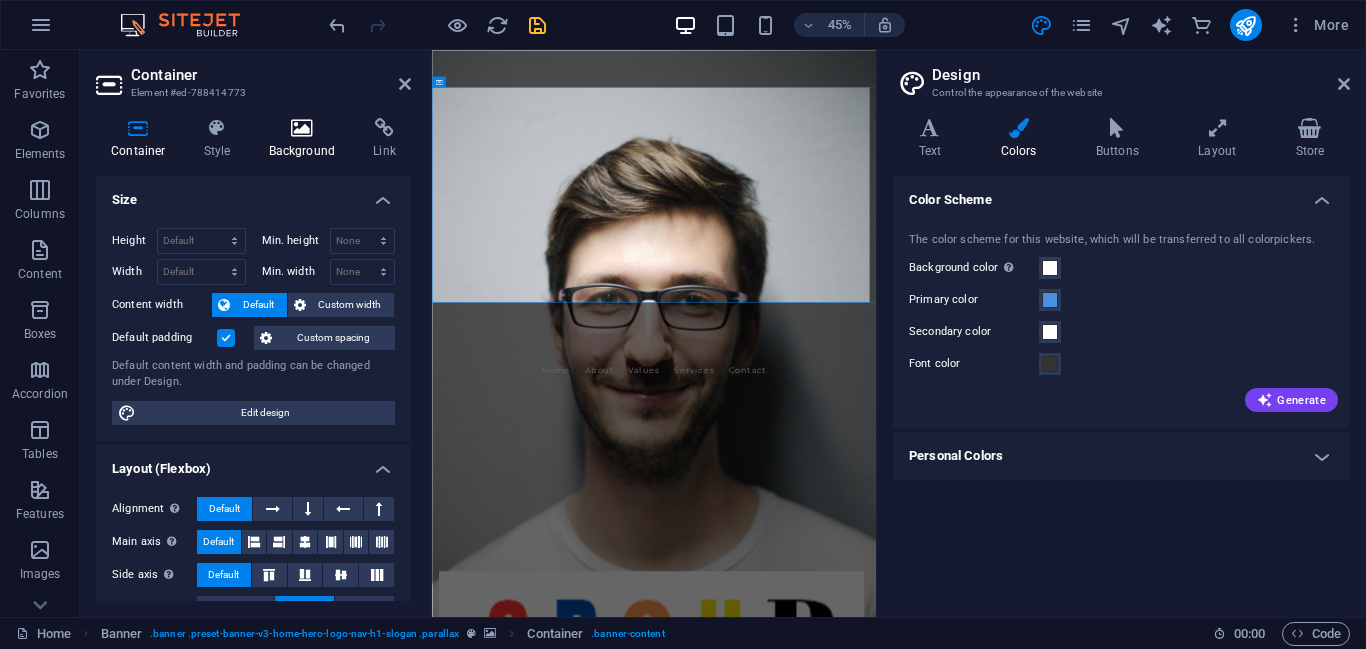 click at bounding box center [302, 128] 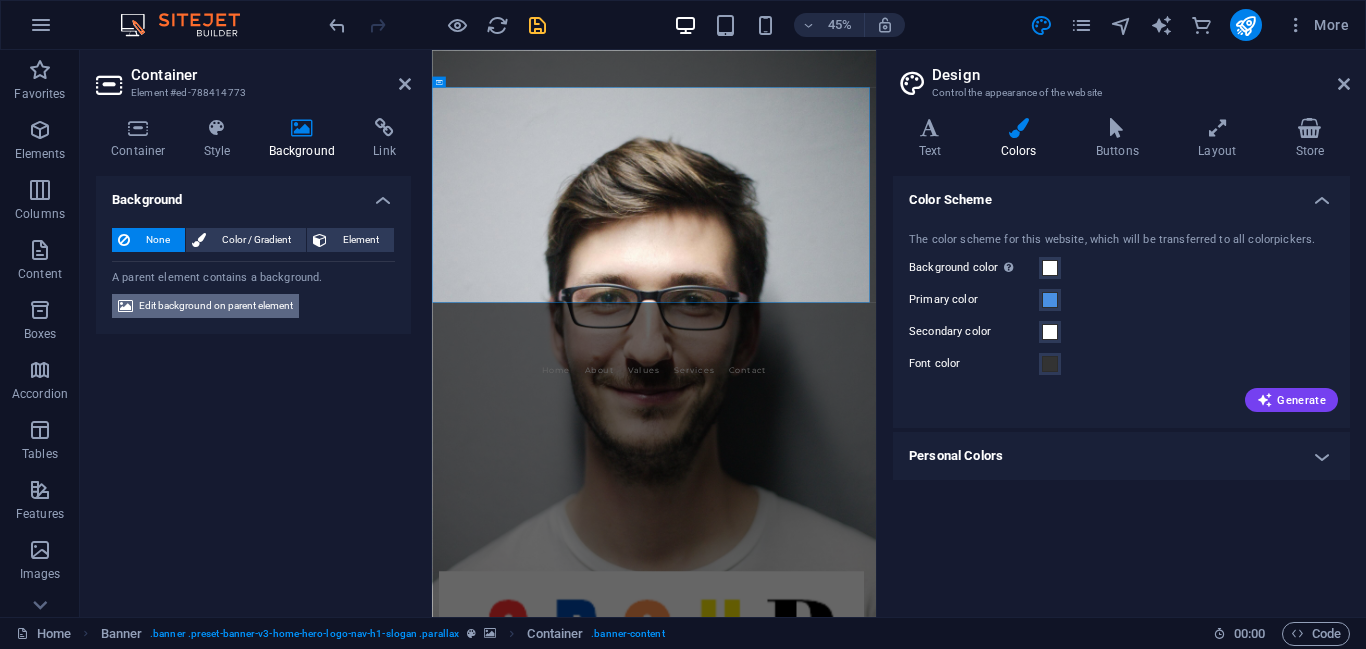 click on "Edit background on parent element" at bounding box center (216, 306) 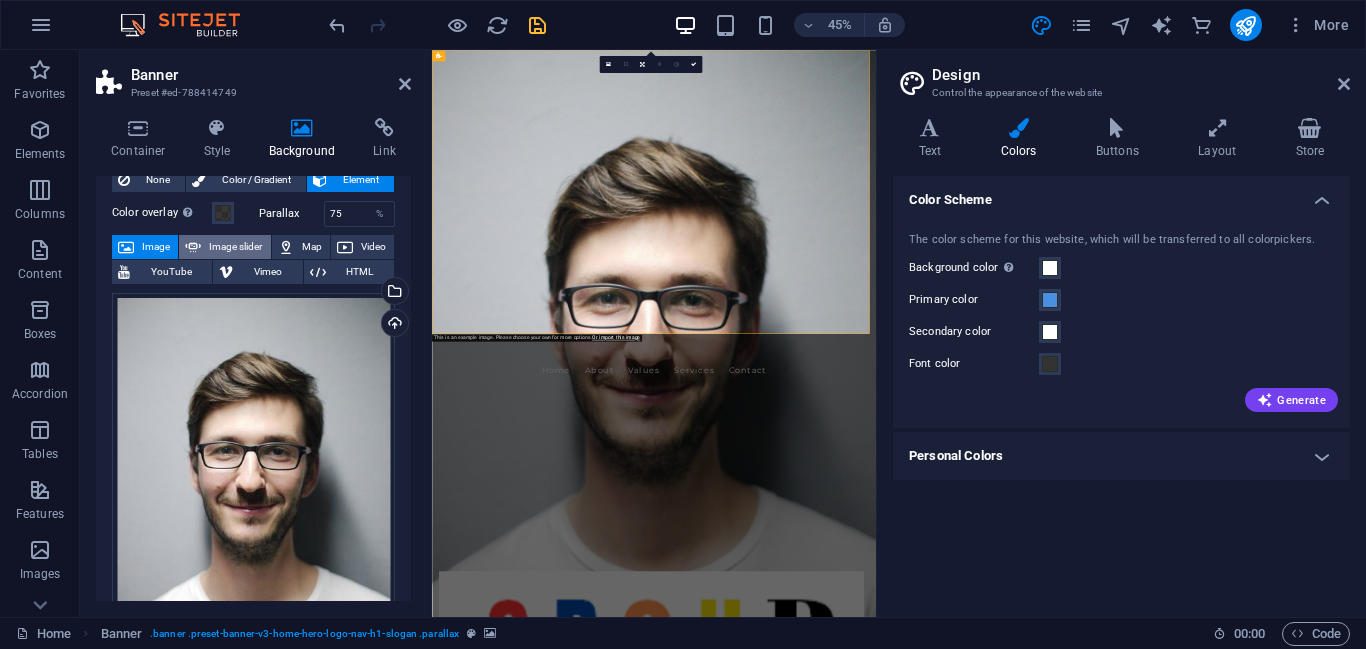 scroll, scrollTop: 53, scrollLeft: 0, axis: vertical 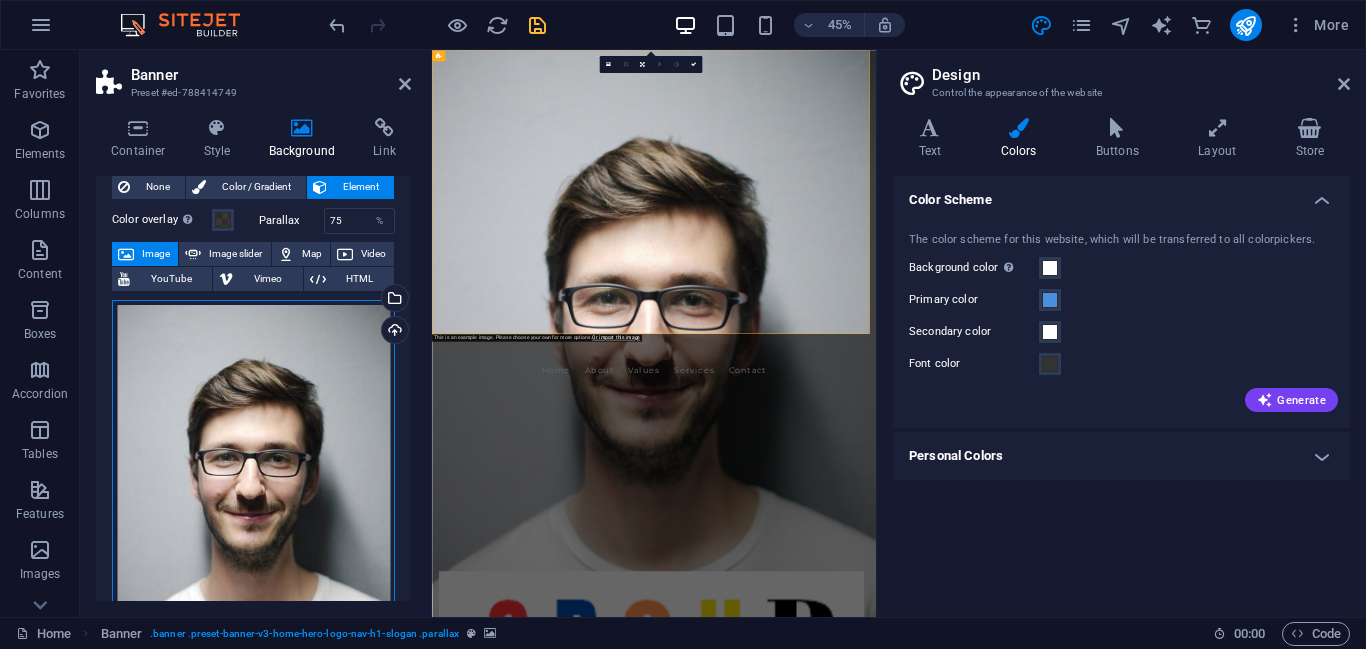 click on "Drag files here, click to choose files or select files from Files or our free stock photos & videos" at bounding box center [253, 510] 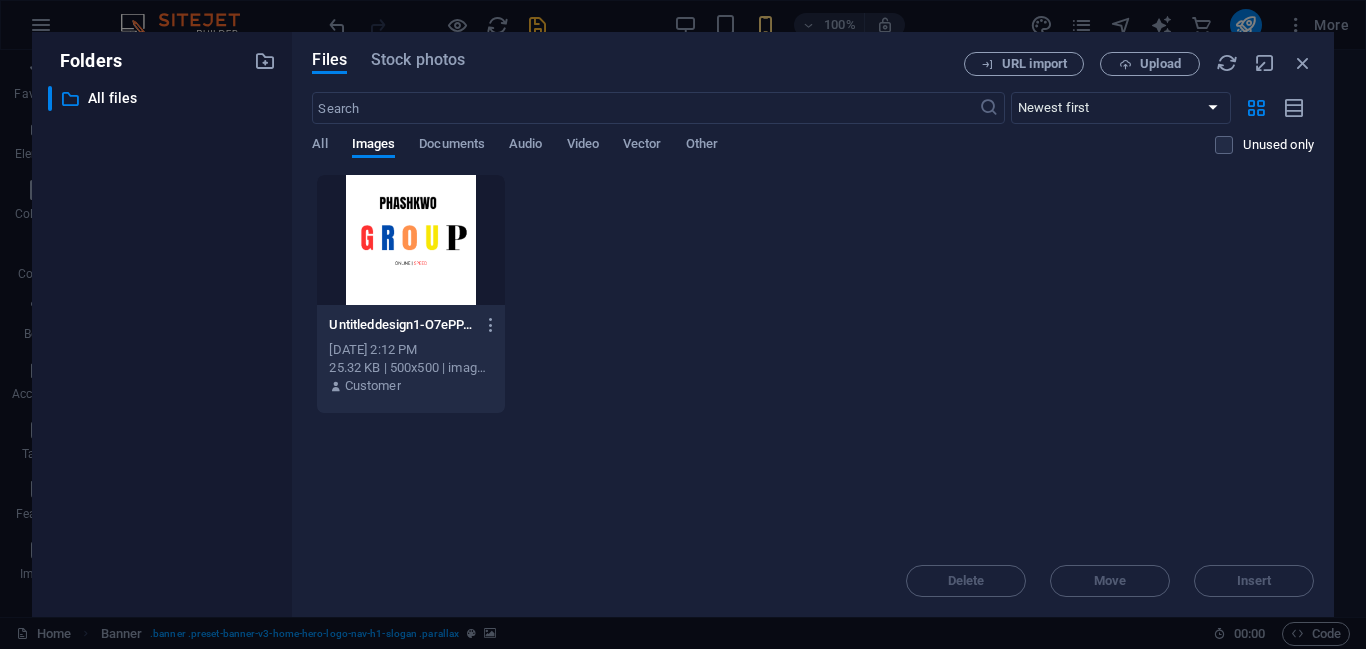 click at bounding box center [410, 240] 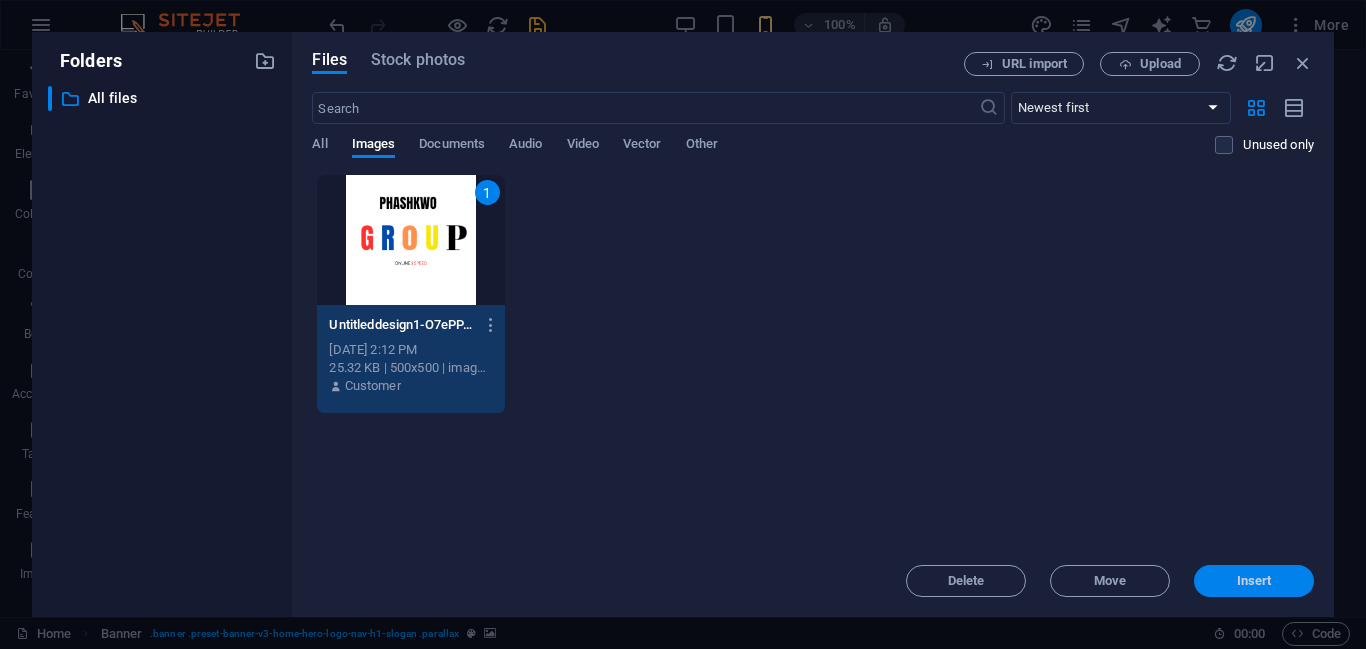 click on "Insert" at bounding box center (1254, 581) 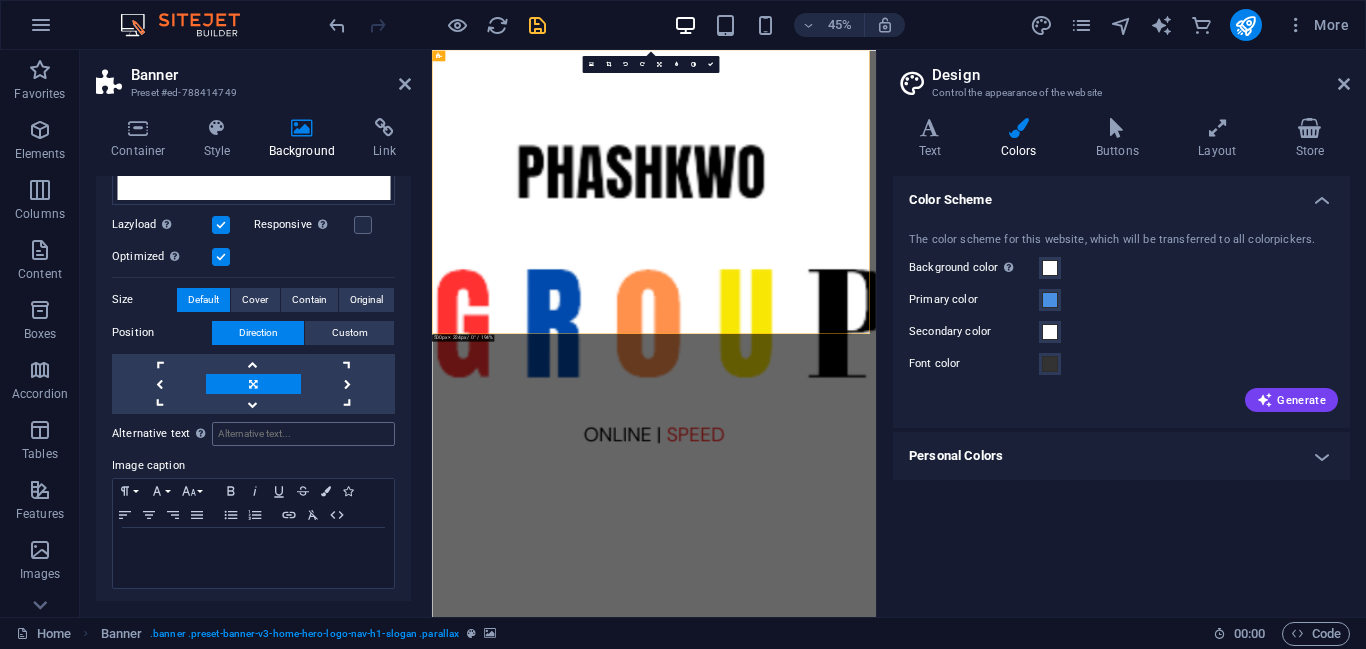 scroll, scrollTop: 432, scrollLeft: 0, axis: vertical 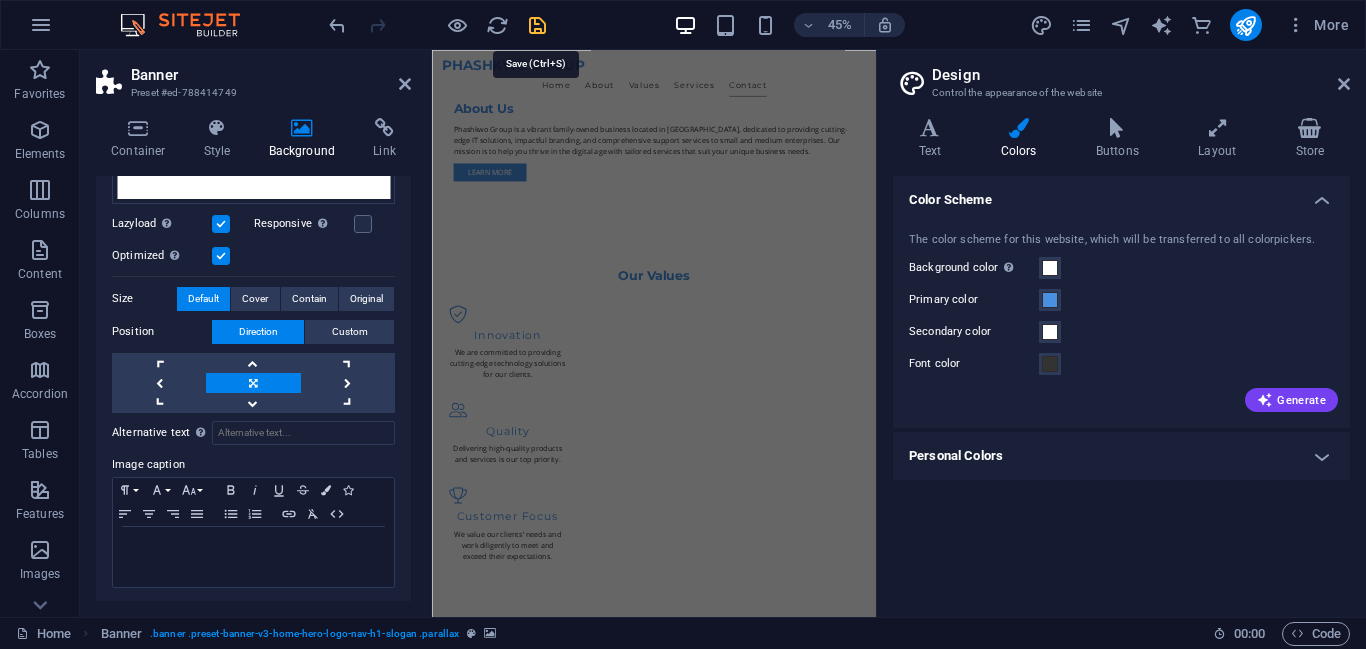 click at bounding box center (537, 25) 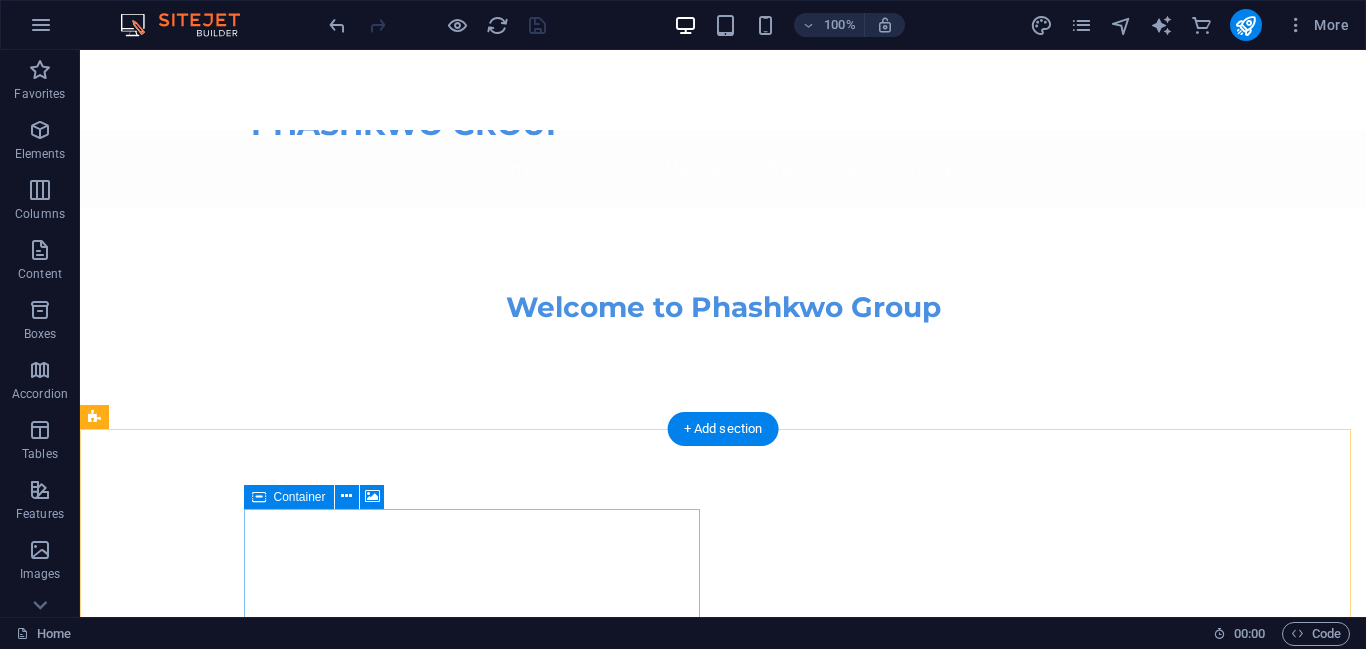 scroll, scrollTop: 0, scrollLeft: 0, axis: both 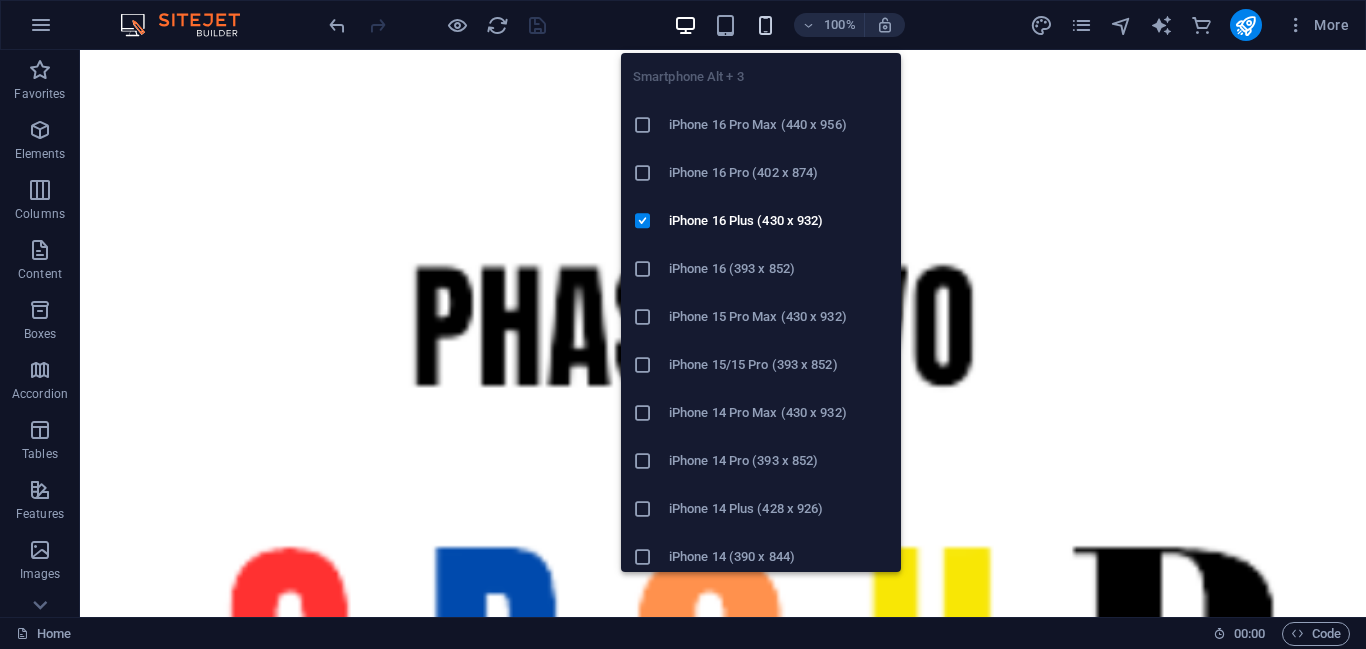 click at bounding box center (765, 25) 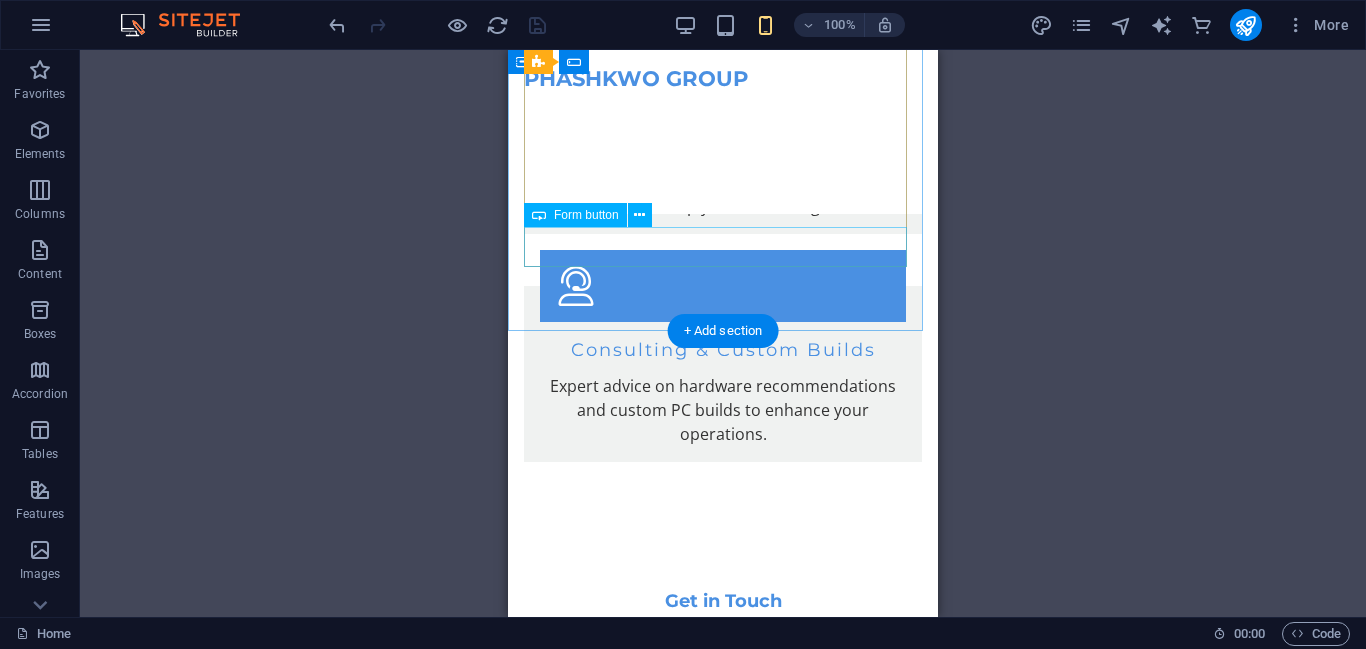 scroll, scrollTop: 4238, scrollLeft: 0, axis: vertical 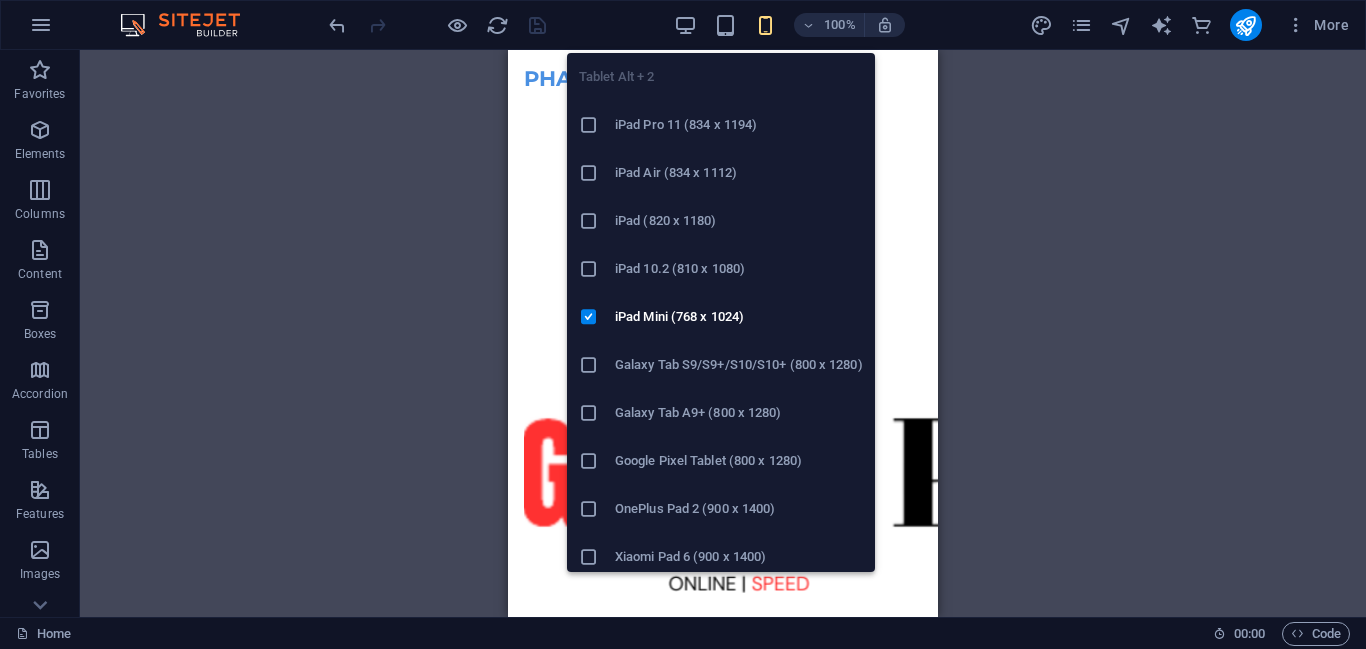 click at bounding box center [725, 25] 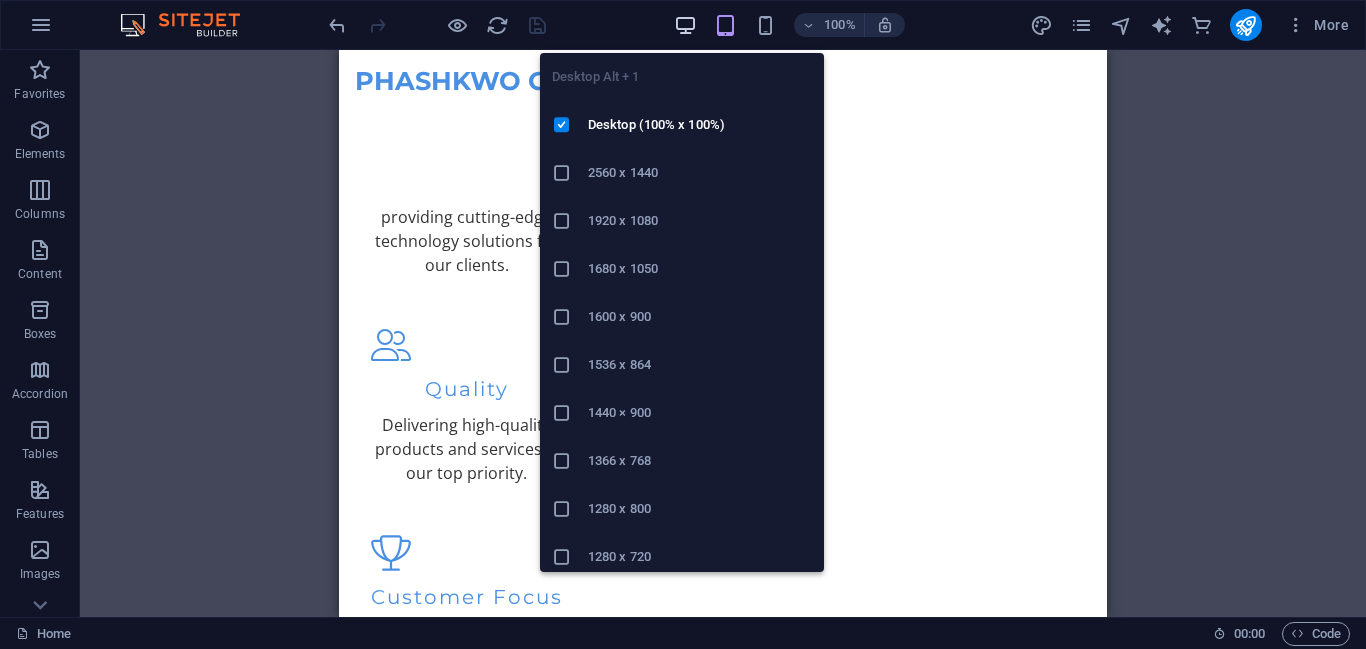 click at bounding box center [685, 25] 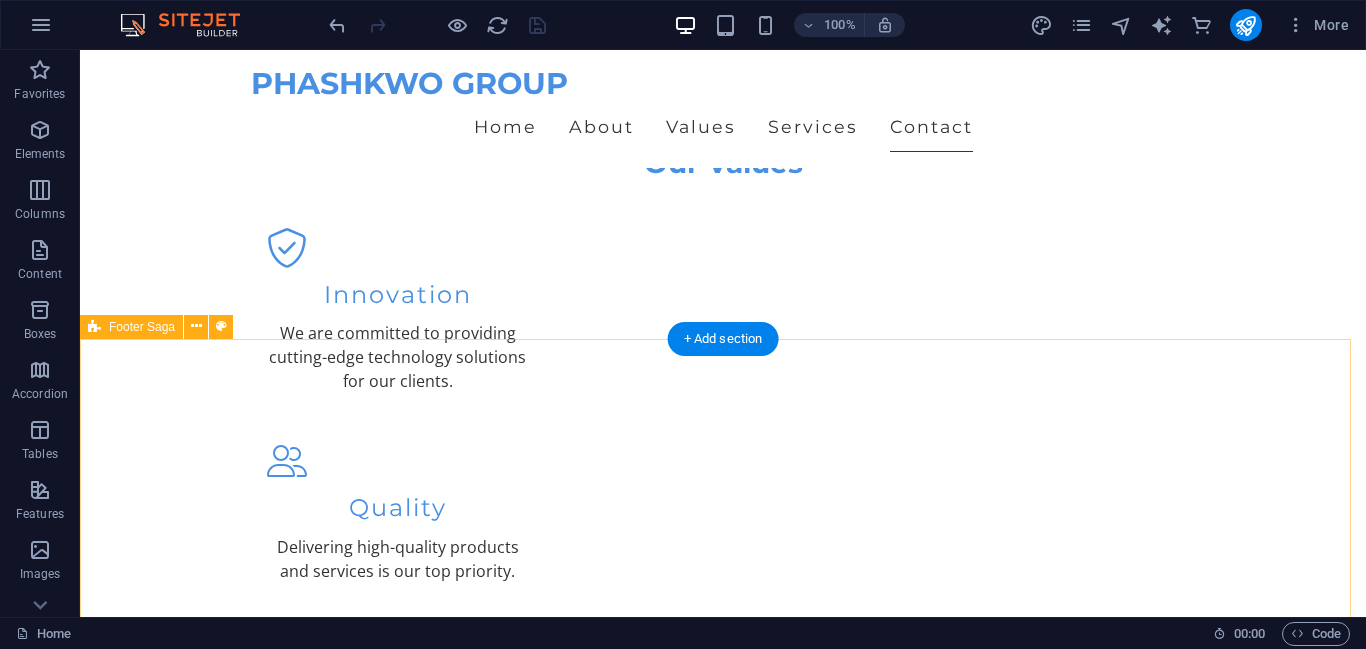 scroll, scrollTop: 2480, scrollLeft: 0, axis: vertical 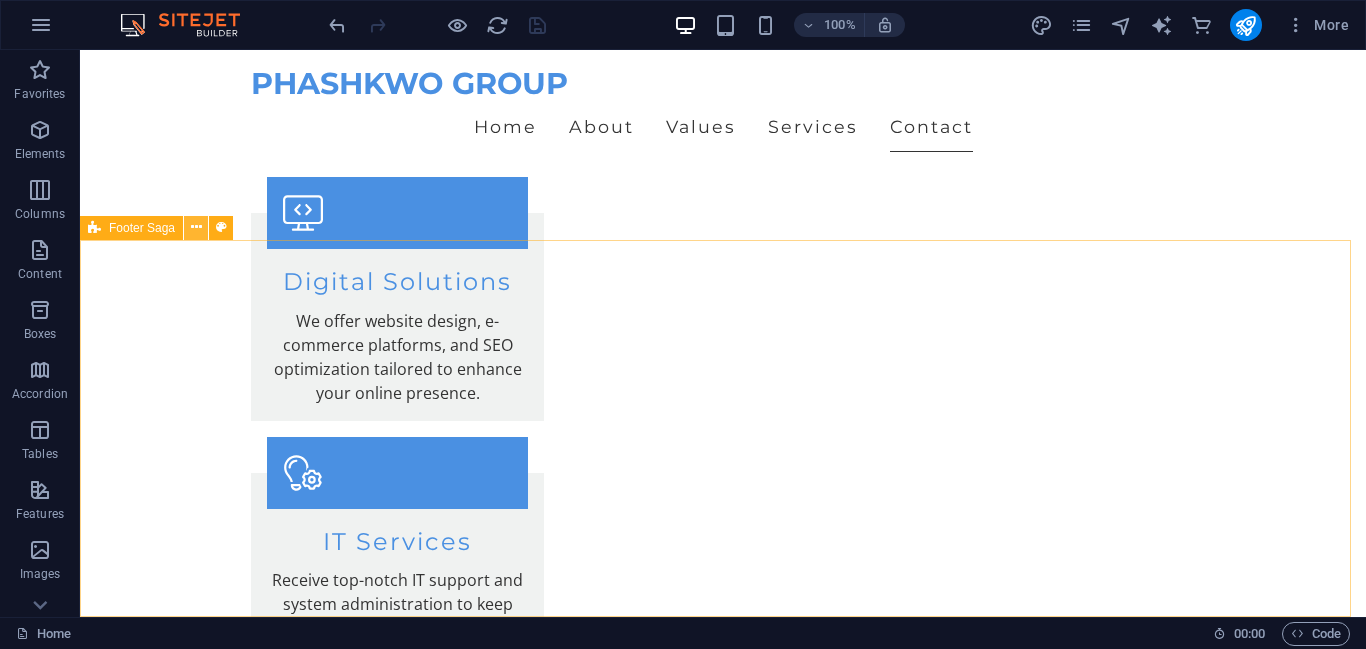 click at bounding box center [196, 227] 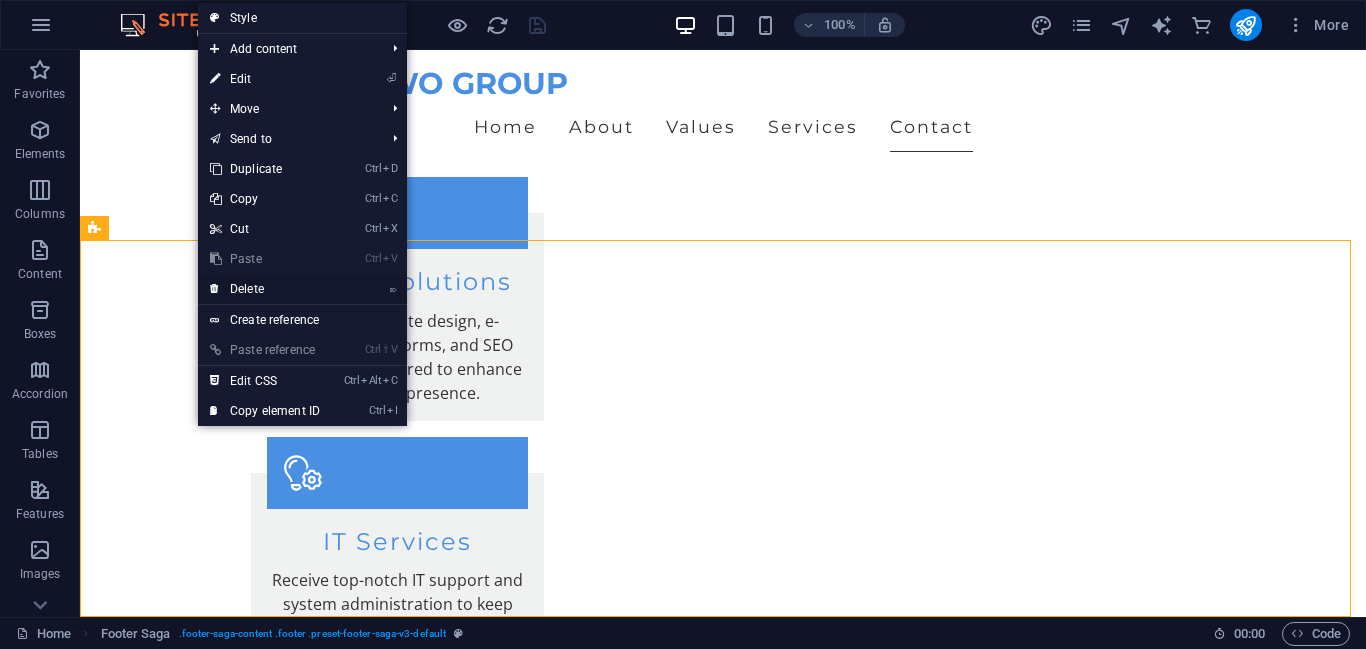 click on "⌦  Delete" at bounding box center (265, 289) 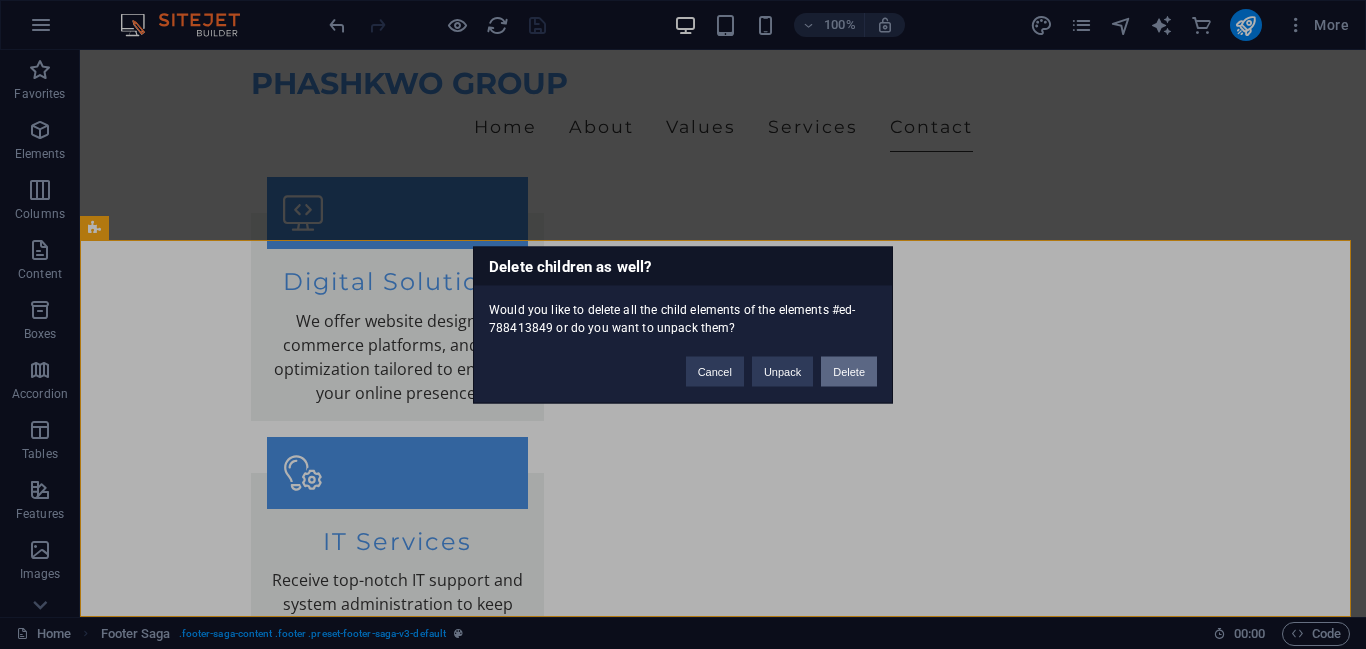 drag, startPoint x: 848, startPoint y: 372, endPoint x: 581, endPoint y: 357, distance: 267.42102 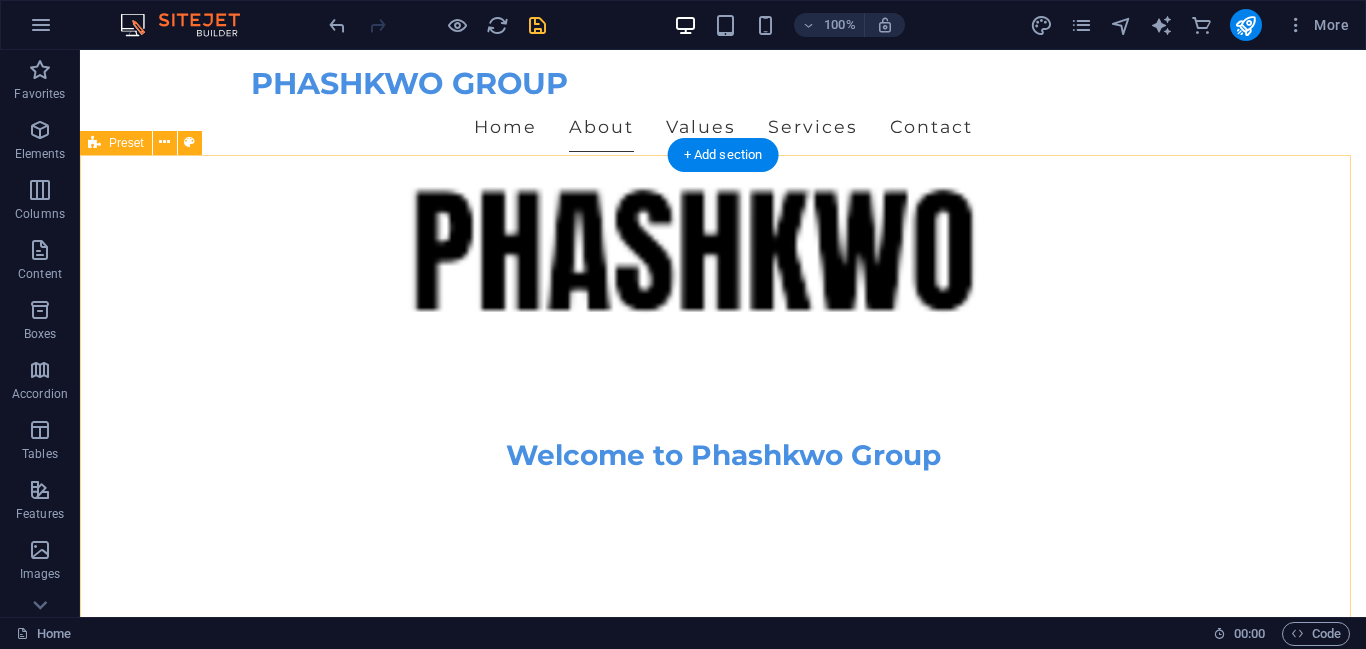 scroll, scrollTop: 0, scrollLeft: 0, axis: both 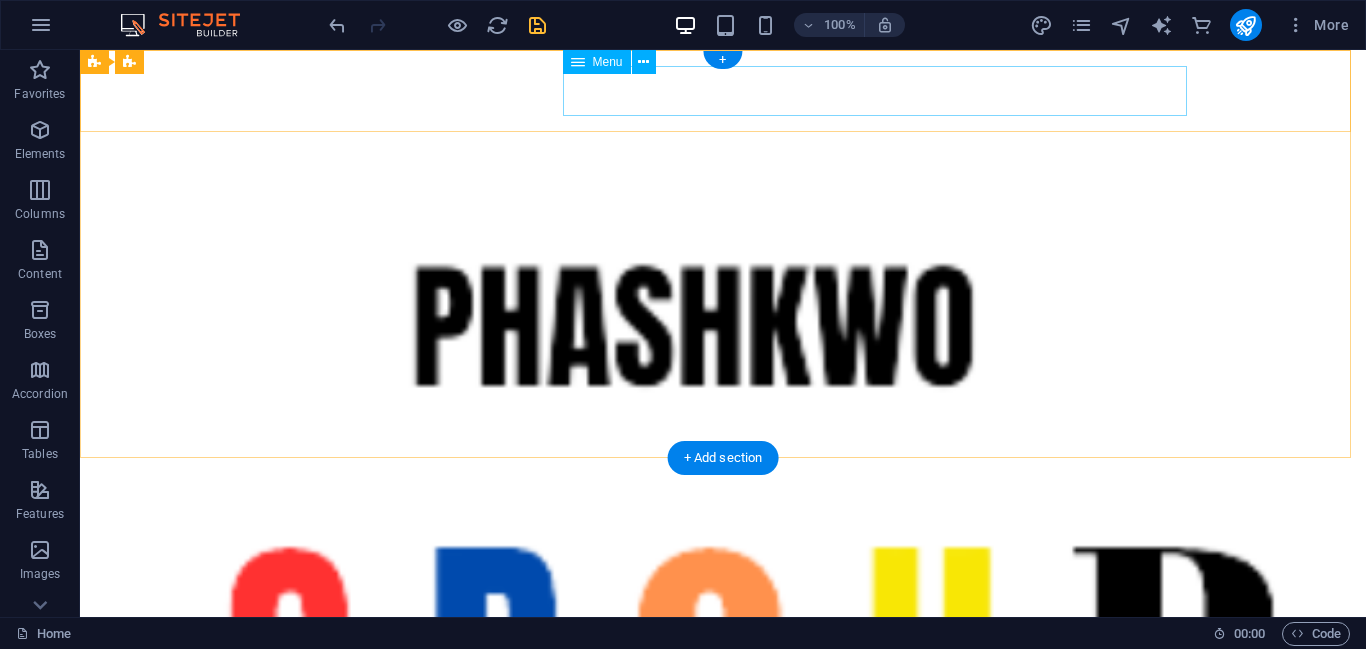 click on "Home About Values Services Contact" at bounding box center [723, 655] 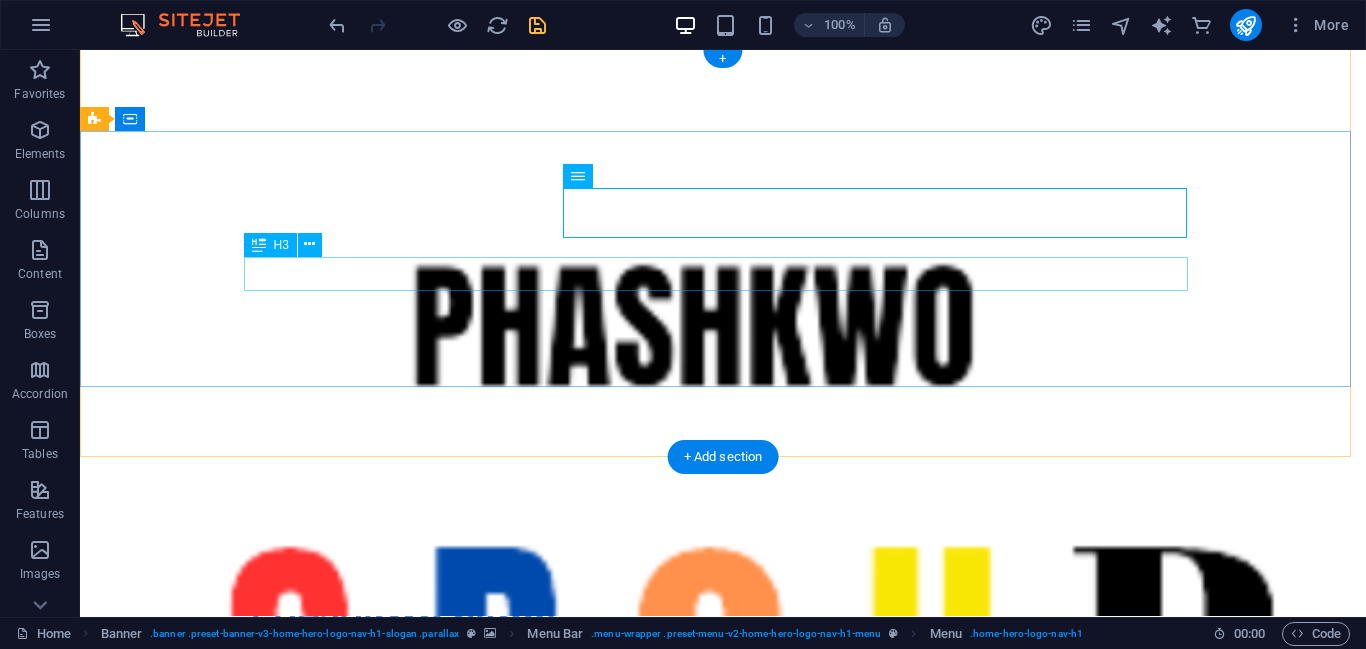 scroll, scrollTop: 0, scrollLeft: 0, axis: both 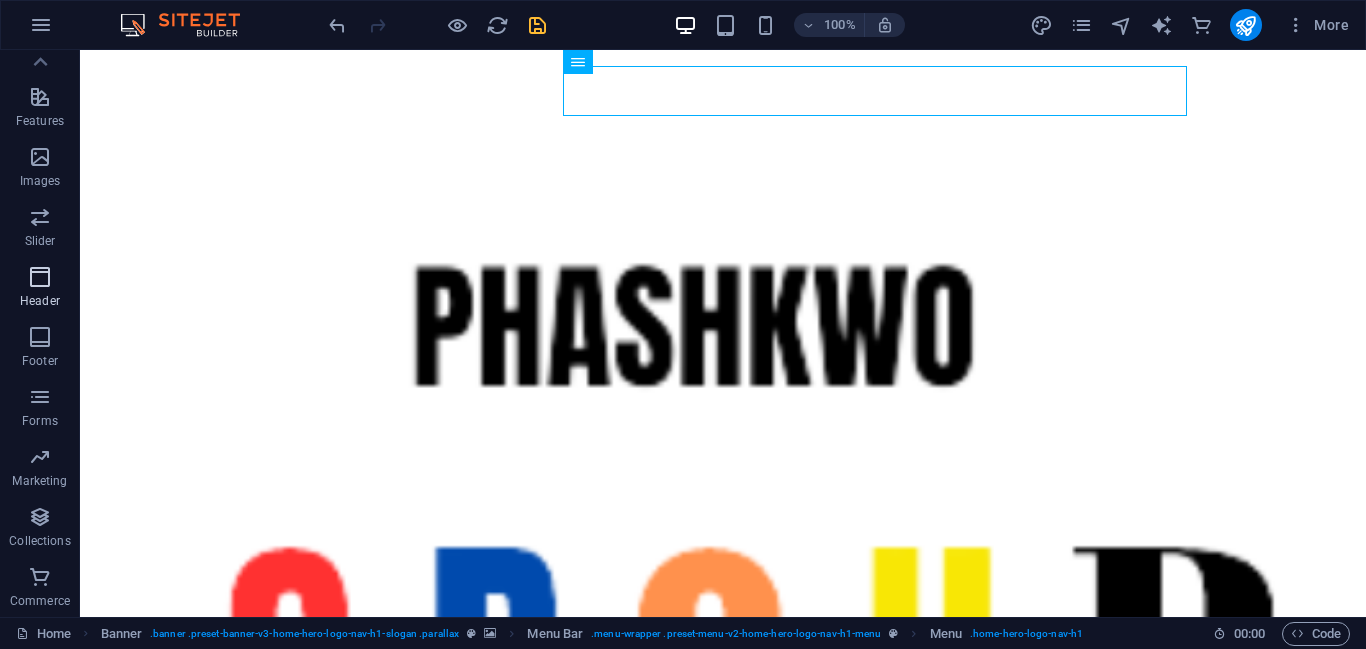click on "Header" at bounding box center [40, 289] 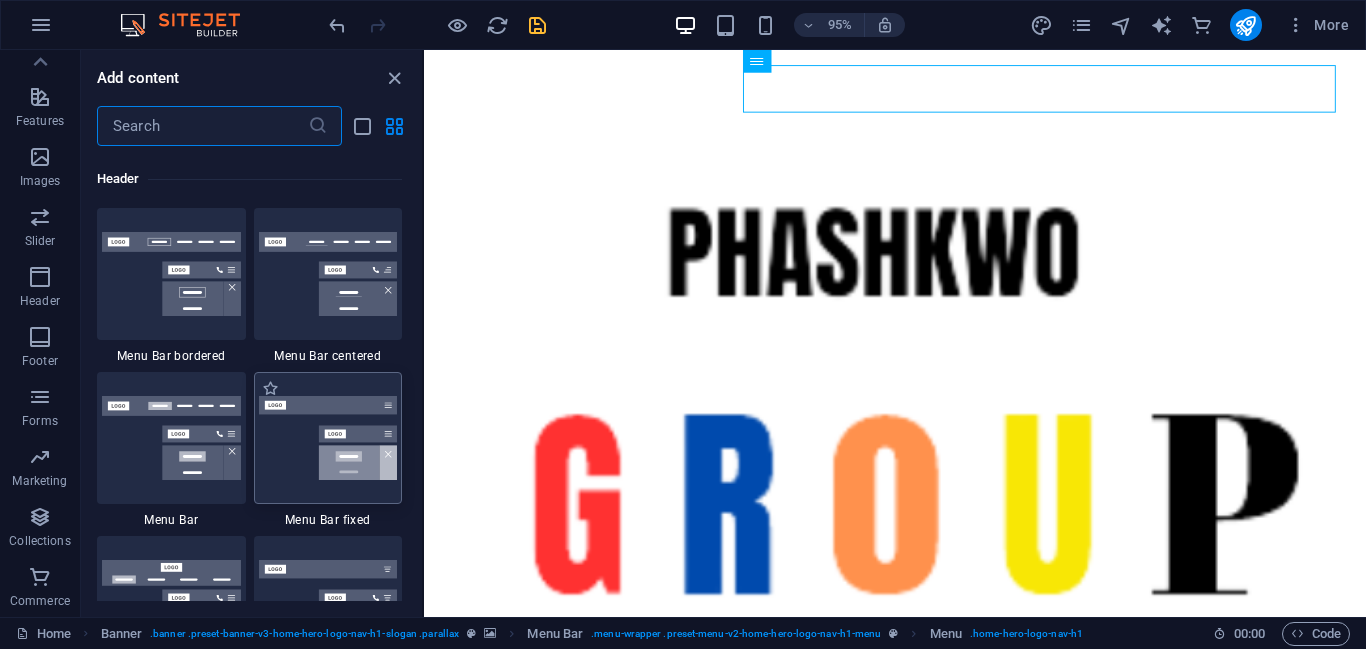 scroll, scrollTop: 11878, scrollLeft: 0, axis: vertical 